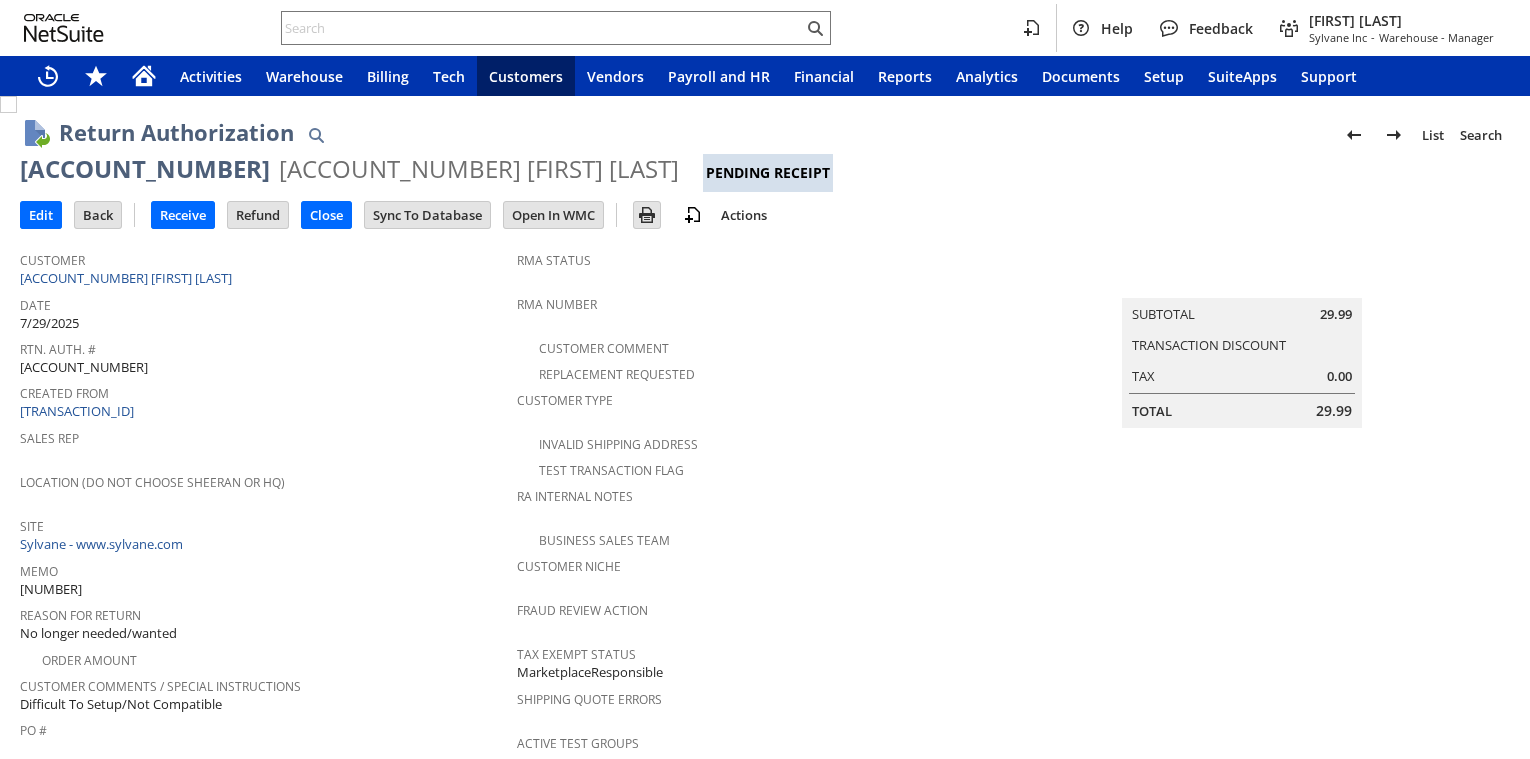 scroll, scrollTop: 0, scrollLeft: 0, axis: both 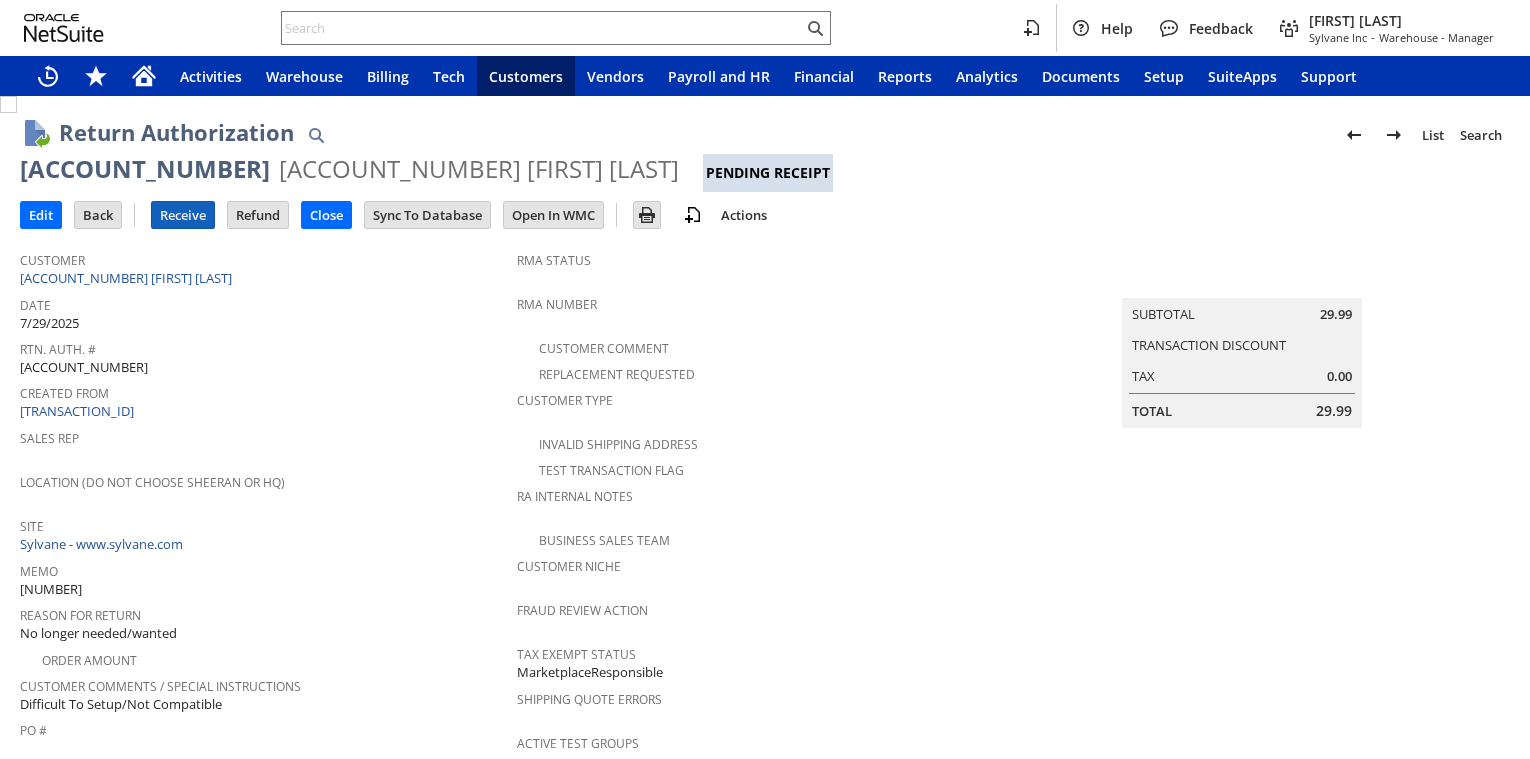 click on "Receive" at bounding box center (183, 215) 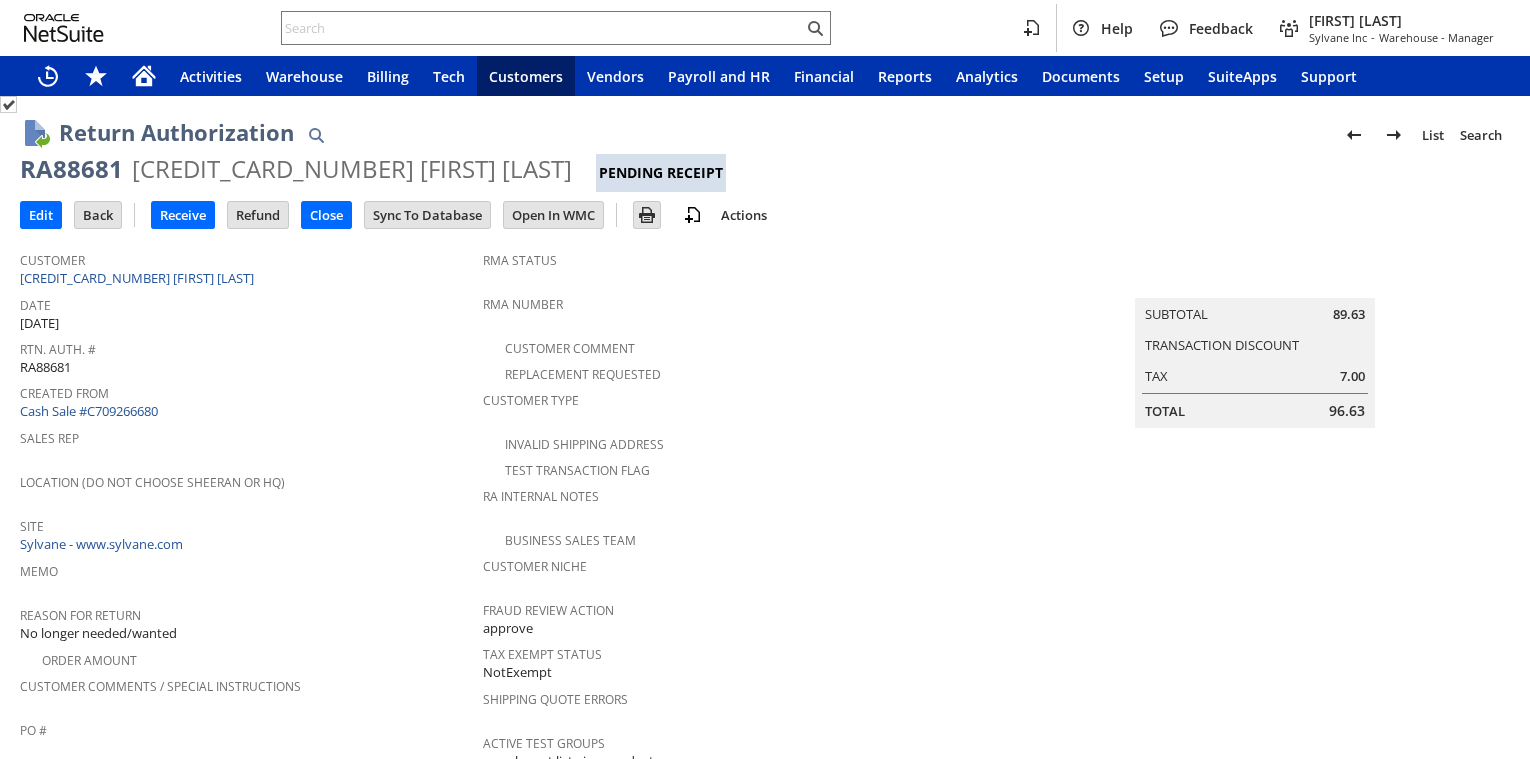 scroll, scrollTop: 0, scrollLeft: 0, axis: both 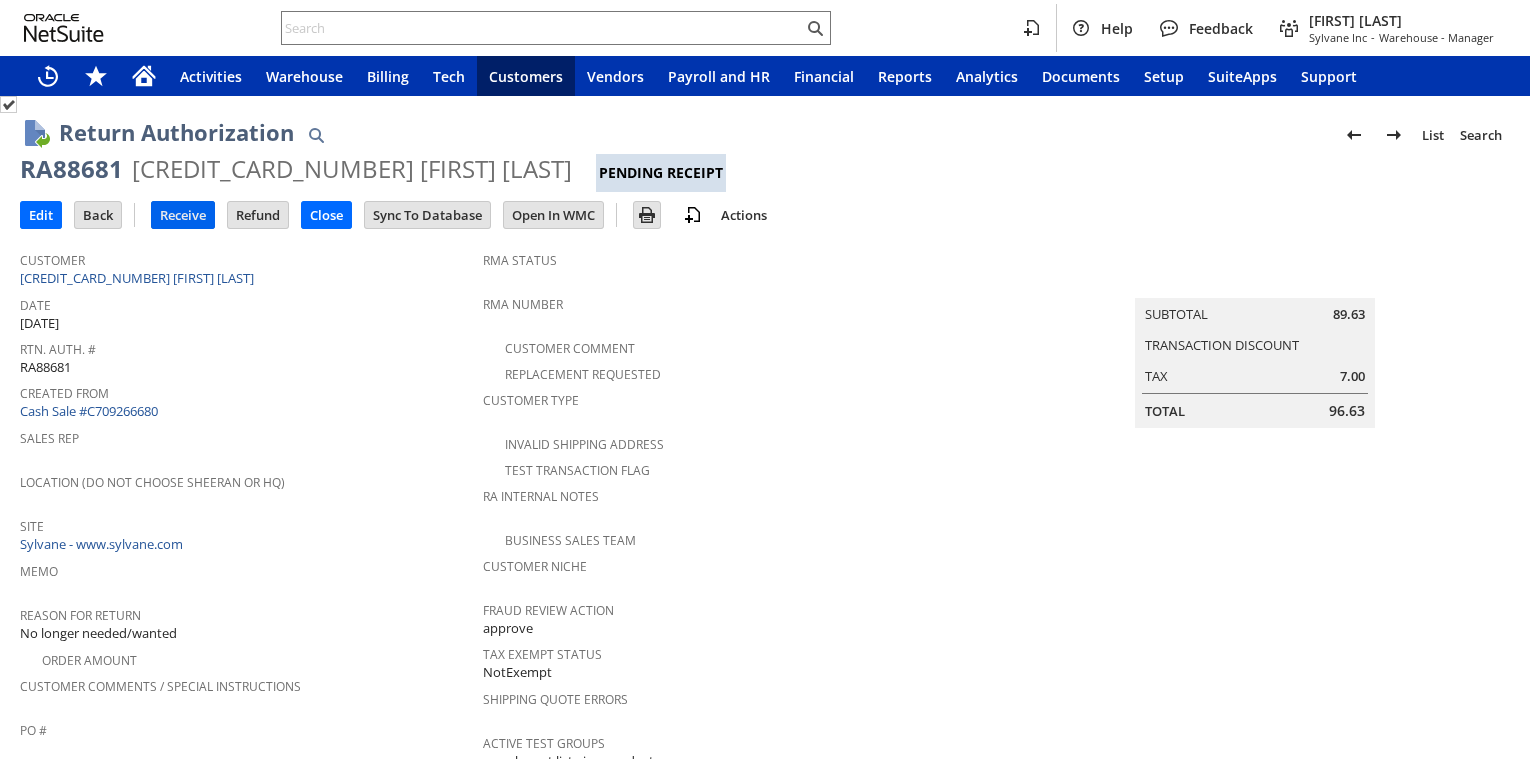 click on "Receive" at bounding box center [183, 215] 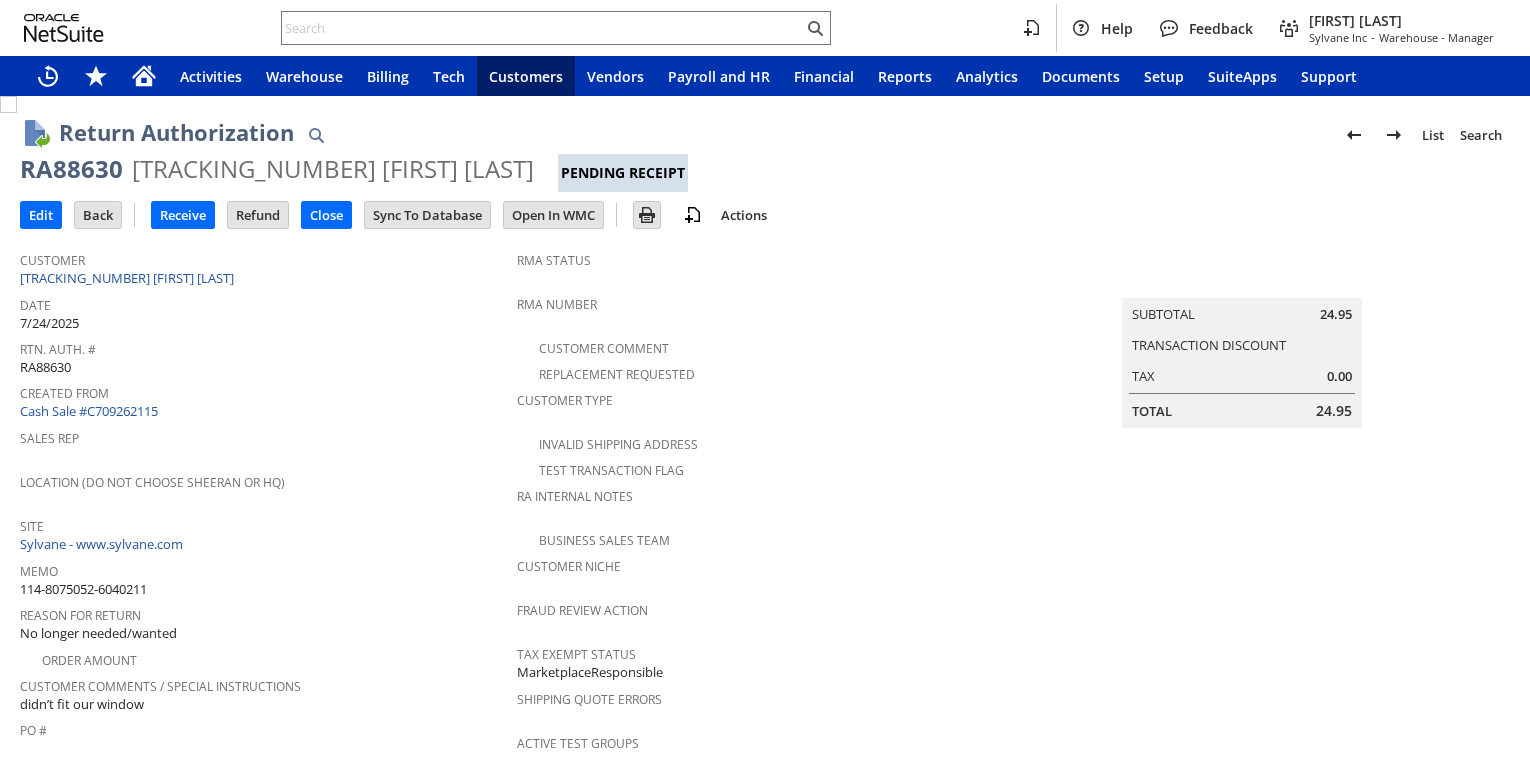 scroll, scrollTop: 0, scrollLeft: 0, axis: both 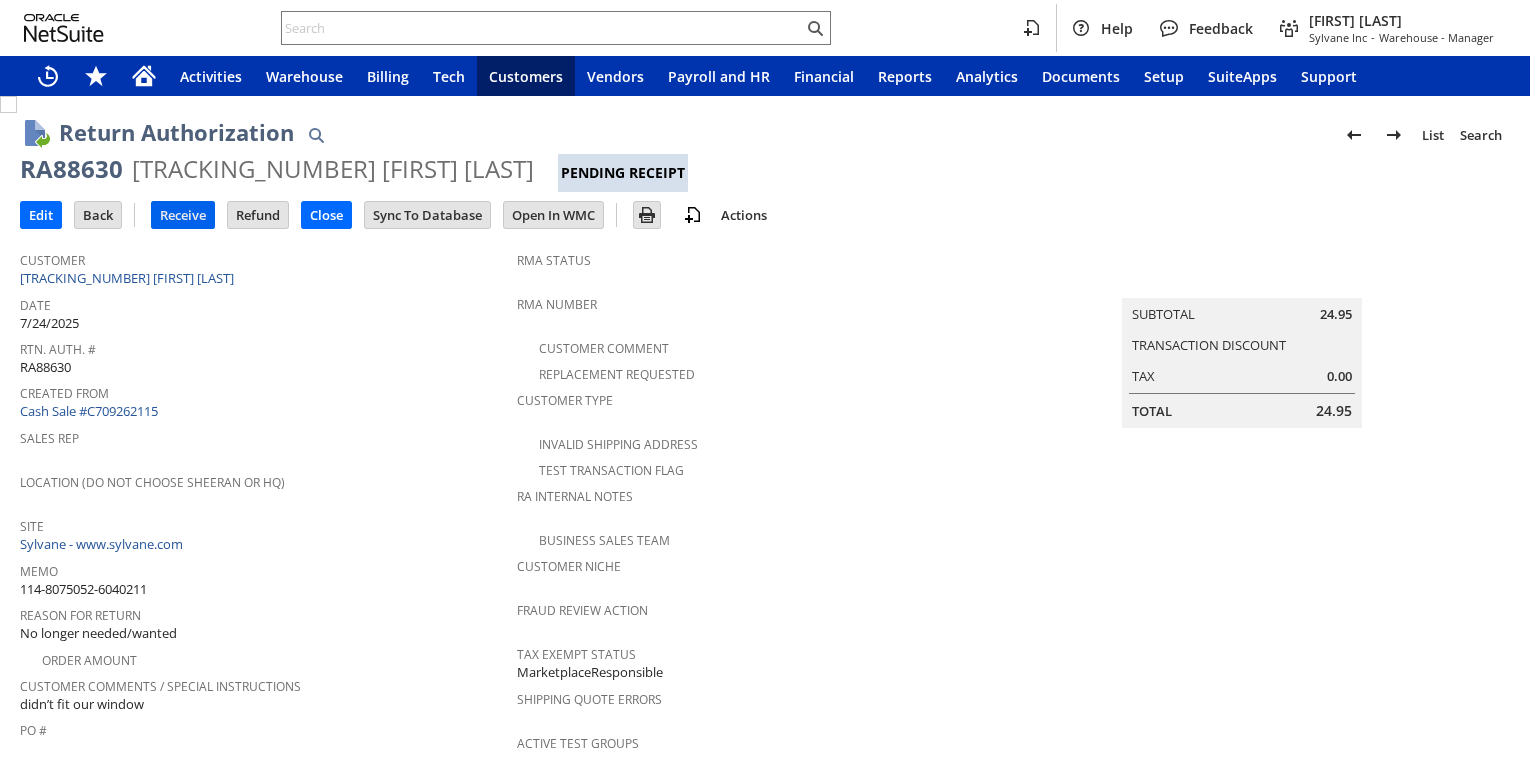click on "Receive" at bounding box center (183, 215) 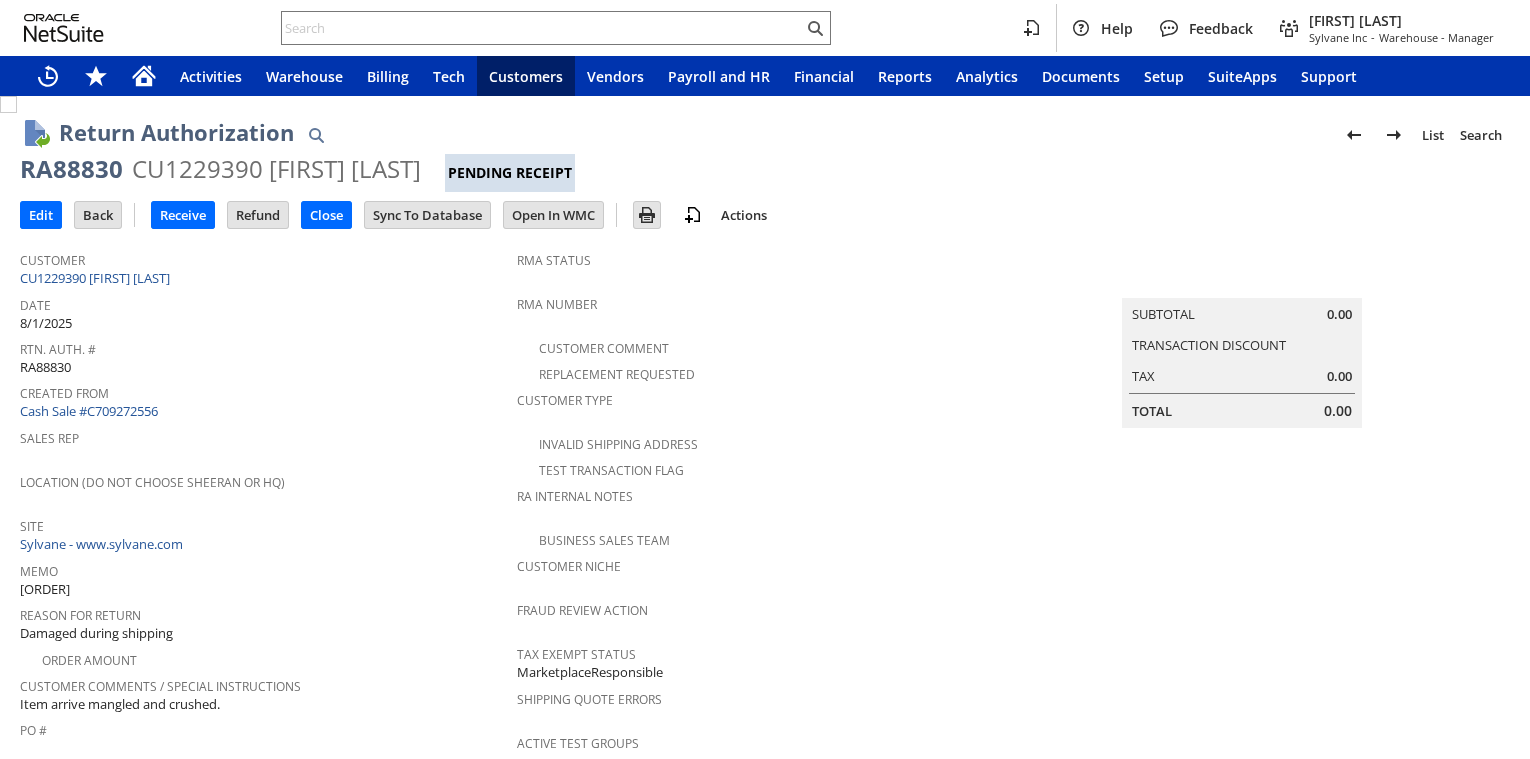 scroll, scrollTop: 0, scrollLeft: 0, axis: both 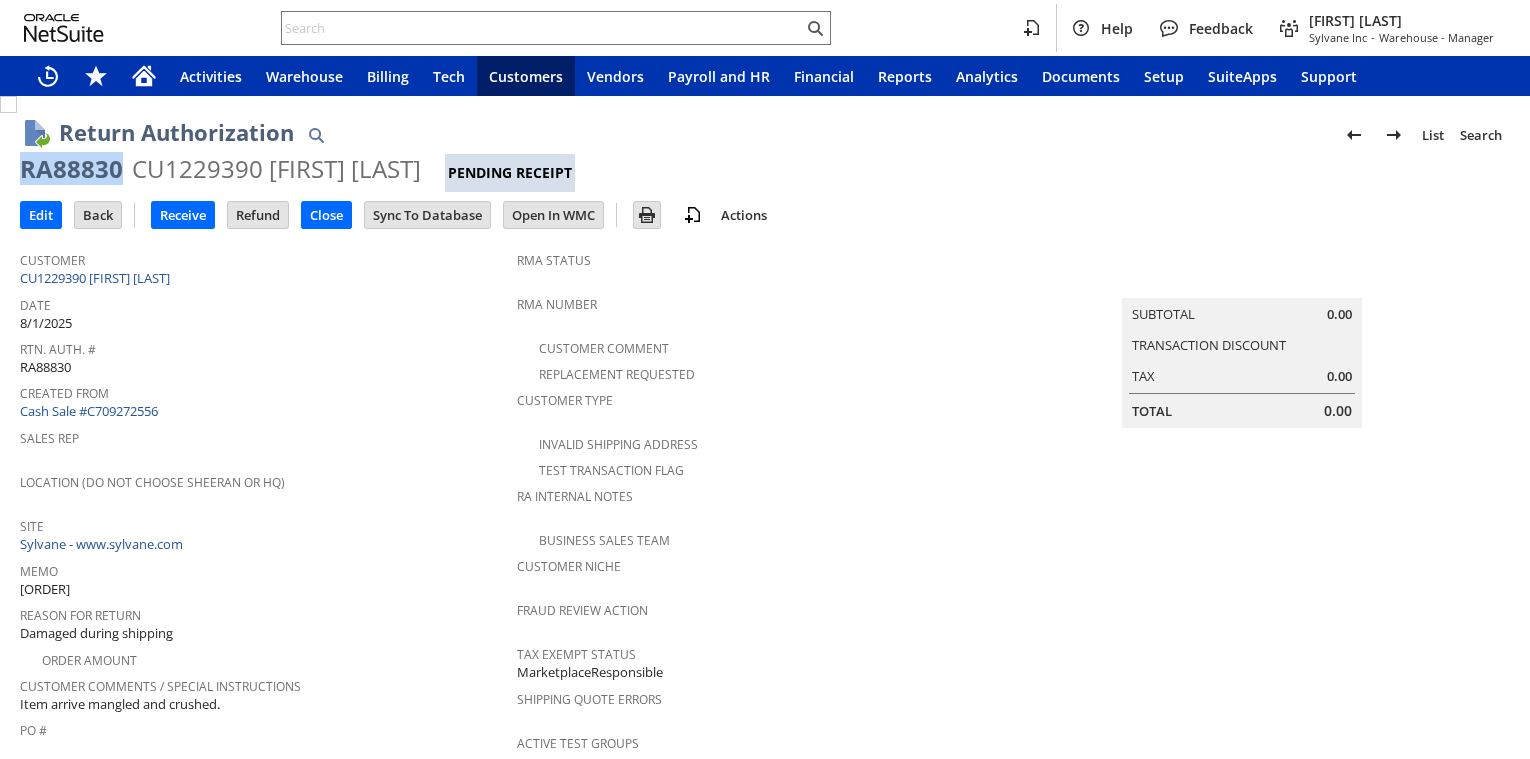 click on "RA88830" at bounding box center [71, 169] 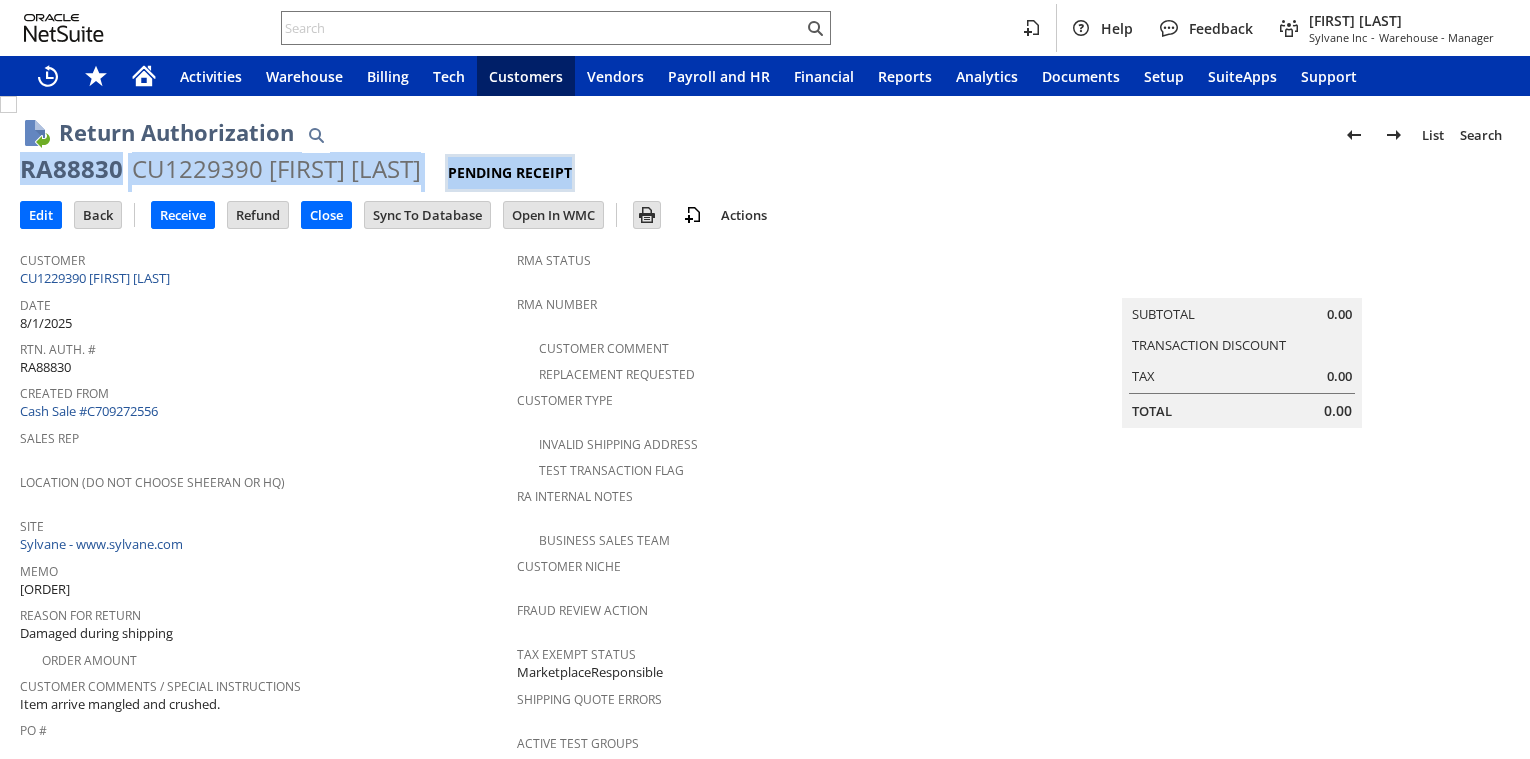 click on "RA88830" at bounding box center (71, 169) 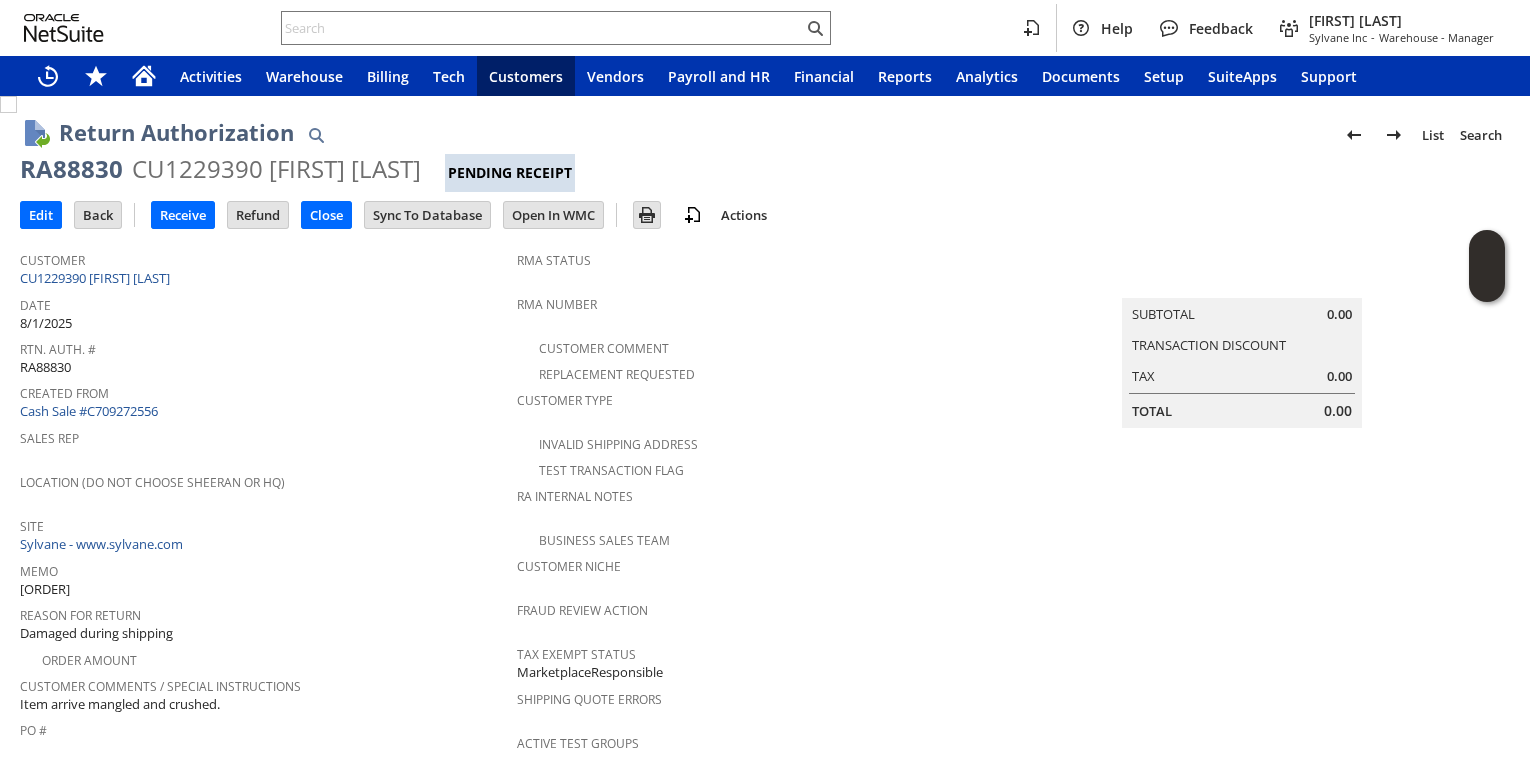 click on "Created From" at bounding box center [263, 390] 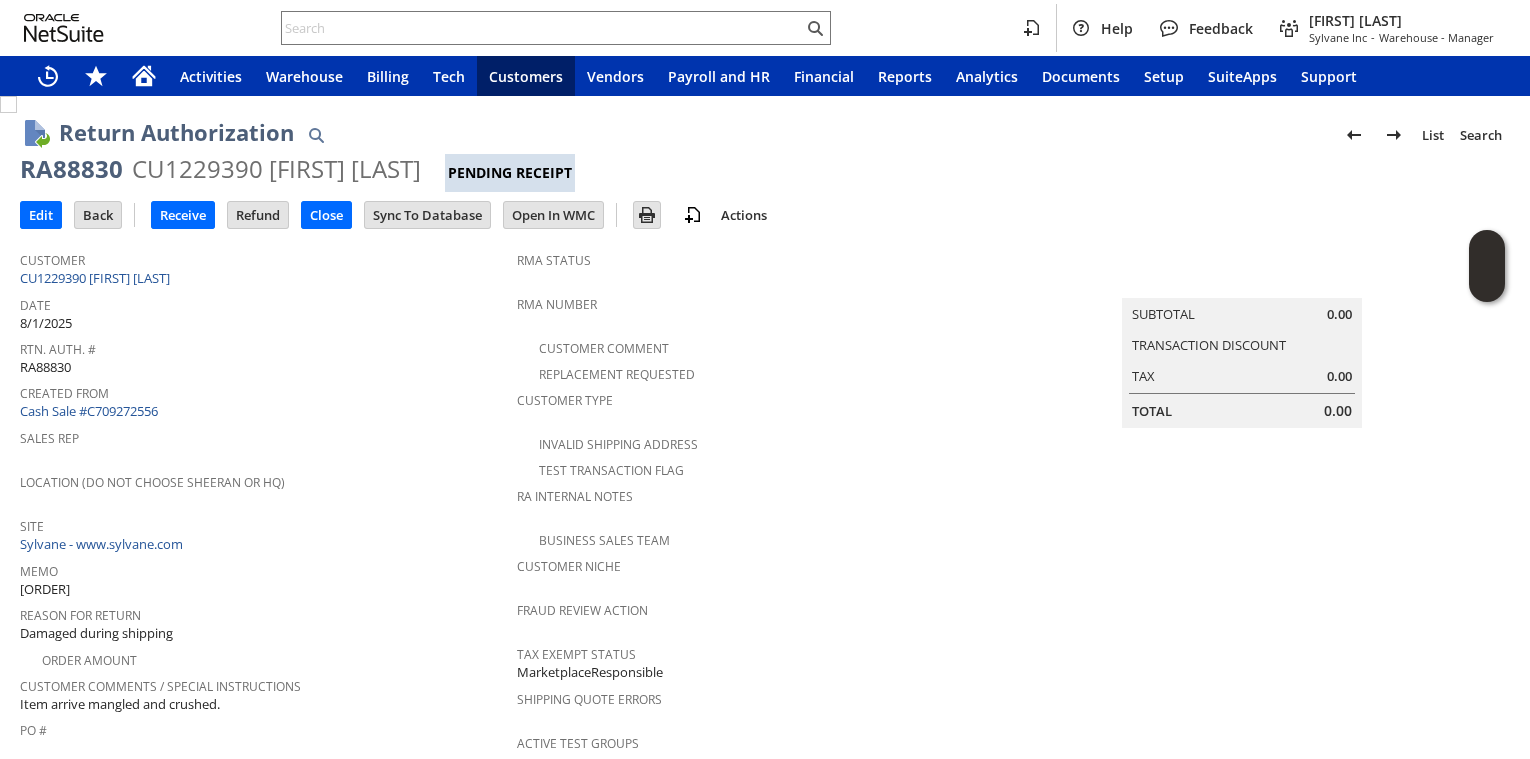 click on "RA88830" at bounding box center [71, 169] 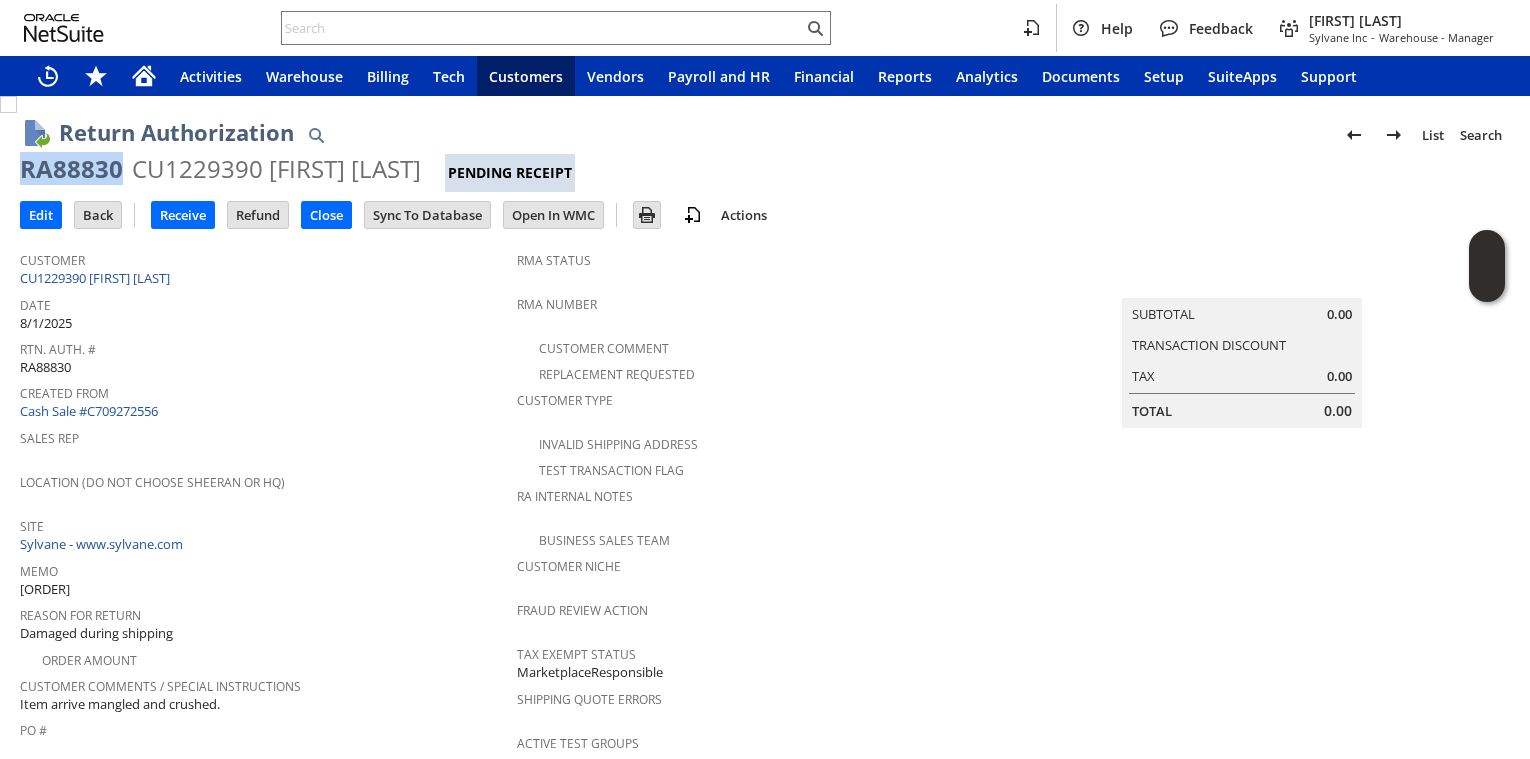 click on "RA88830" at bounding box center [71, 169] 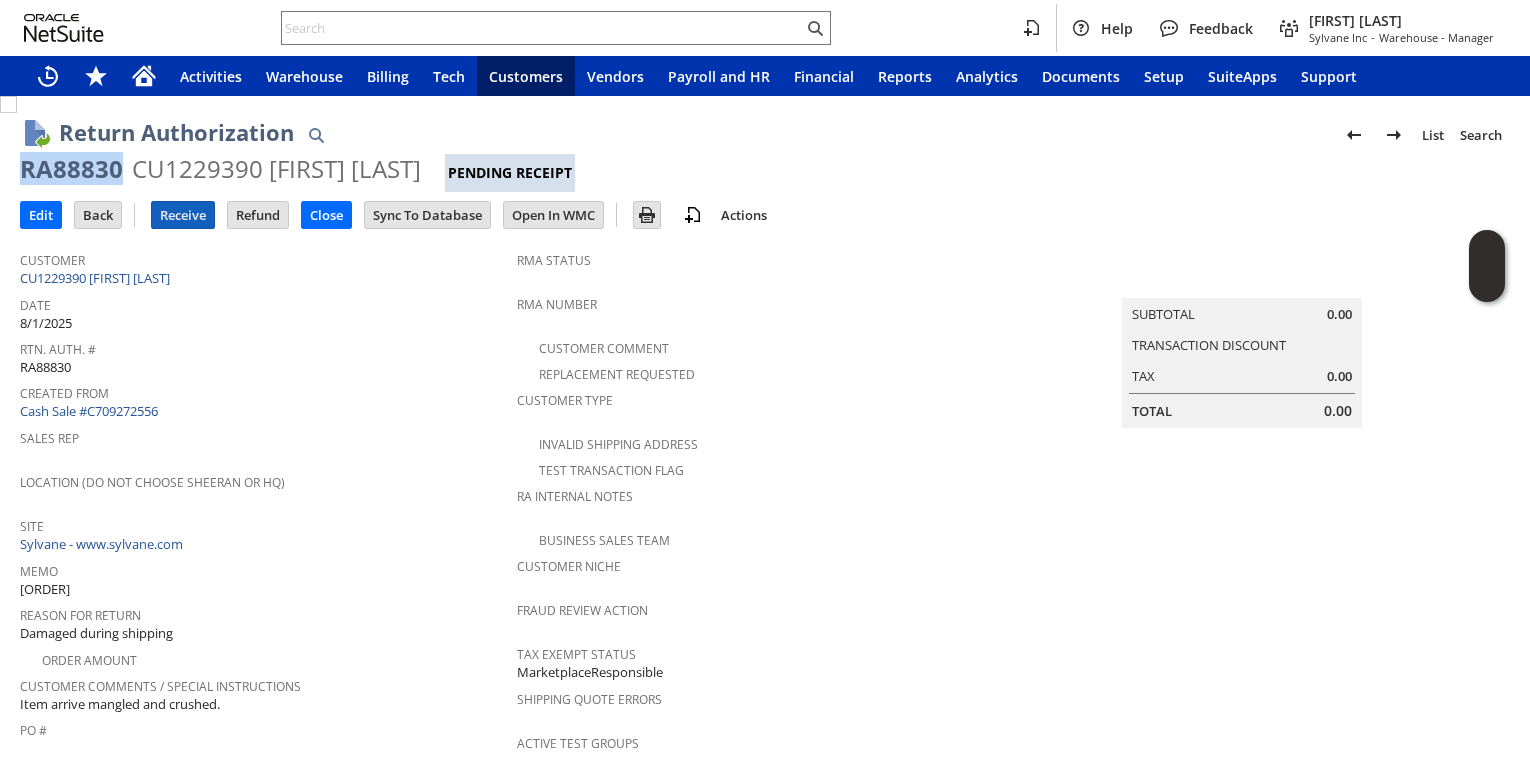 click on "Receive" at bounding box center [183, 215] 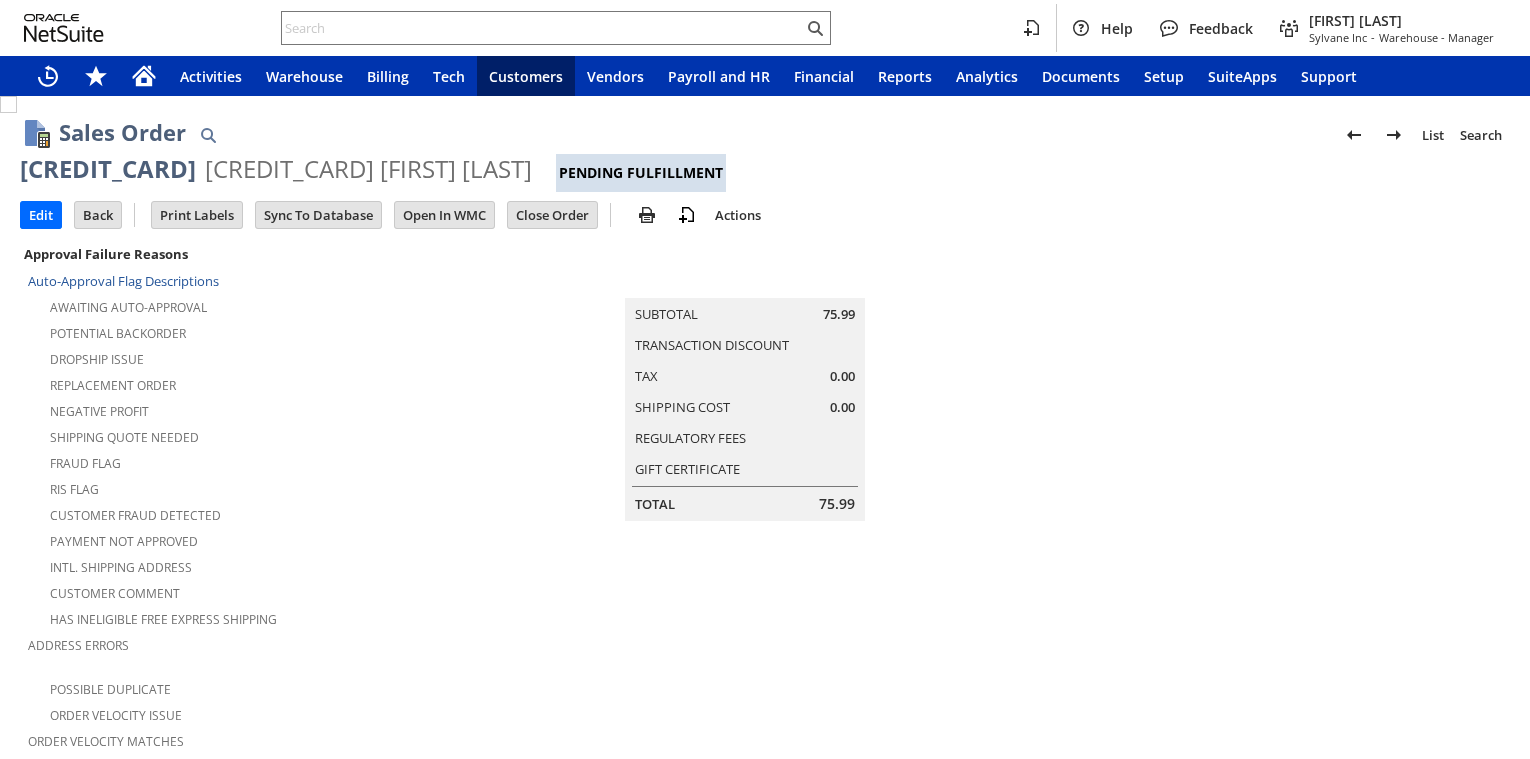 scroll, scrollTop: 0, scrollLeft: 0, axis: both 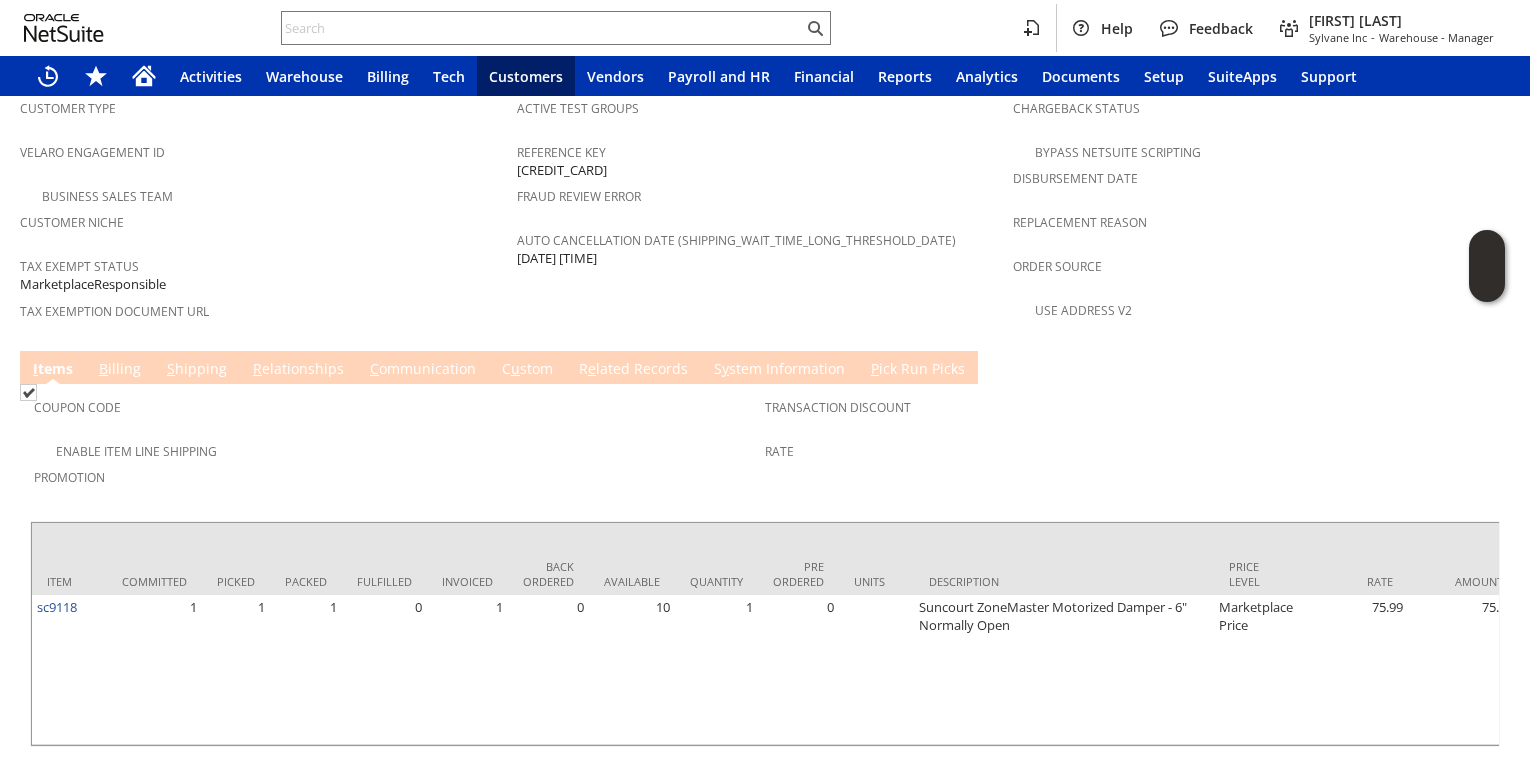 click on "R e lated Records" at bounding box center (633, 370) 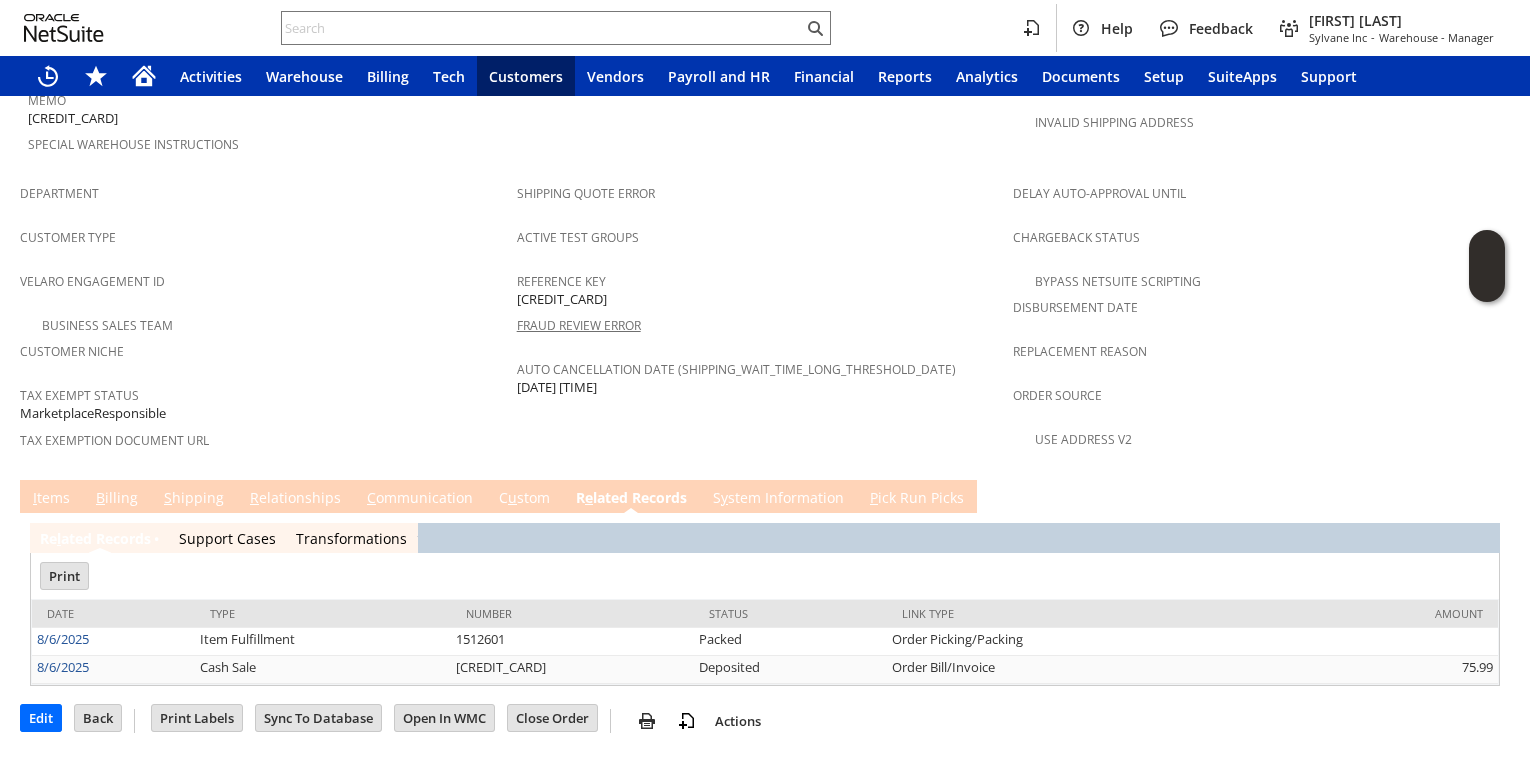 scroll, scrollTop: 1147, scrollLeft: 0, axis: vertical 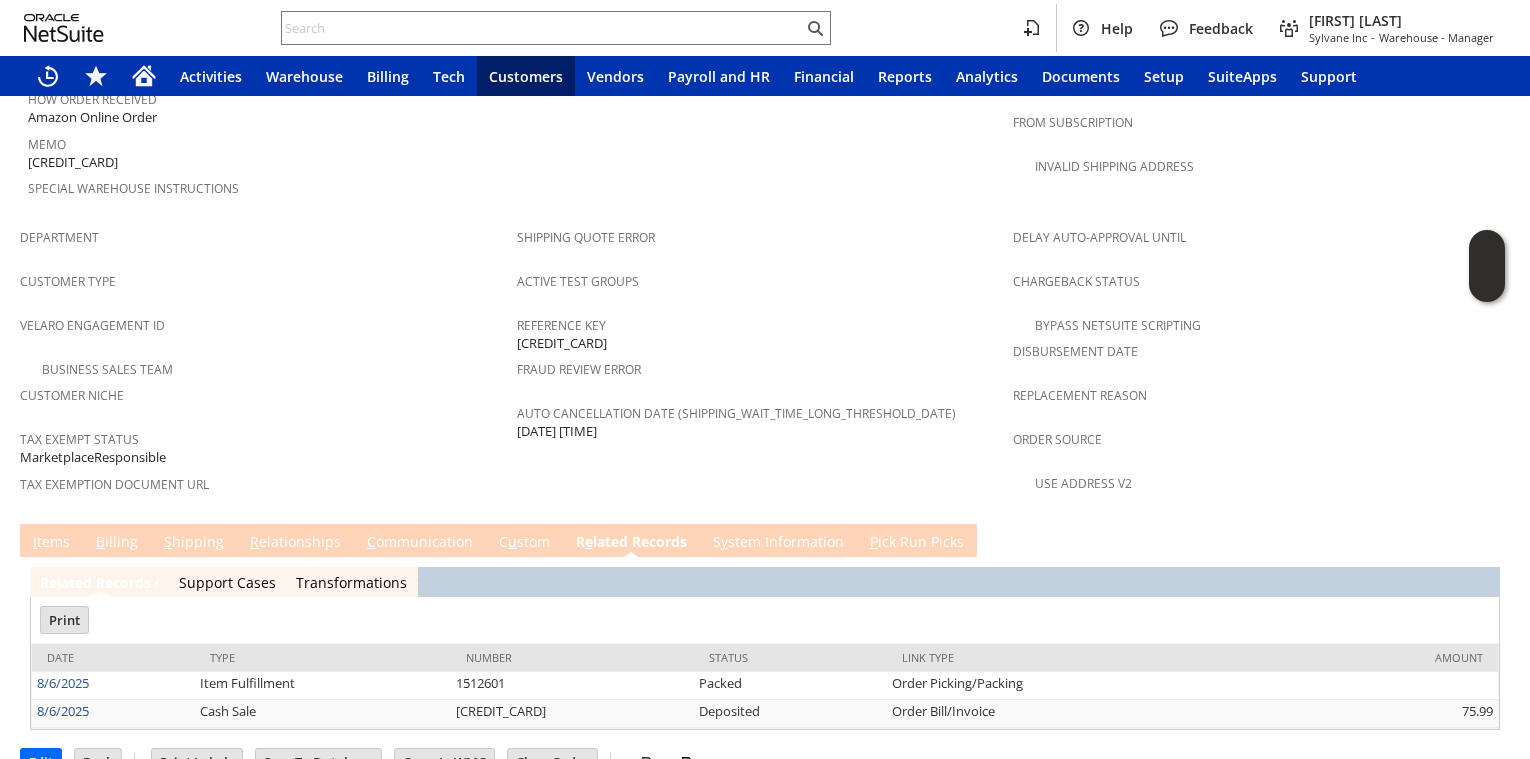 click on "Customer Type" at bounding box center (263, 288) 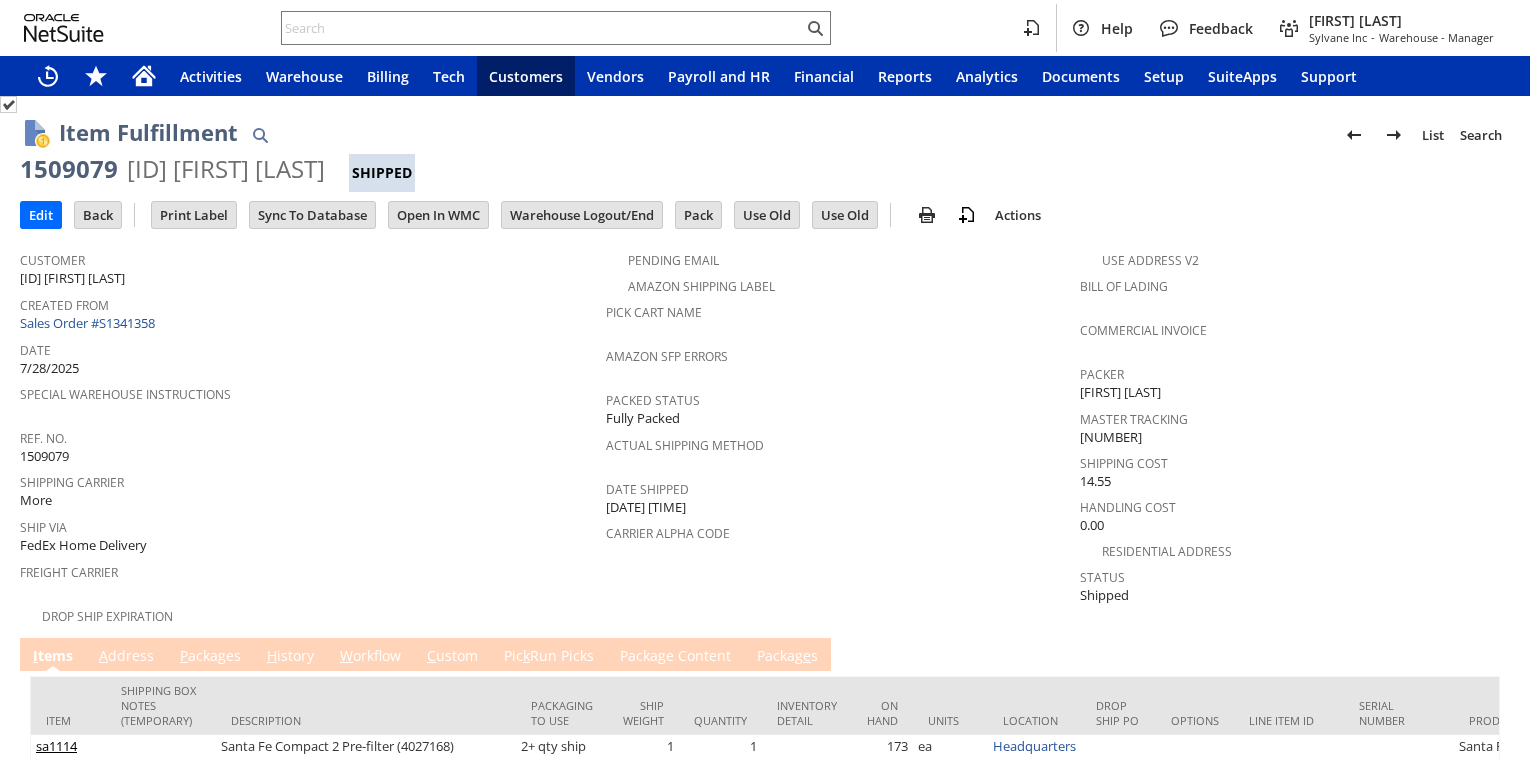 scroll, scrollTop: 0, scrollLeft: 0, axis: both 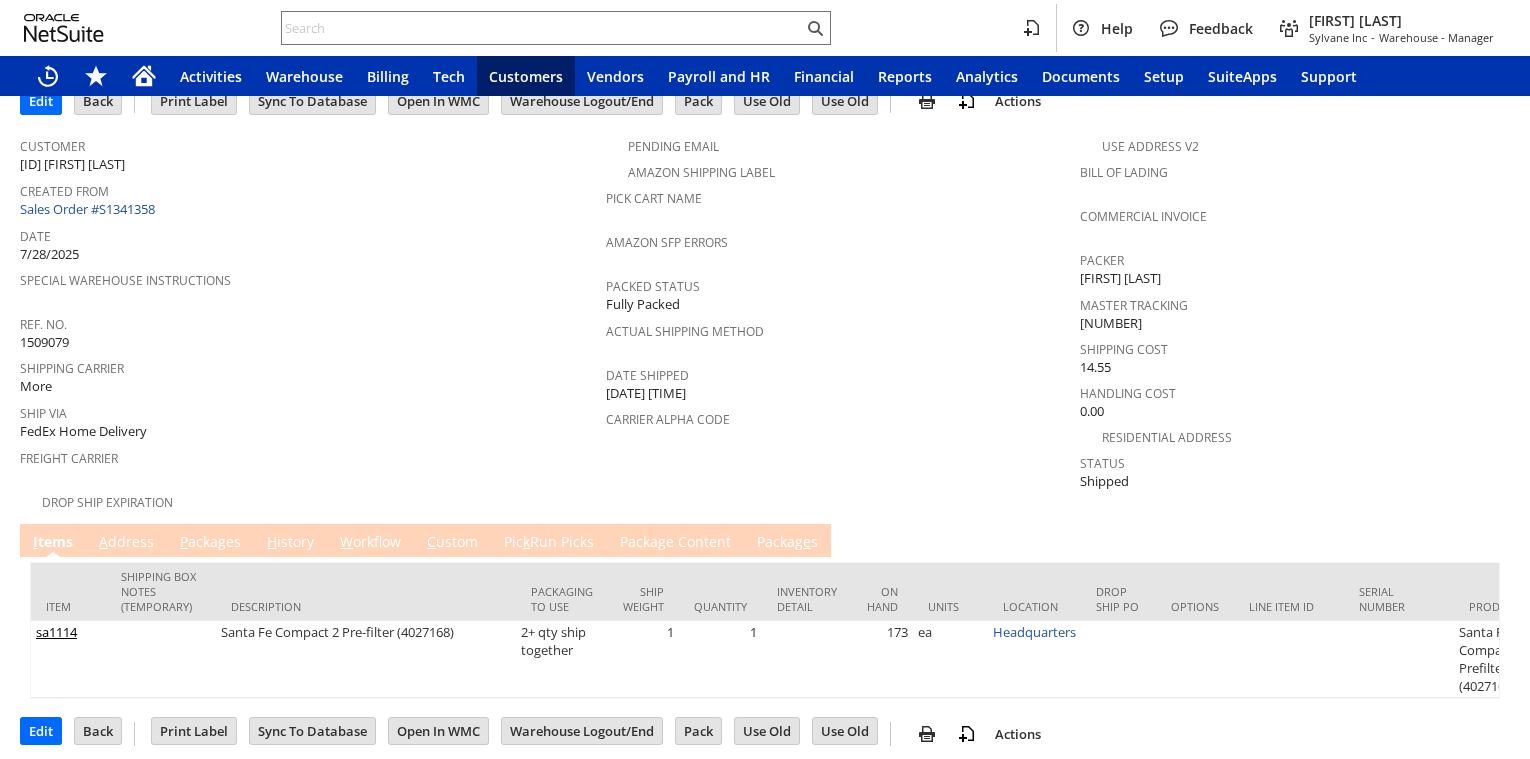 click on "P ackages" at bounding box center (210, 543) 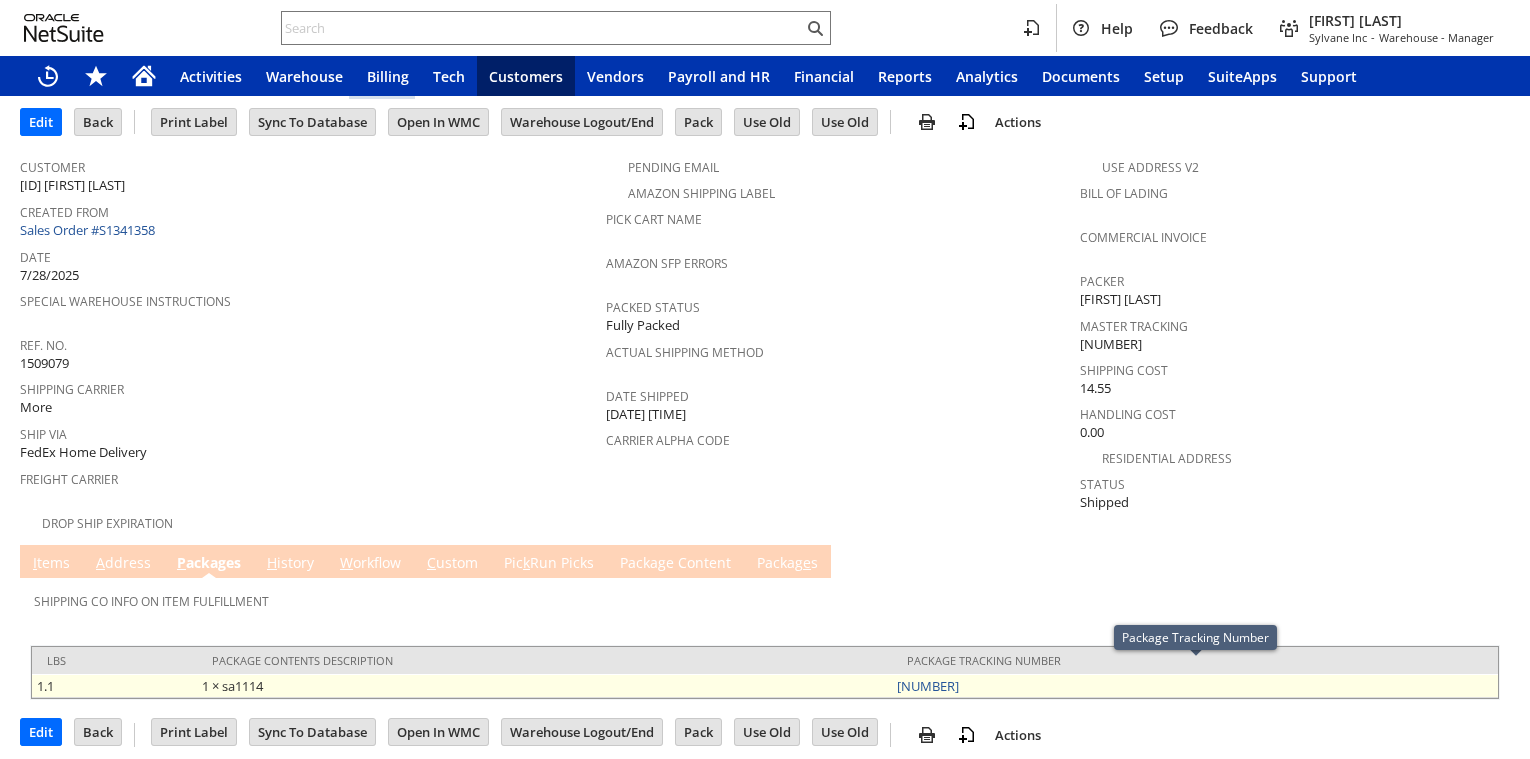 click on "883111919104" at bounding box center [1195, 686] 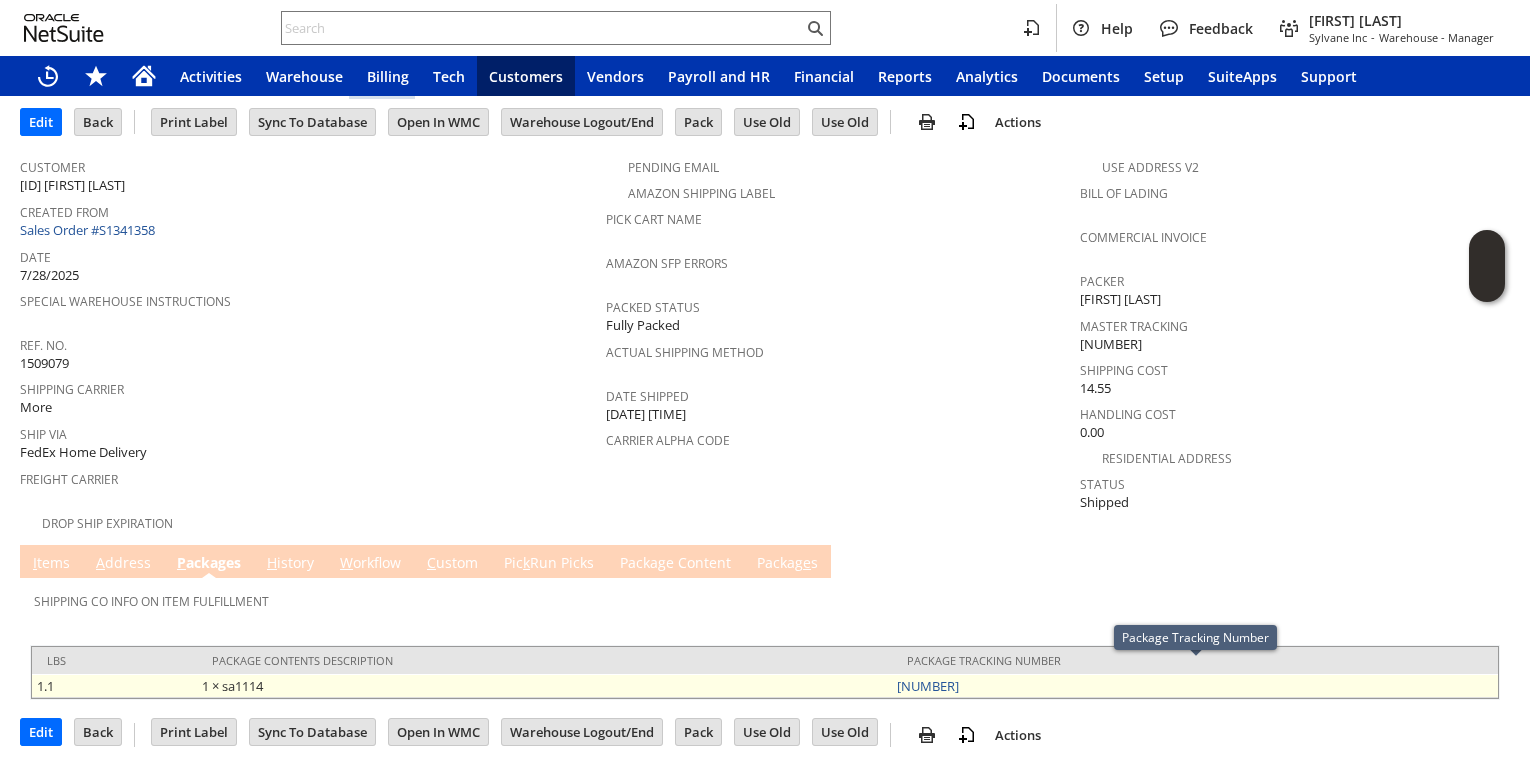 copy on "883111919104" 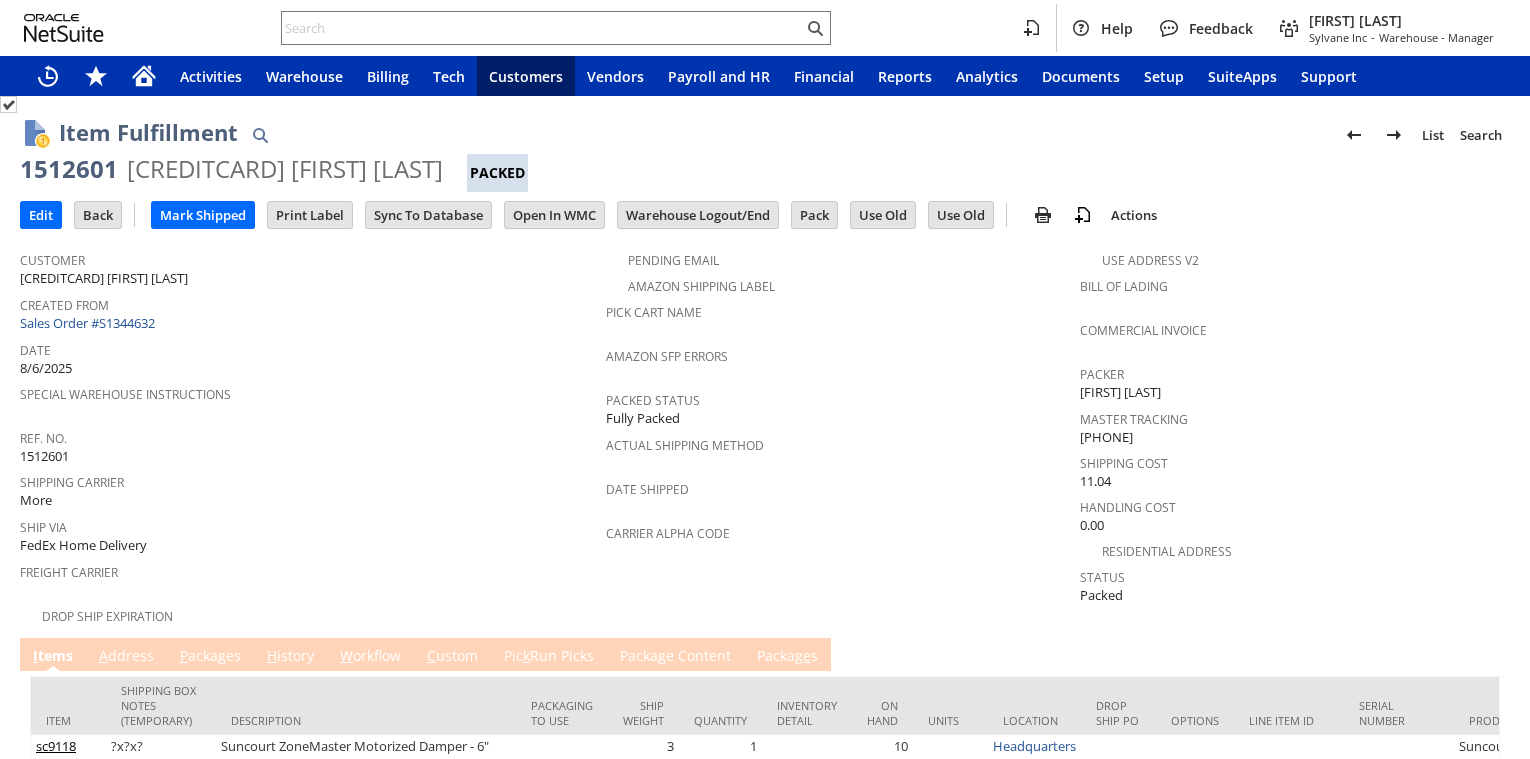 scroll, scrollTop: 0, scrollLeft: 0, axis: both 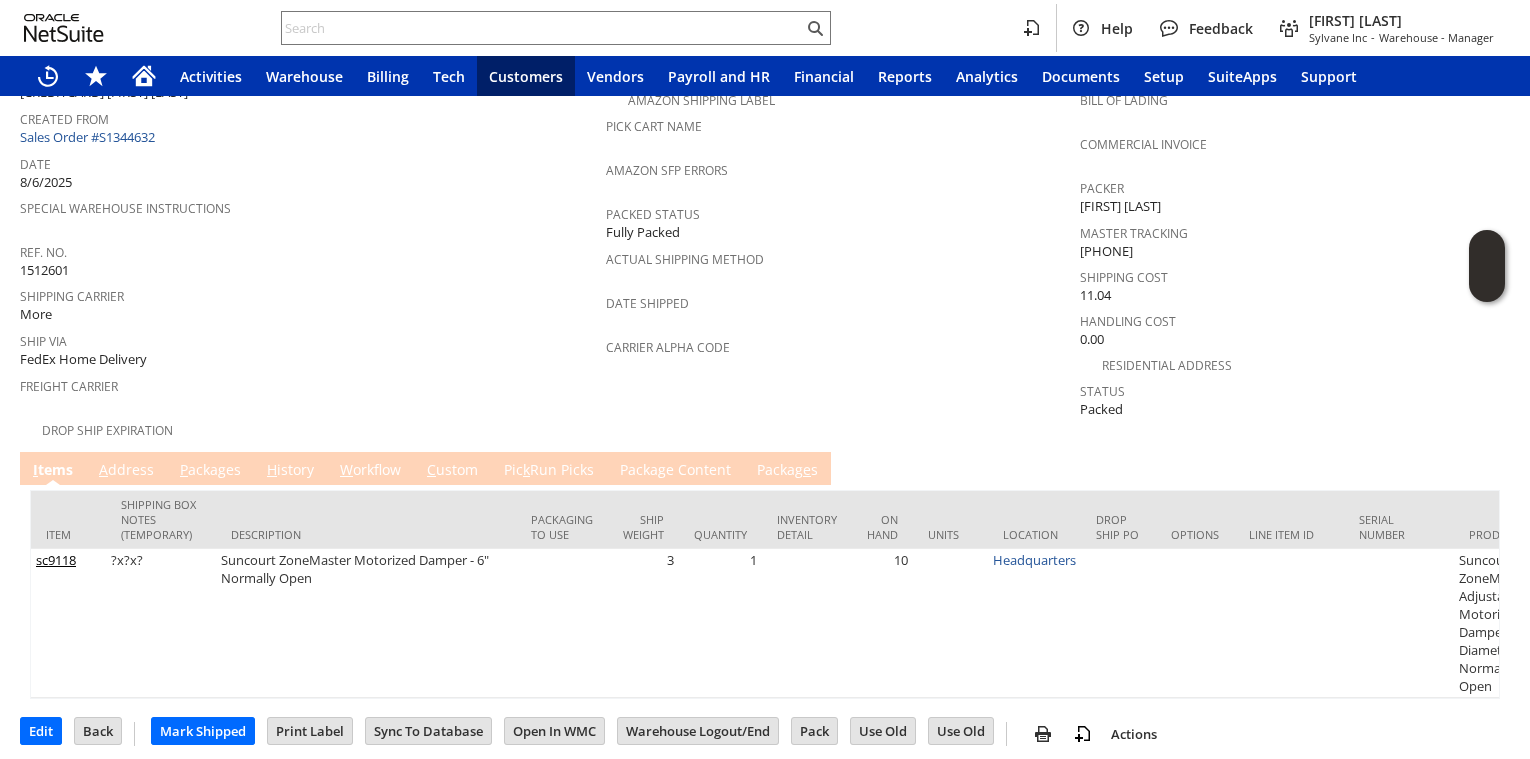 click on "A ddress" at bounding box center [126, 471] 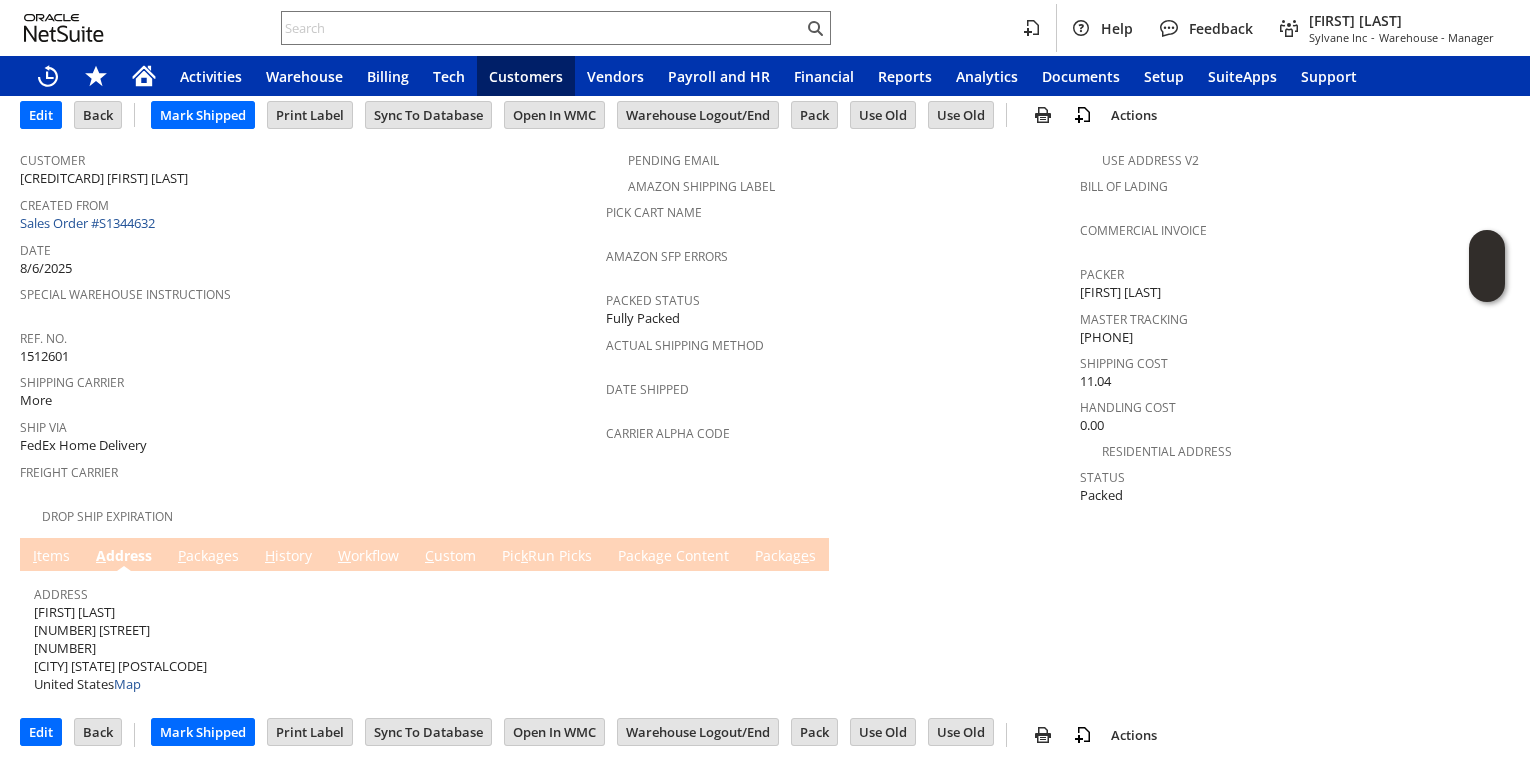 click on "Pic k  Run Picks" at bounding box center [547, 557] 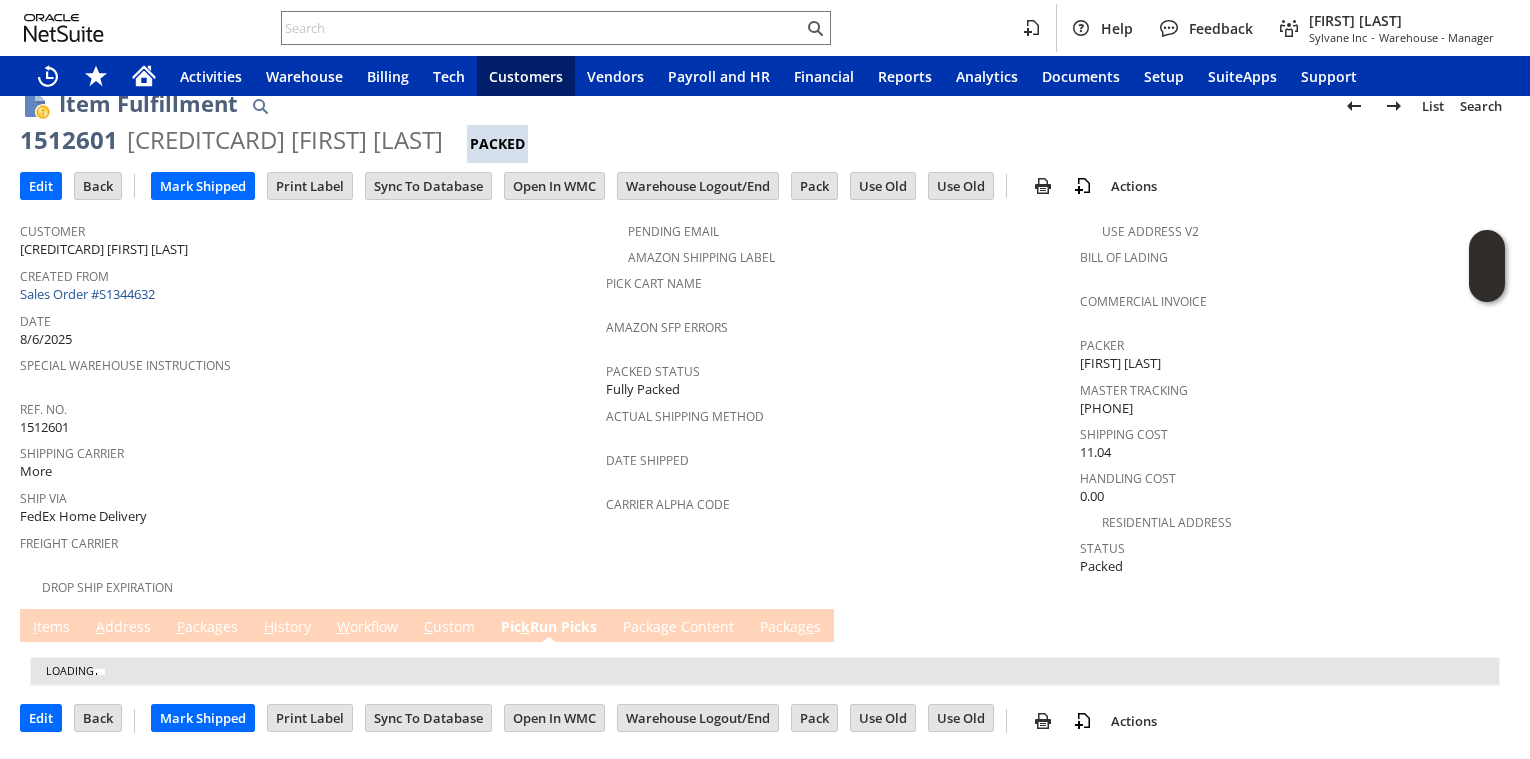 scroll, scrollTop: 17, scrollLeft: 0, axis: vertical 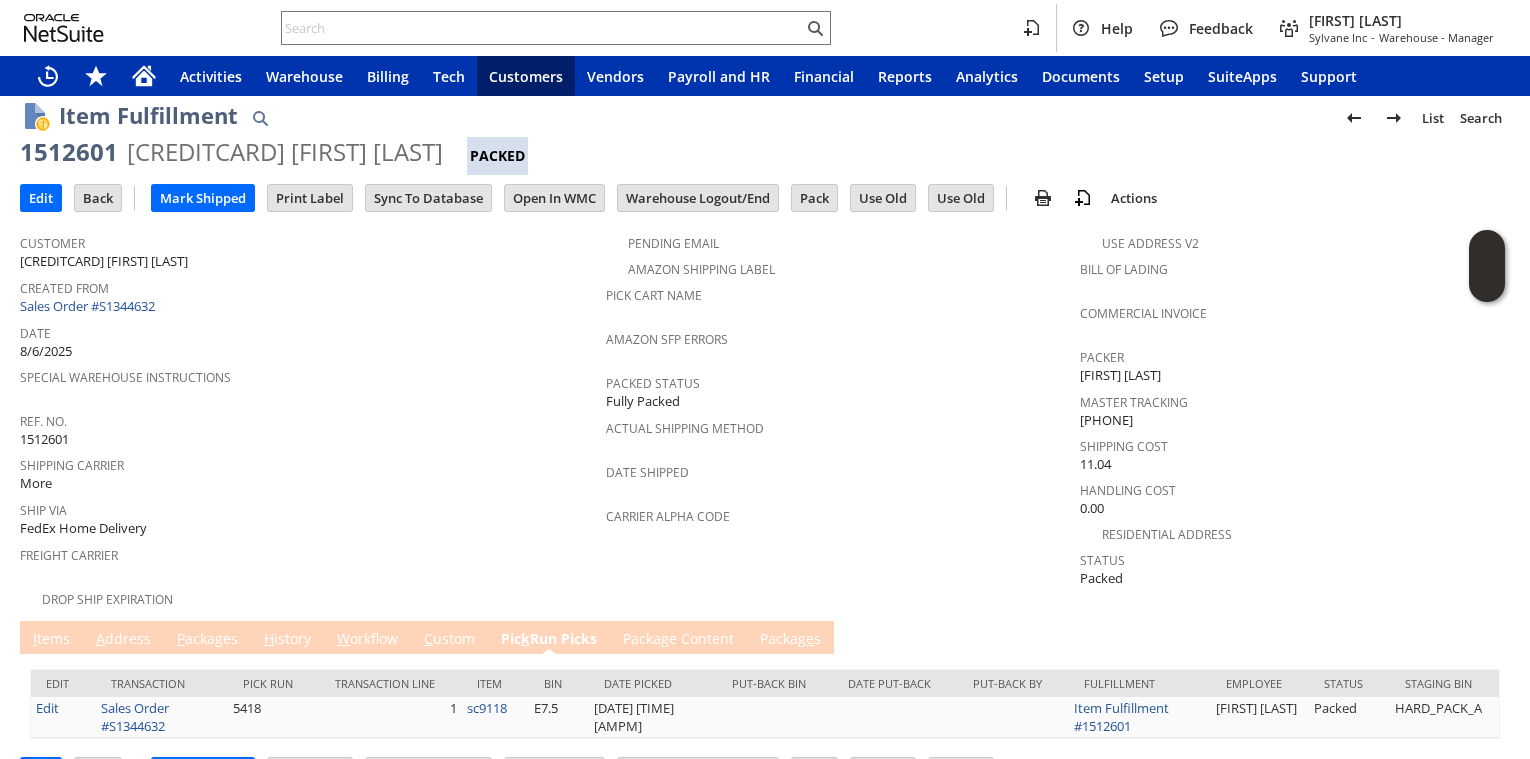 click on "I tems" at bounding box center (51, 640) 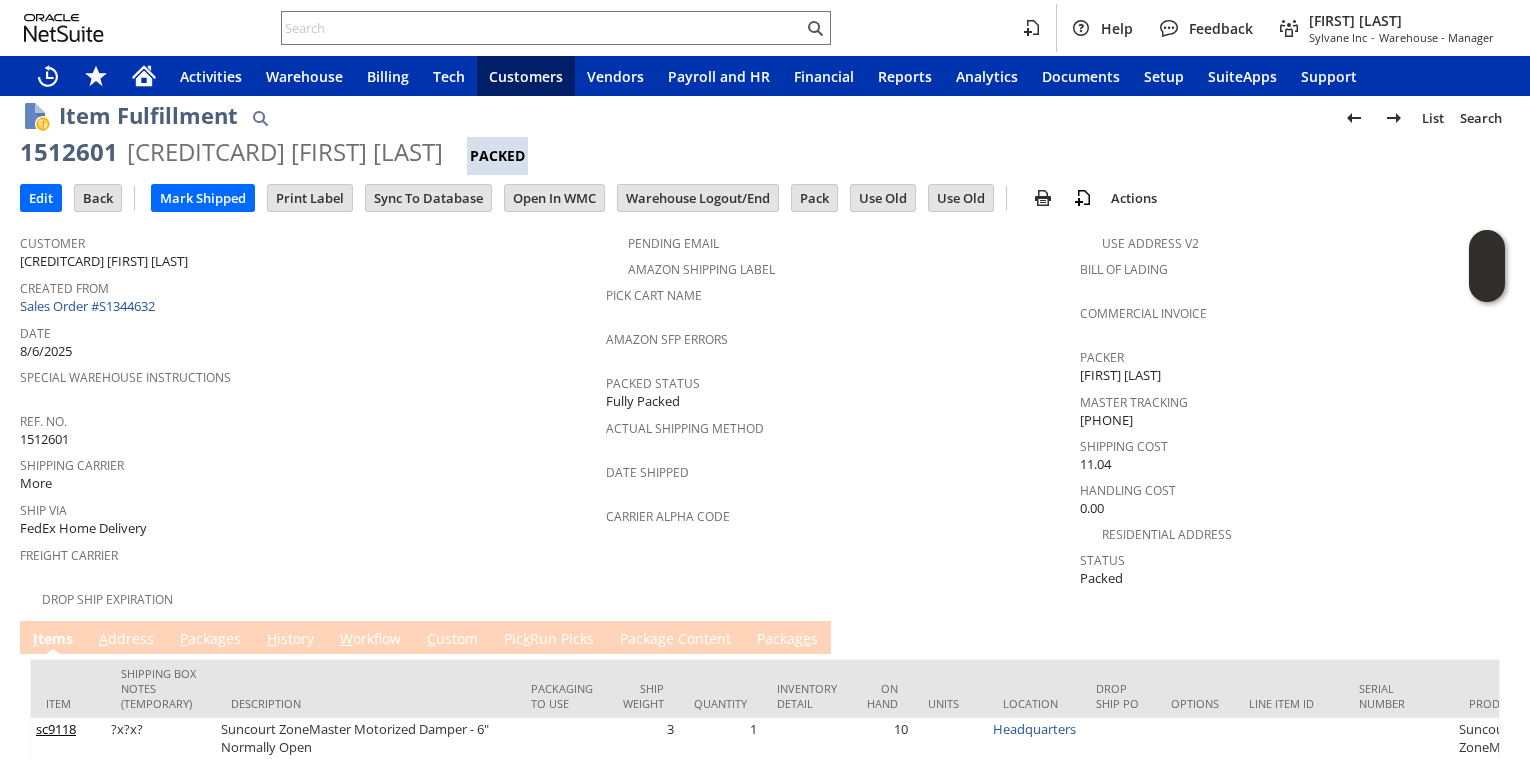 click on "A ddress" at bounding box center (126, 640) 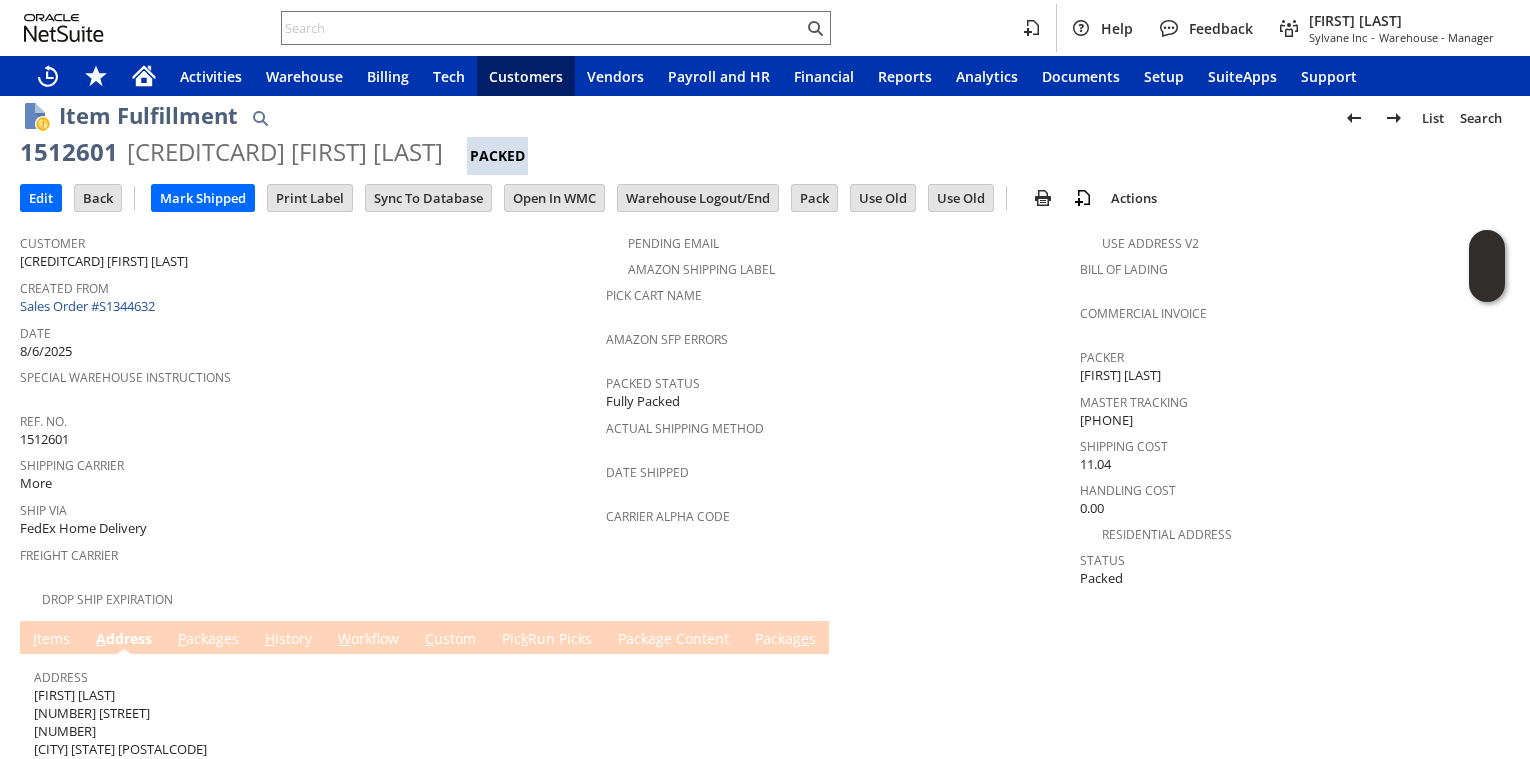 scroll, scrollTop: 100, scrollLeft: 0, axis: vertical 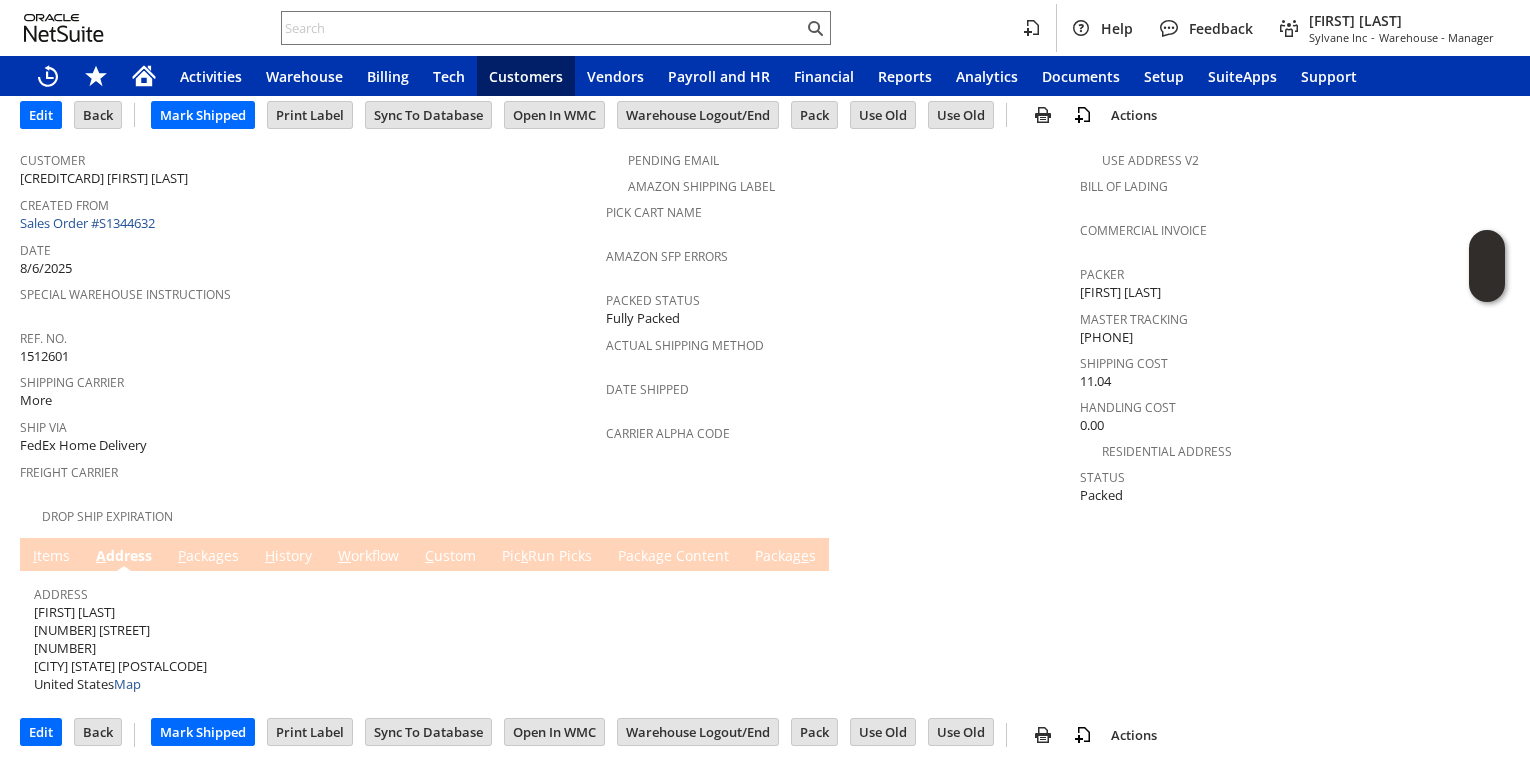 click on "Shipping Carrier
More" at bounding box center (308, 389) 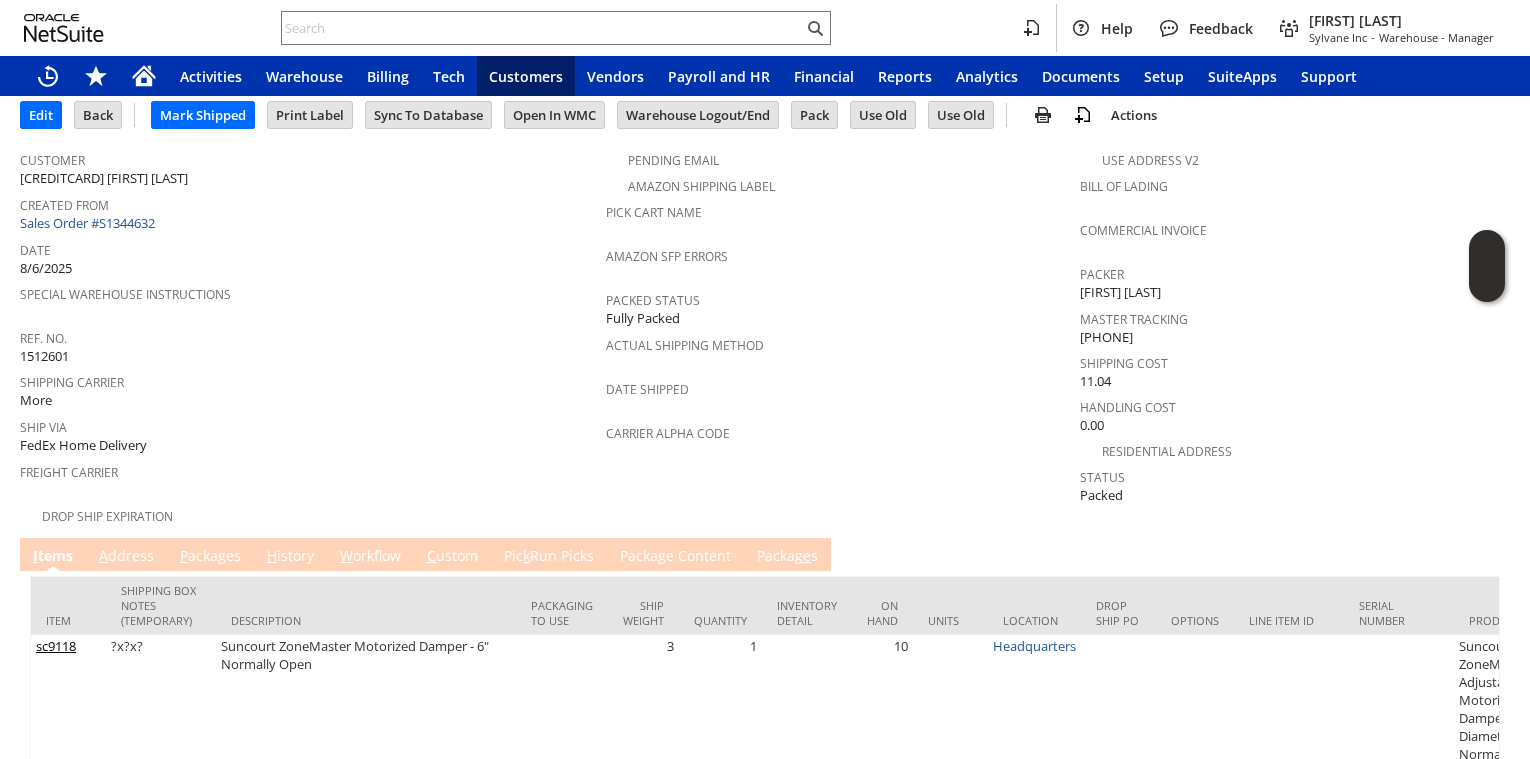 scroll, scrollTop: 186, scrollLeft: 0, axis: vertical 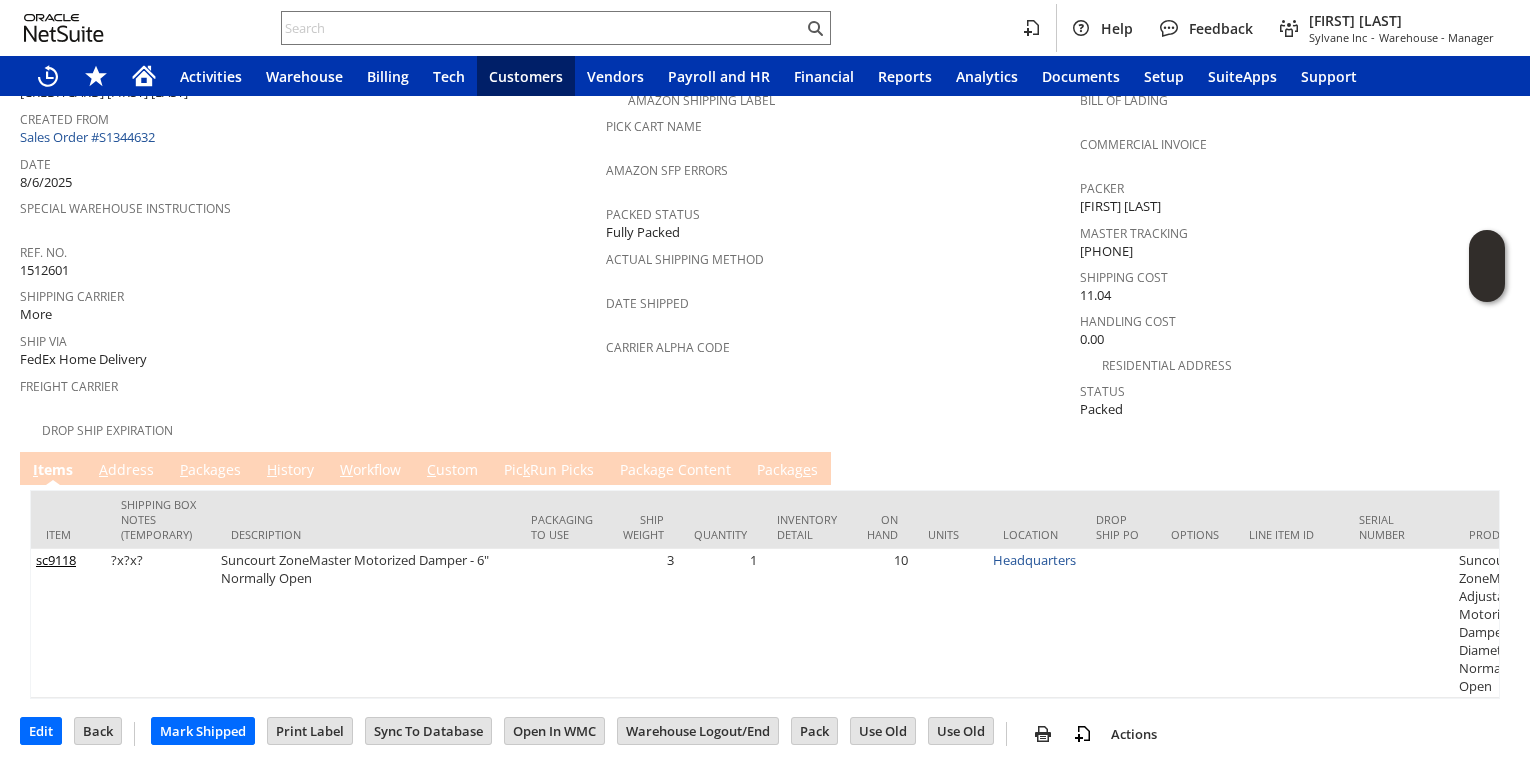 click on "A ddress" at bounding box center [126, 471] 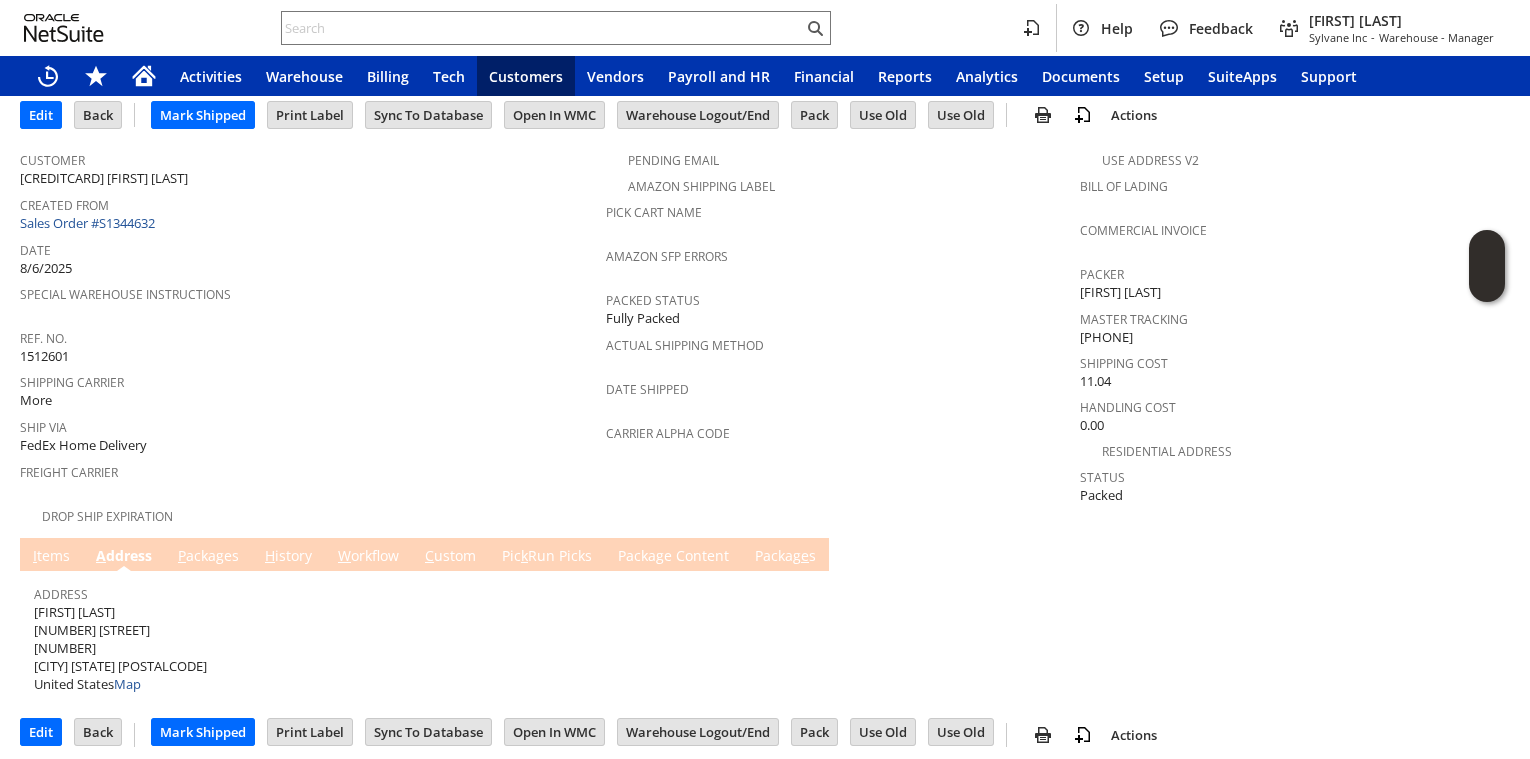 scroll, scrollTop: 0, scrollLeft: 0, axis: both 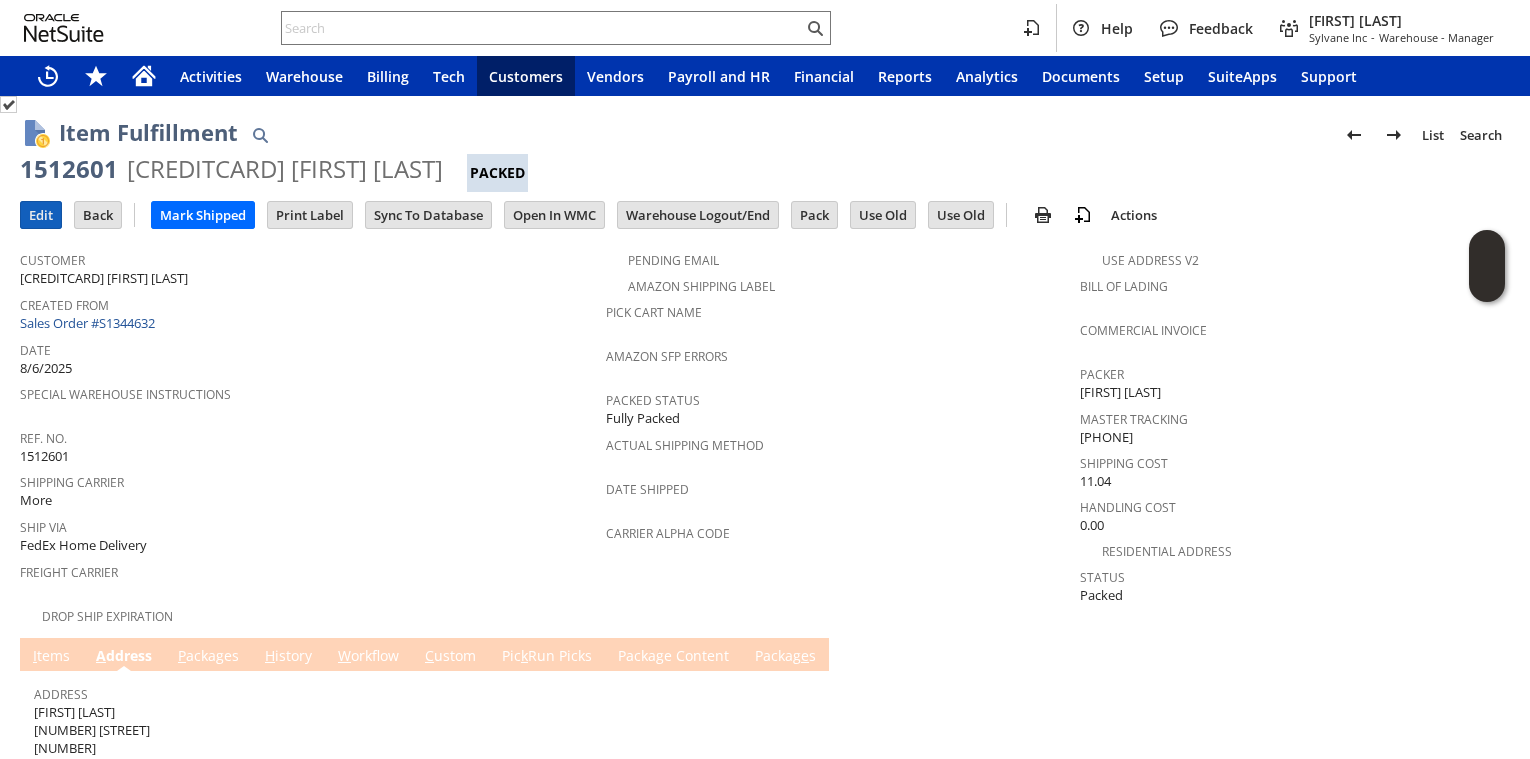 click on "Edit" at bounding box center [41, 215] 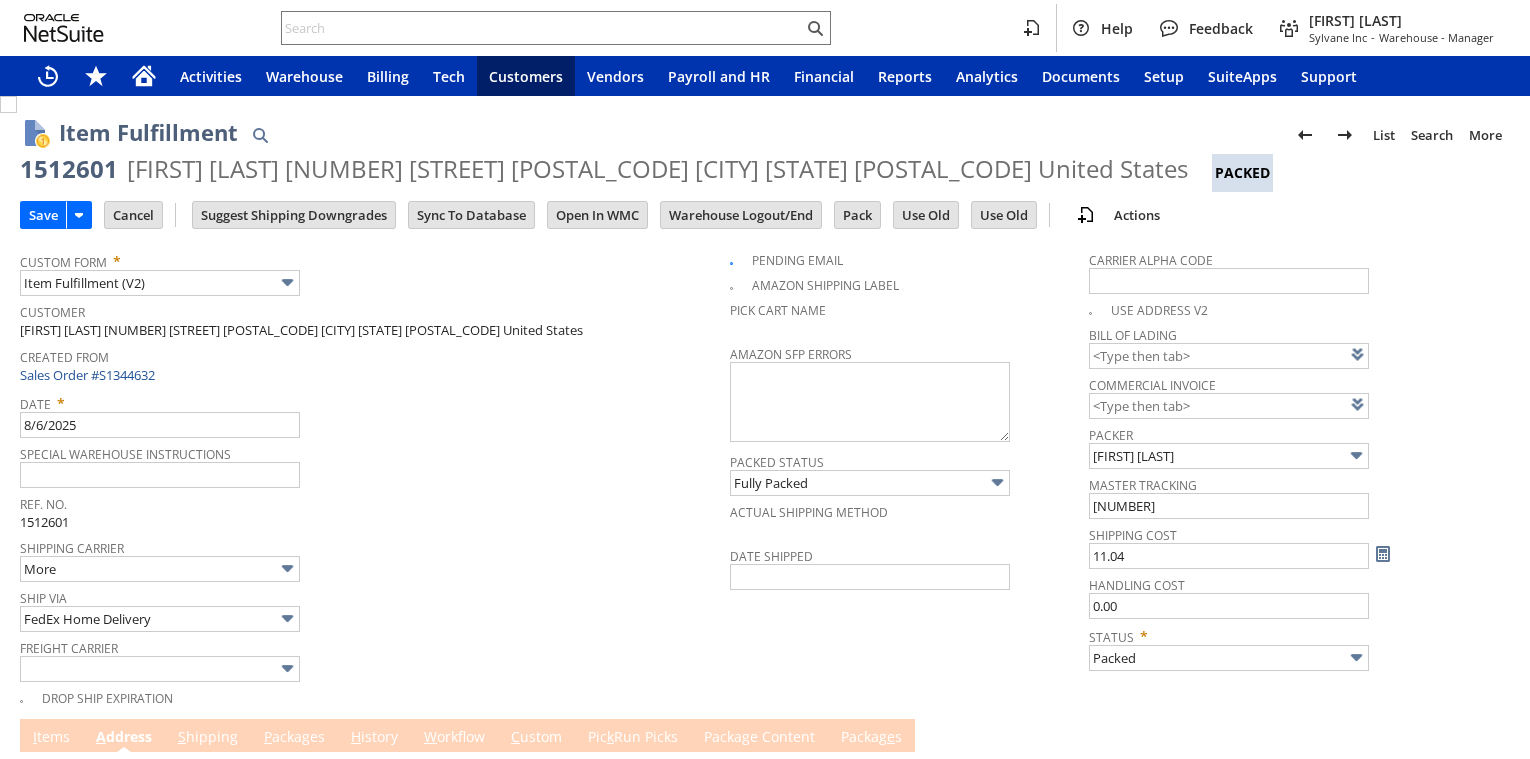 scroll, scrollTop: 0, scrollLeft: 0, axis: both 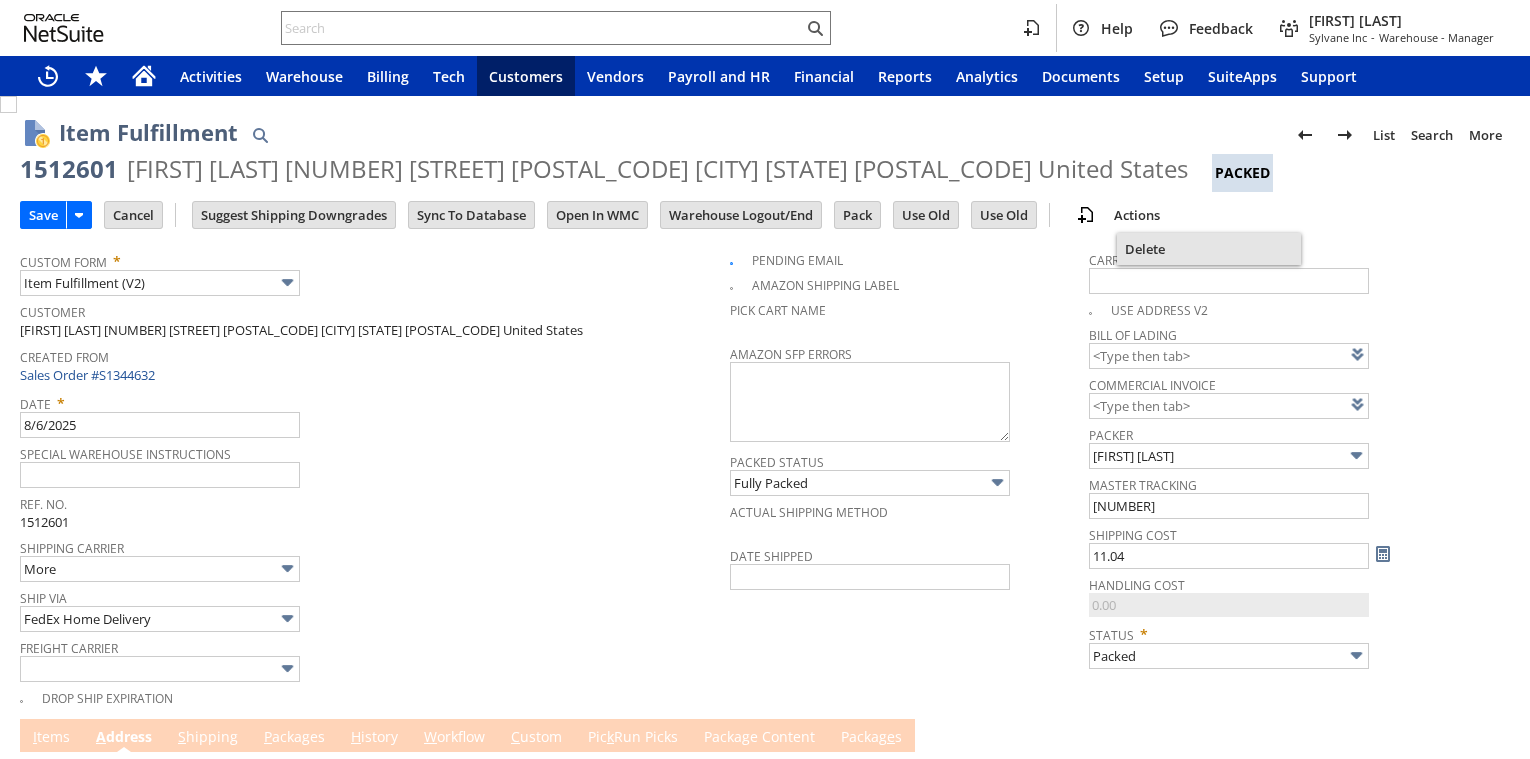 click on "Delete" at bounding box center (1209, 249) 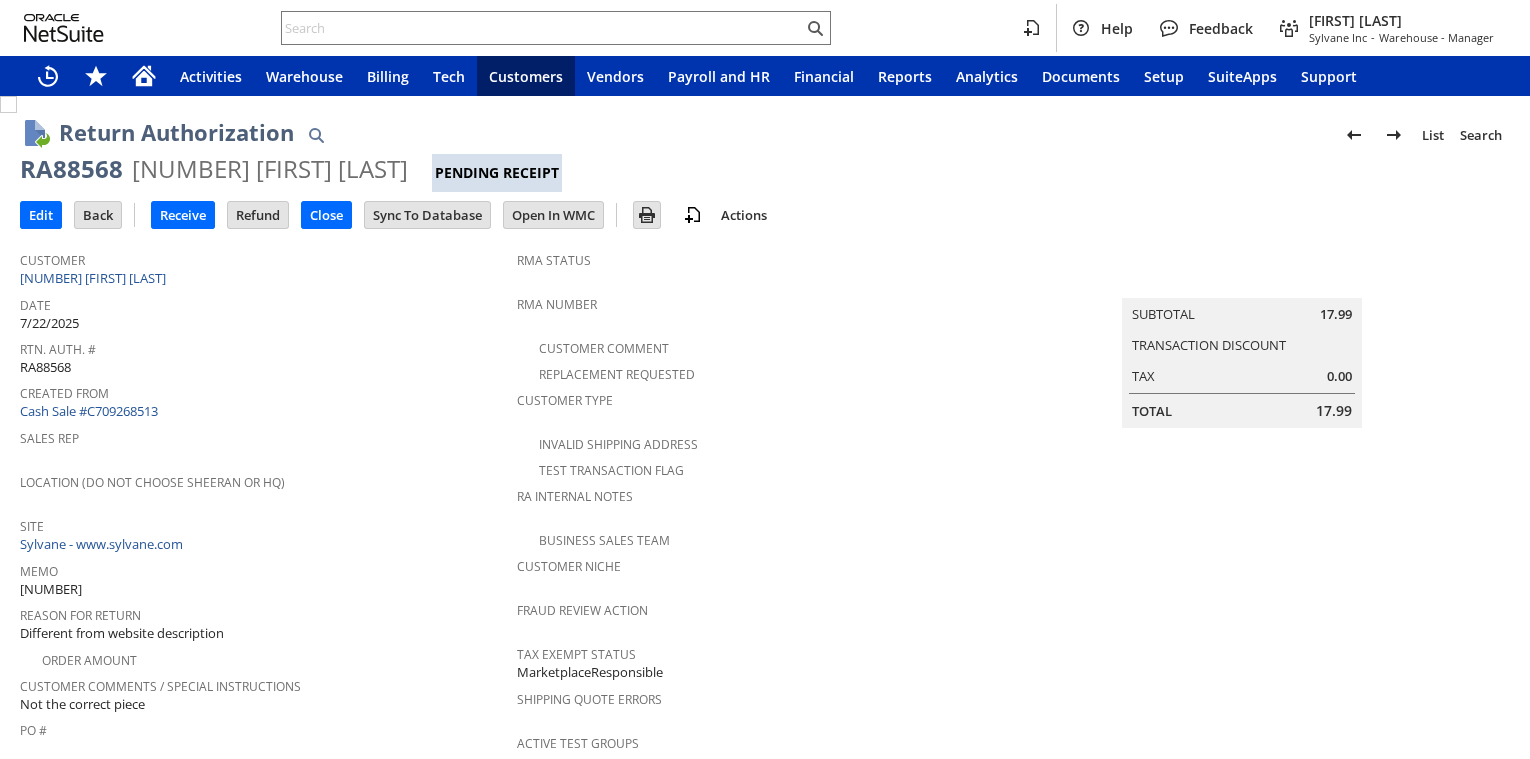 scroll, scrollTop: 0, scrollLeft: 0, axis: both 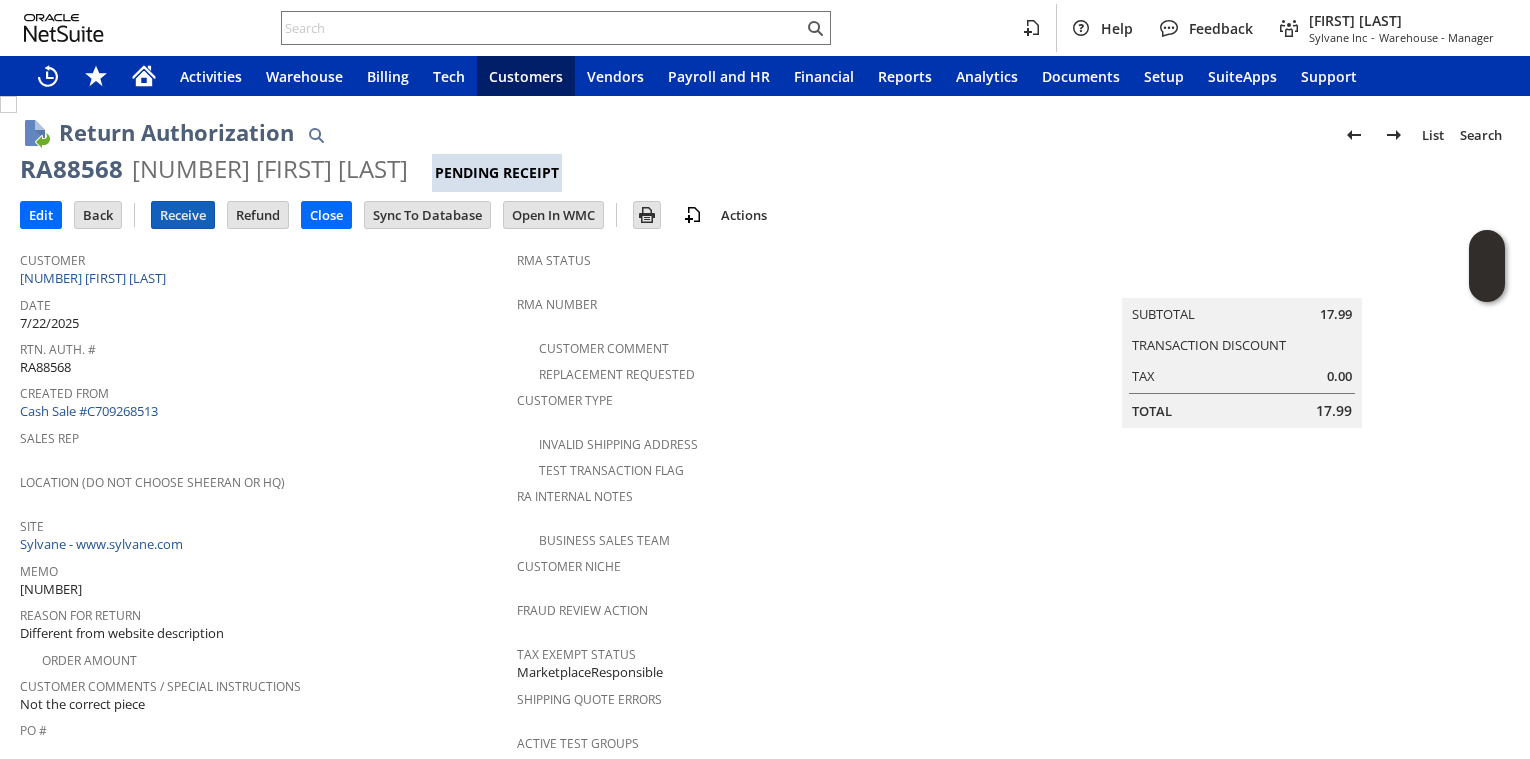 click on "Receive" at bounding box center [183, 215] 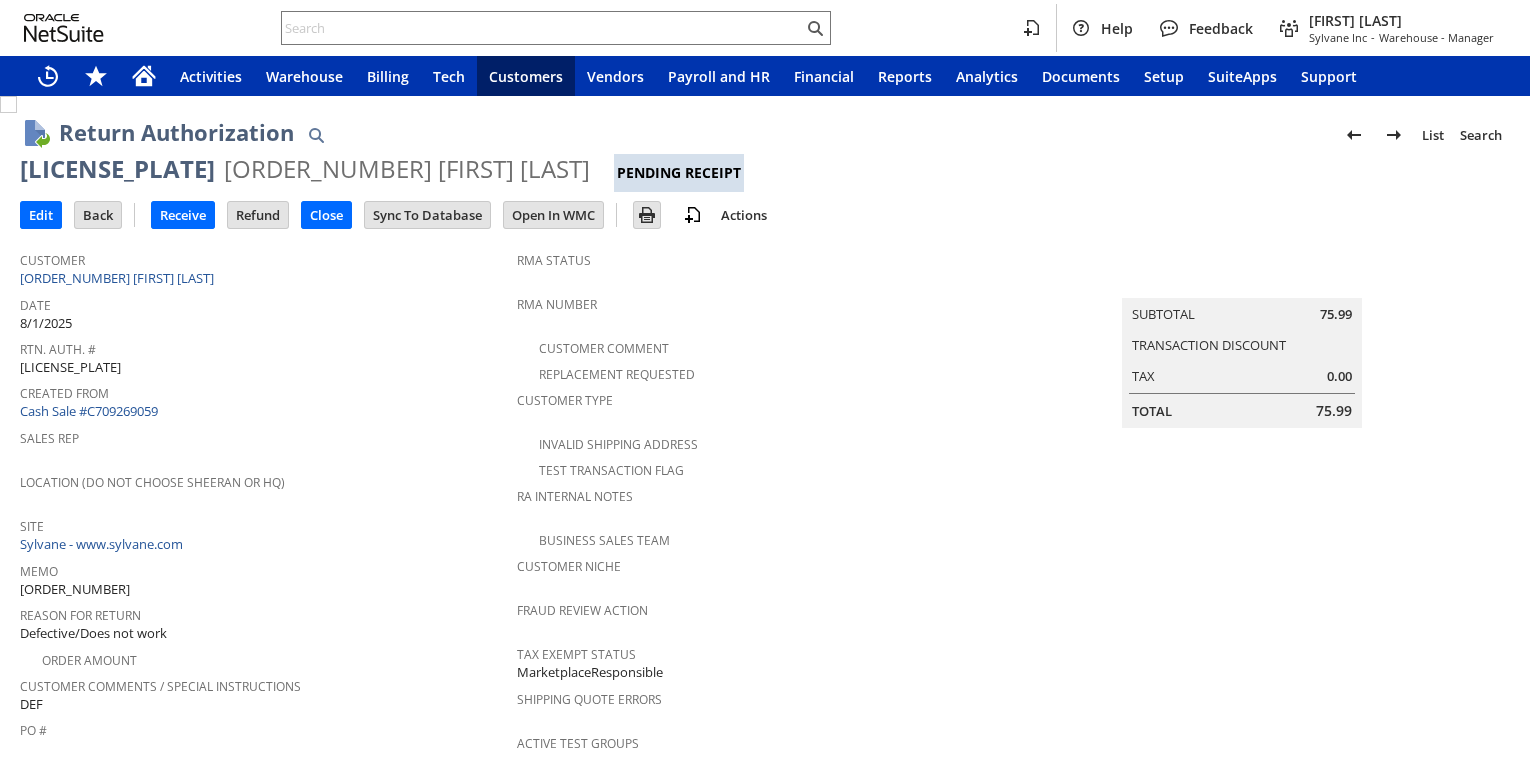 scroll, scrollTop: 0, scrollLeft: 0, axis: both 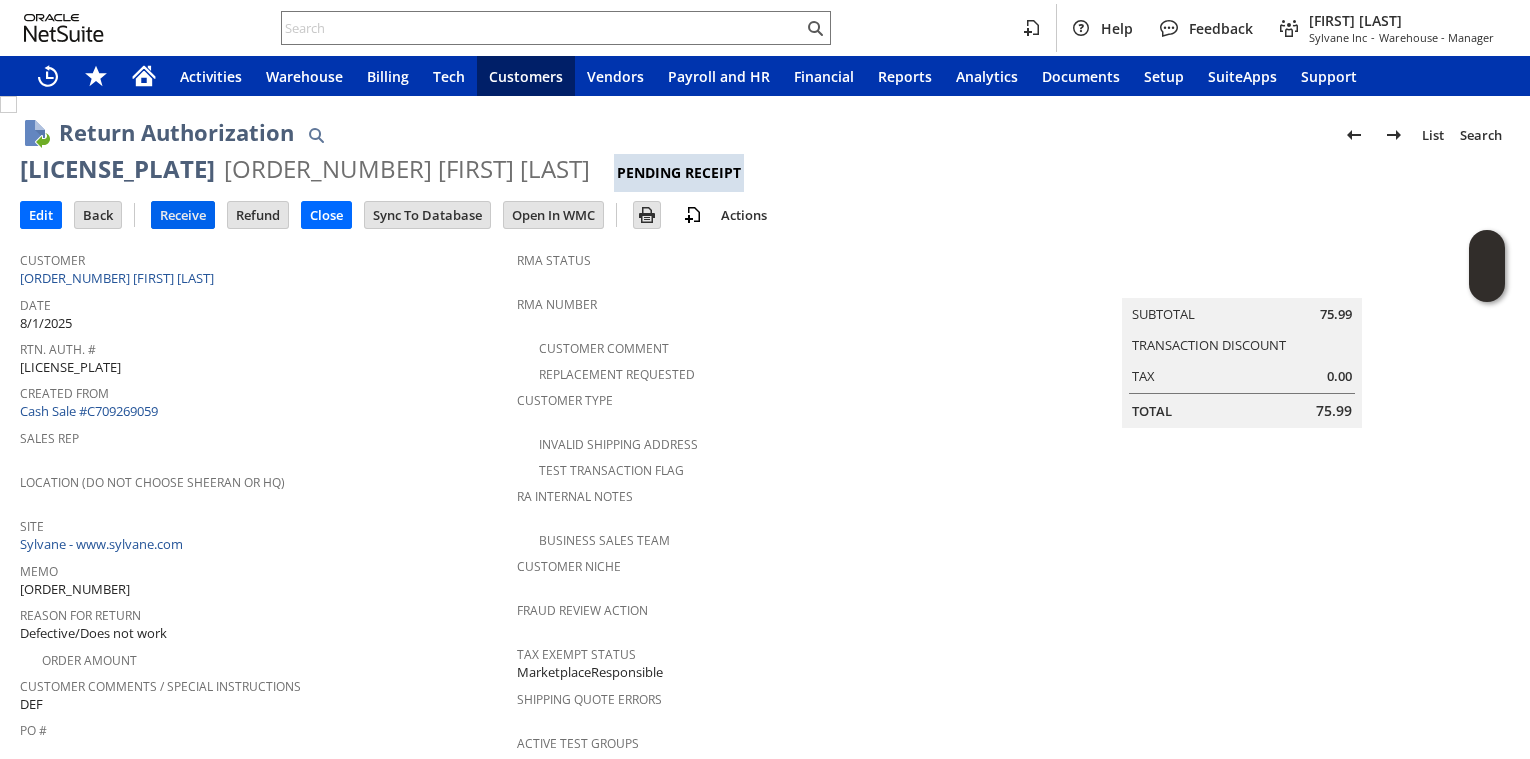 click on "Receive" at bounding box center (183, 215) 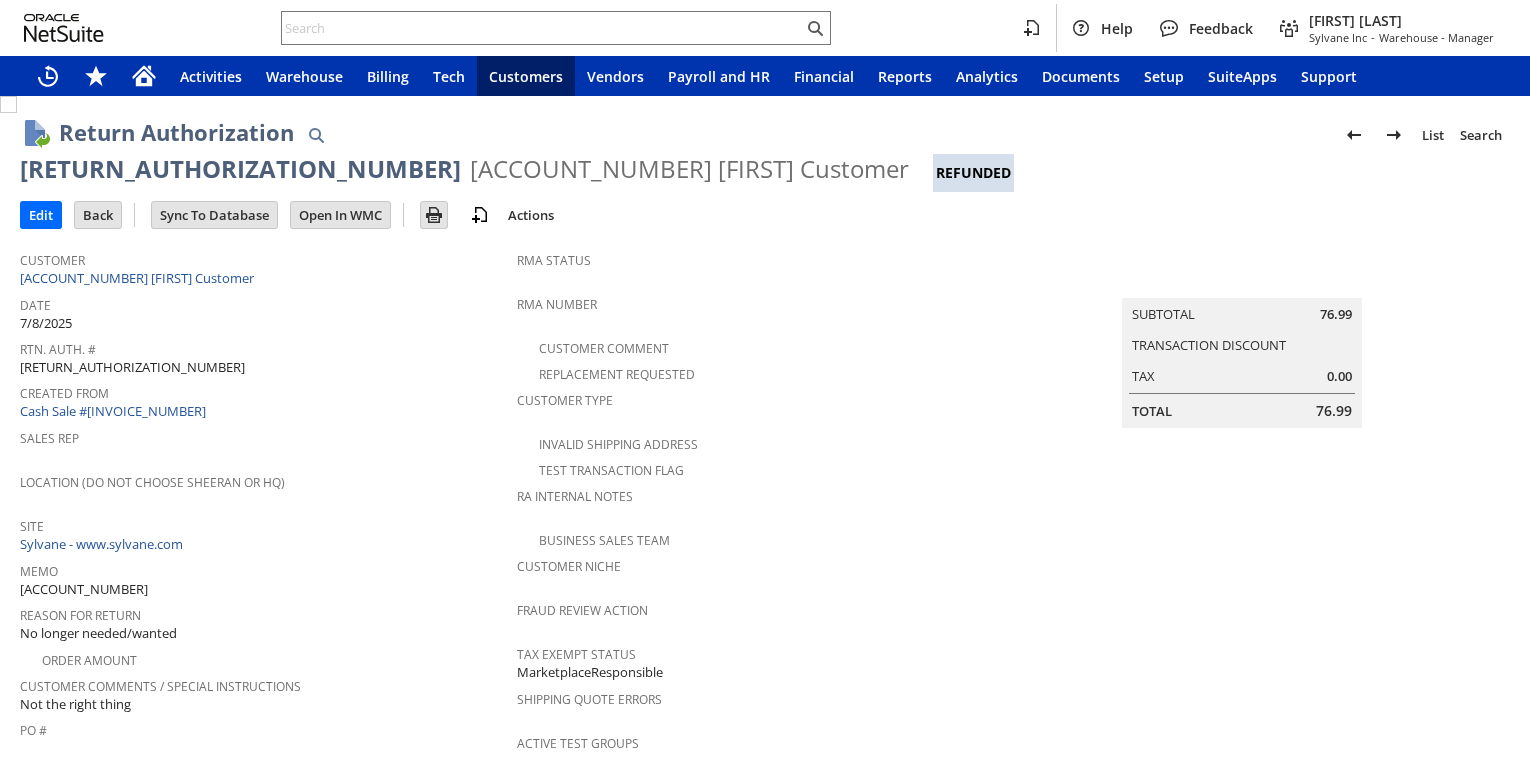 scroll, scrollTop: 0, scrollLeft: 0, axis: both 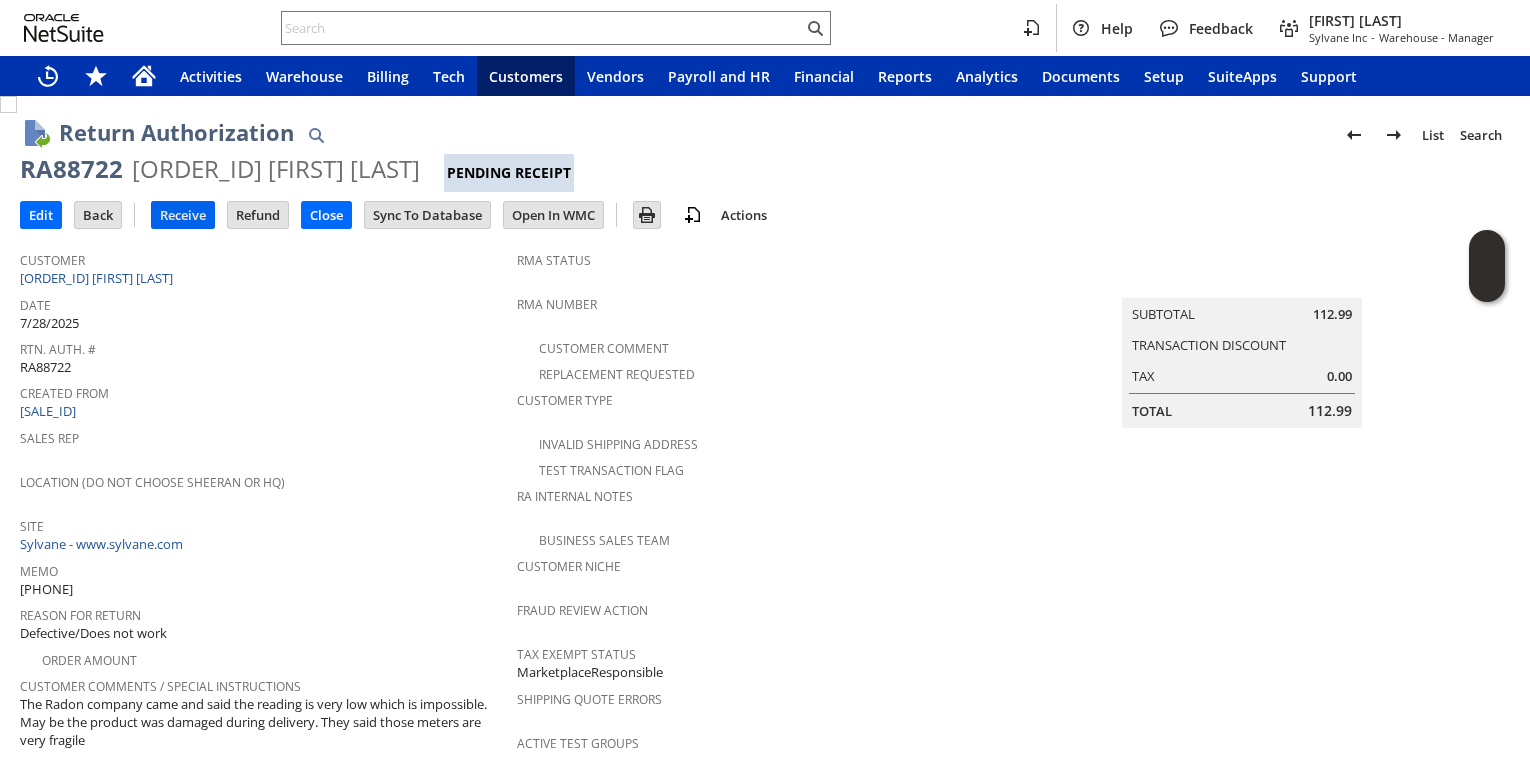 click on "Receive" at bounding box center [183, 215] 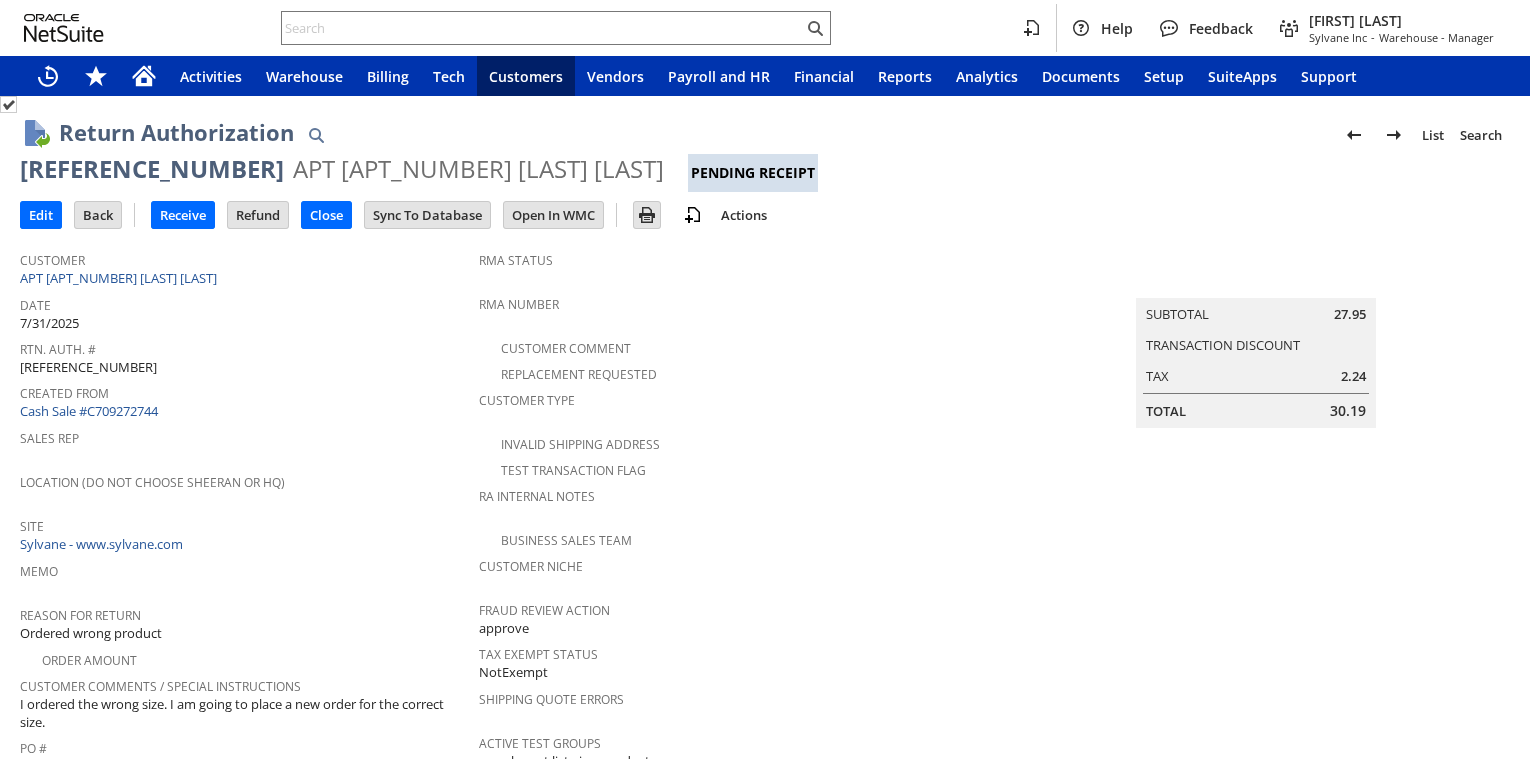scroll, scrollTop: 0, scrollLeft: 0, axis: both 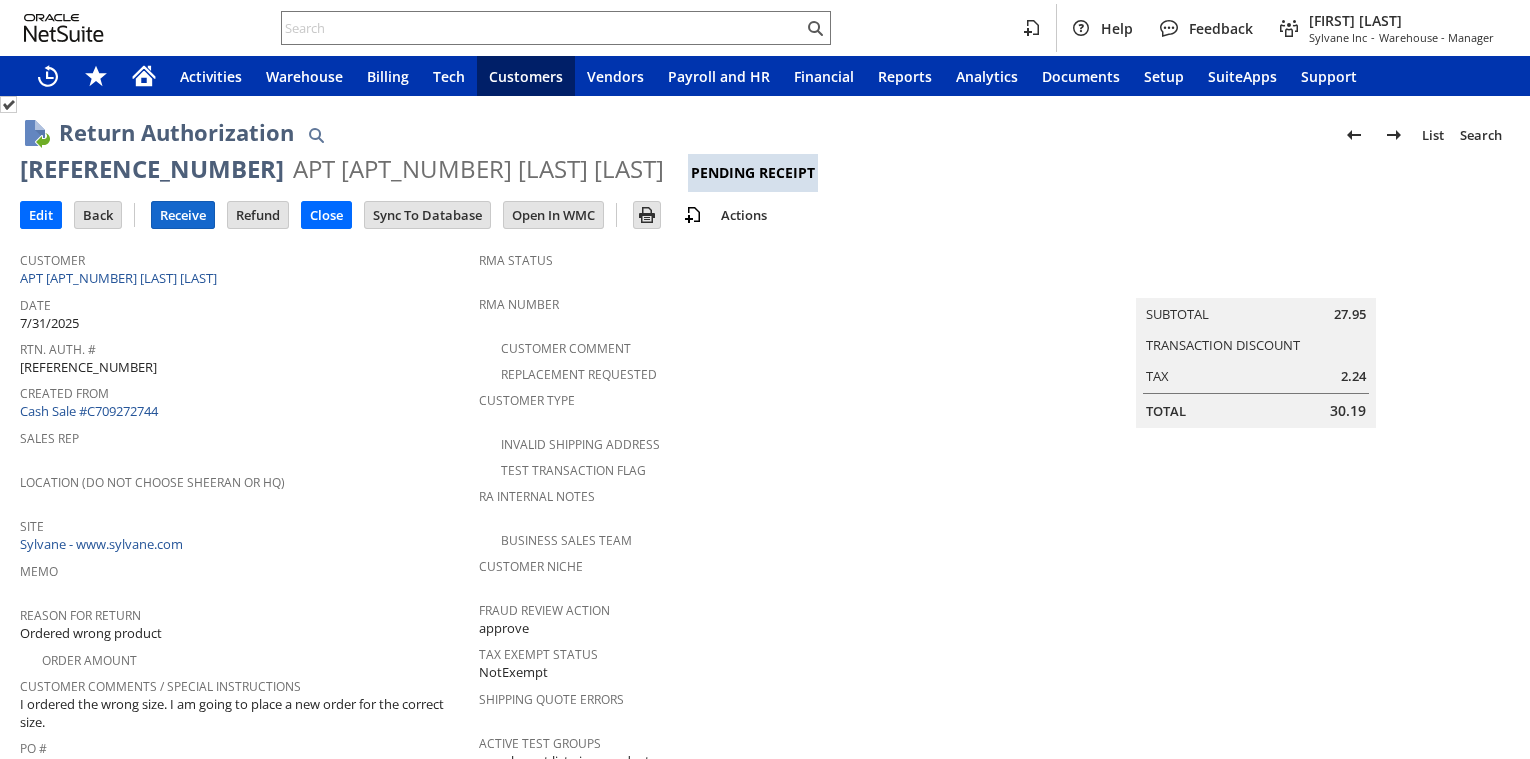 click on "Receive" at bounding box center (183, 215) 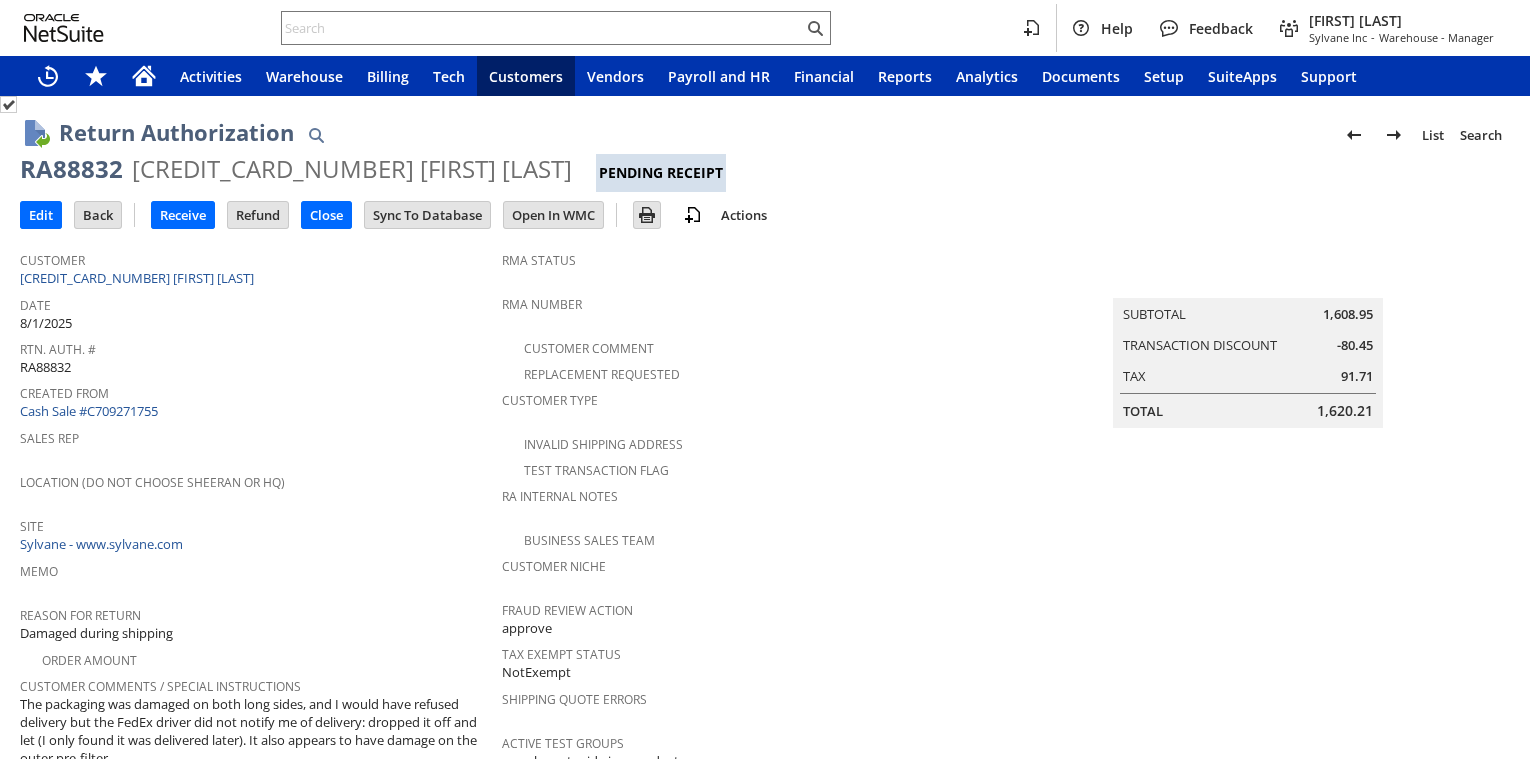 scroll, scrollTop: 0, scrollLeft: 0, axis: both 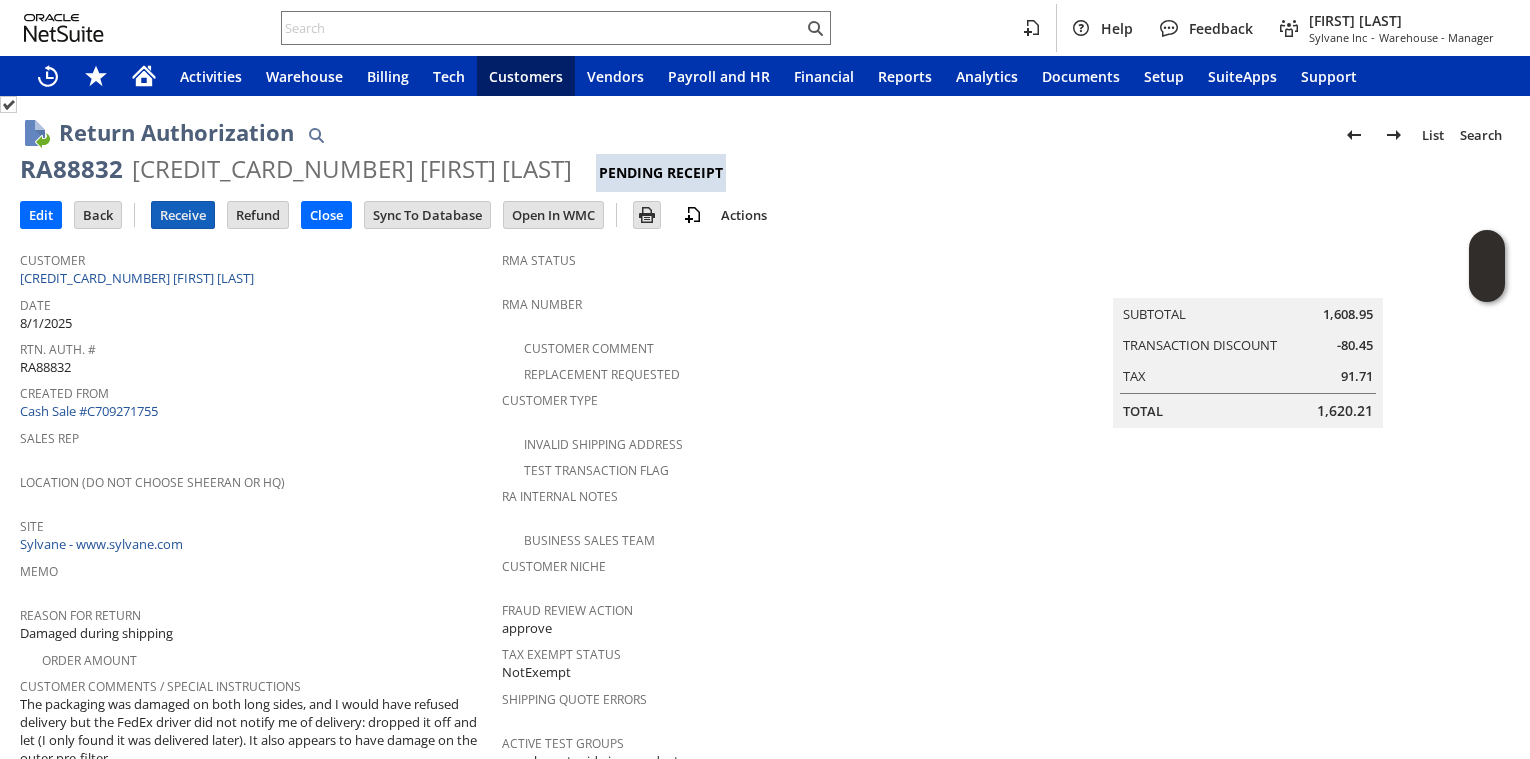 click on "Receive" at bounding box center (183, 215) 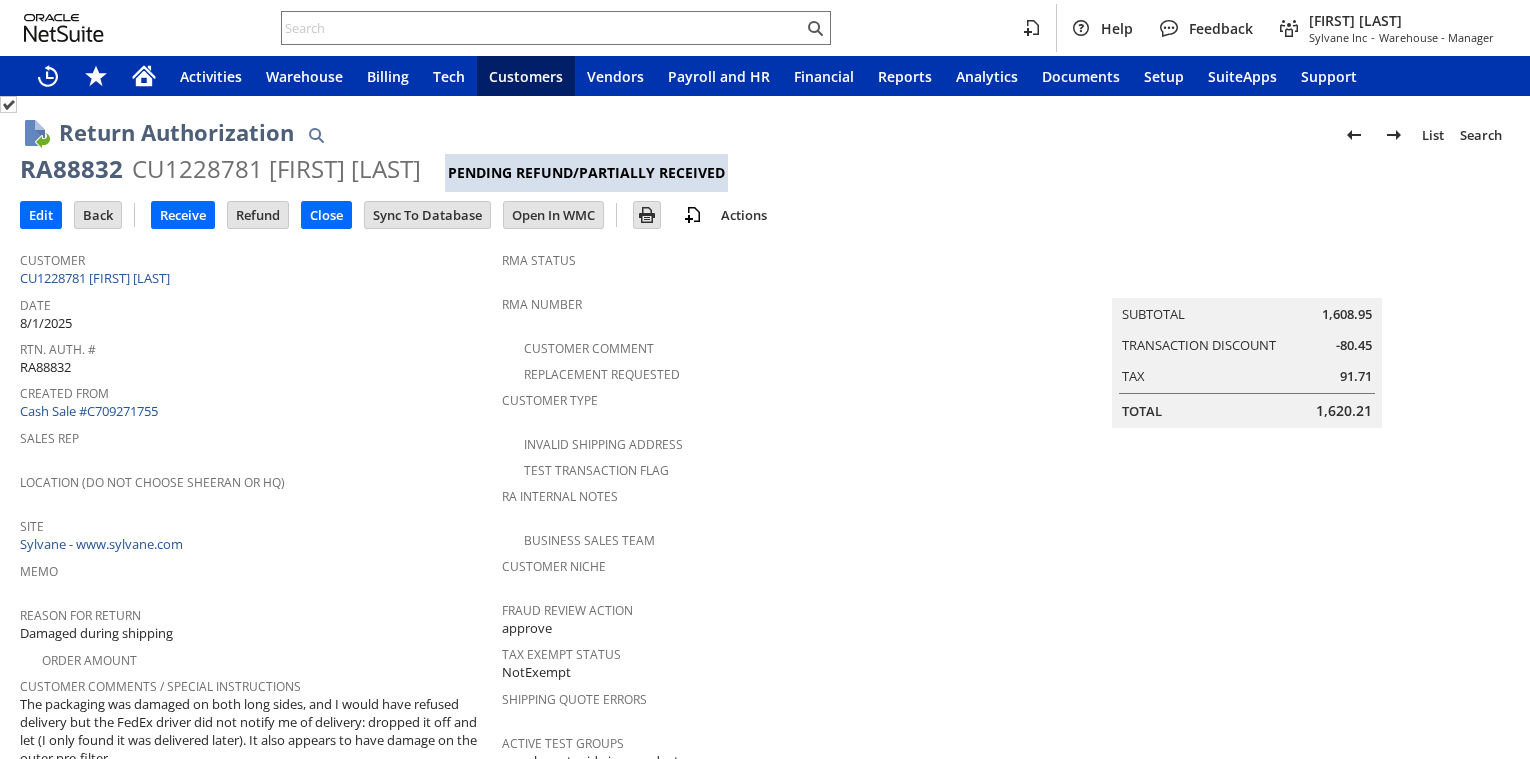 scroll, scrollTop: 0, scrollLeft: 0, axis: both 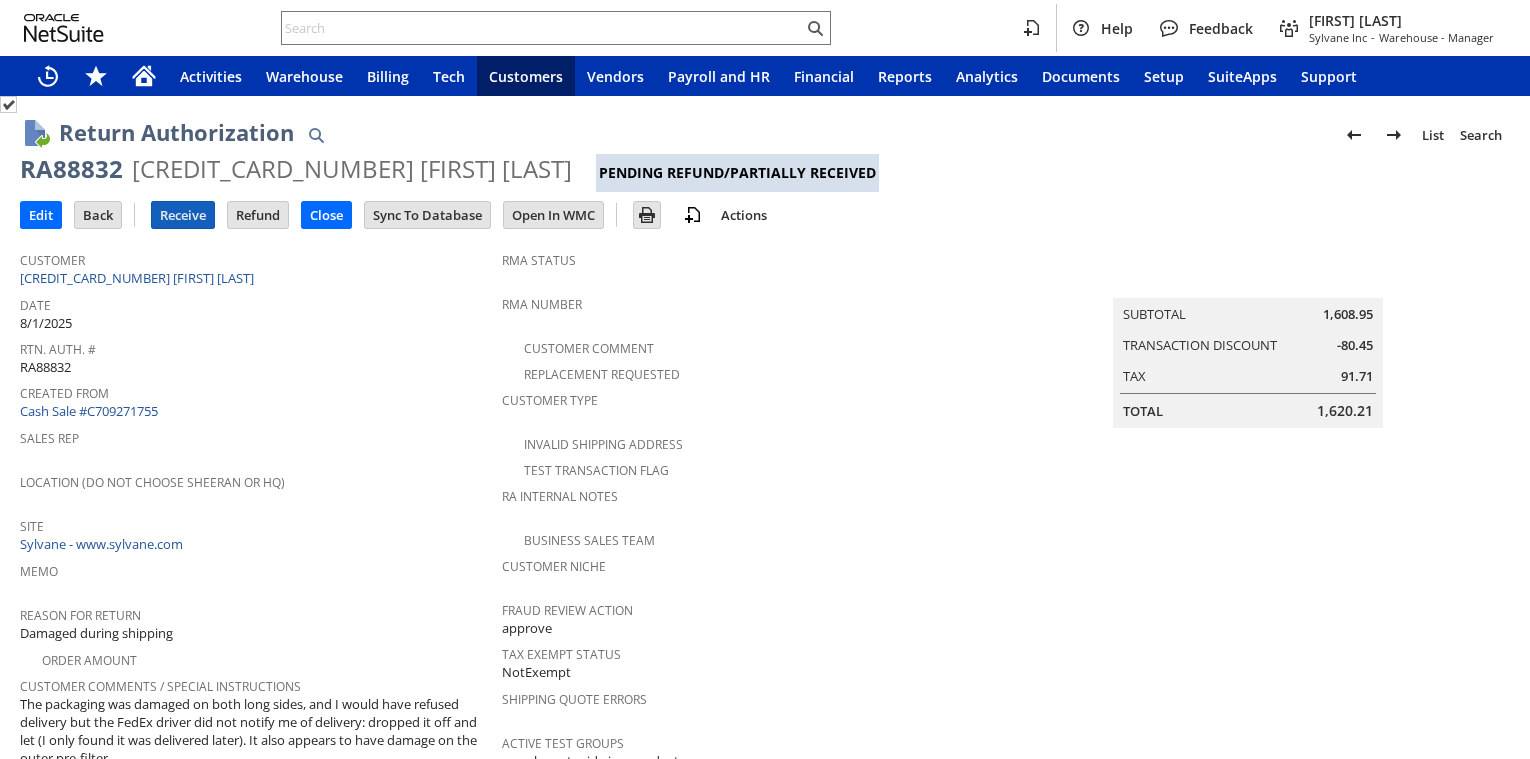 click on "Receive" at bounding box center (183, 215) 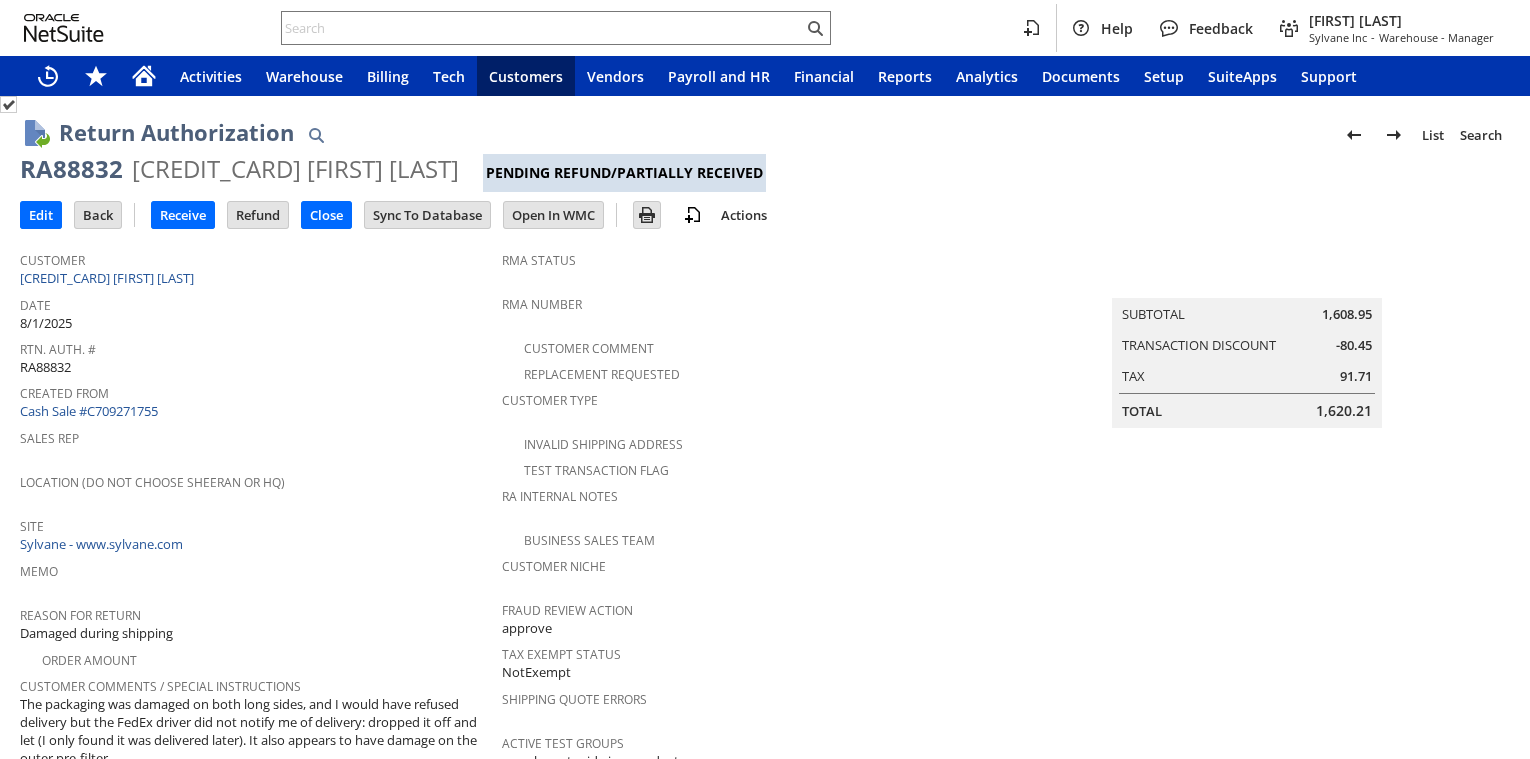 scroll, scrollTop: 0, scrollLeft: 0, axis: both 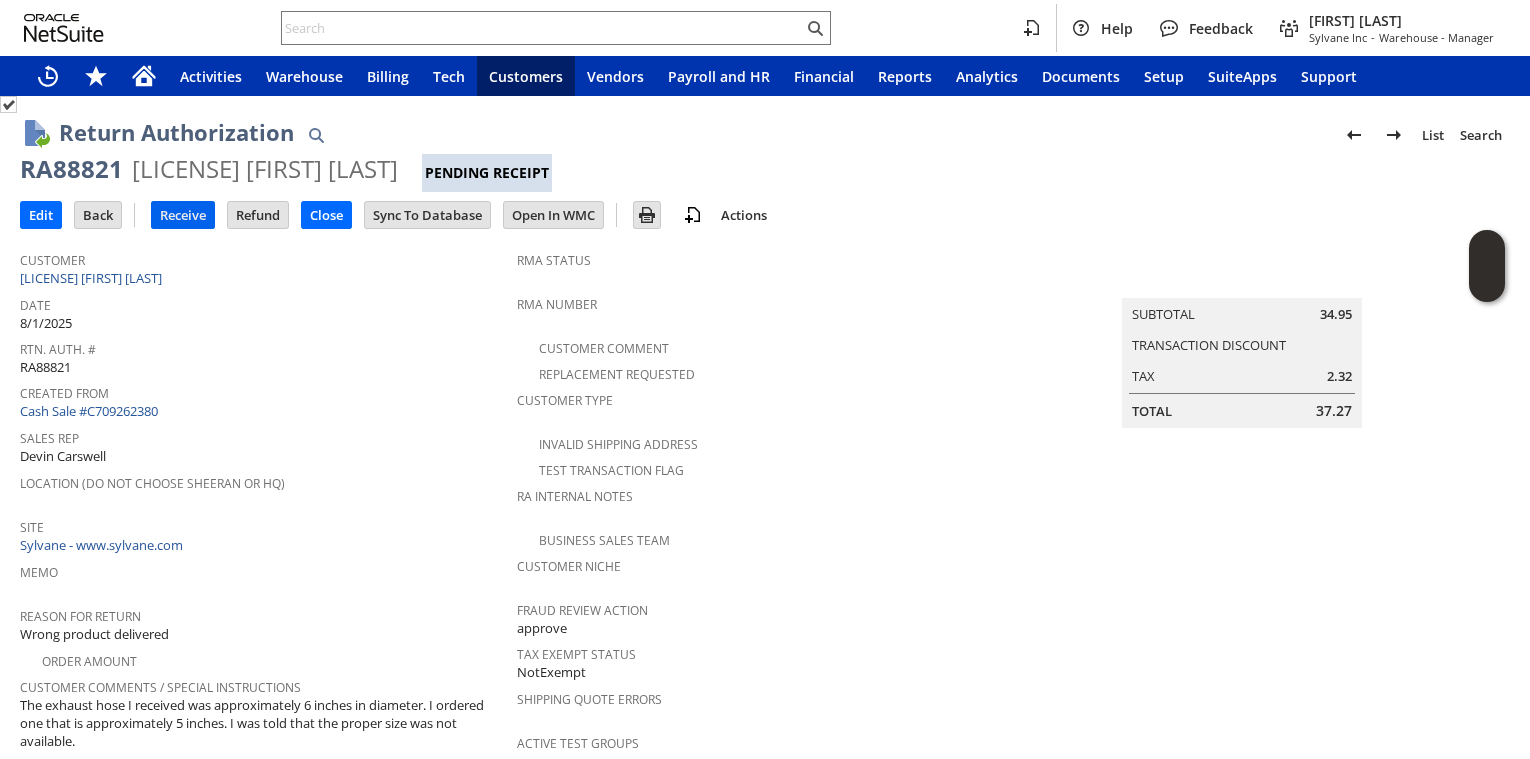 click on "Receive" at bounding box center (183, 215) 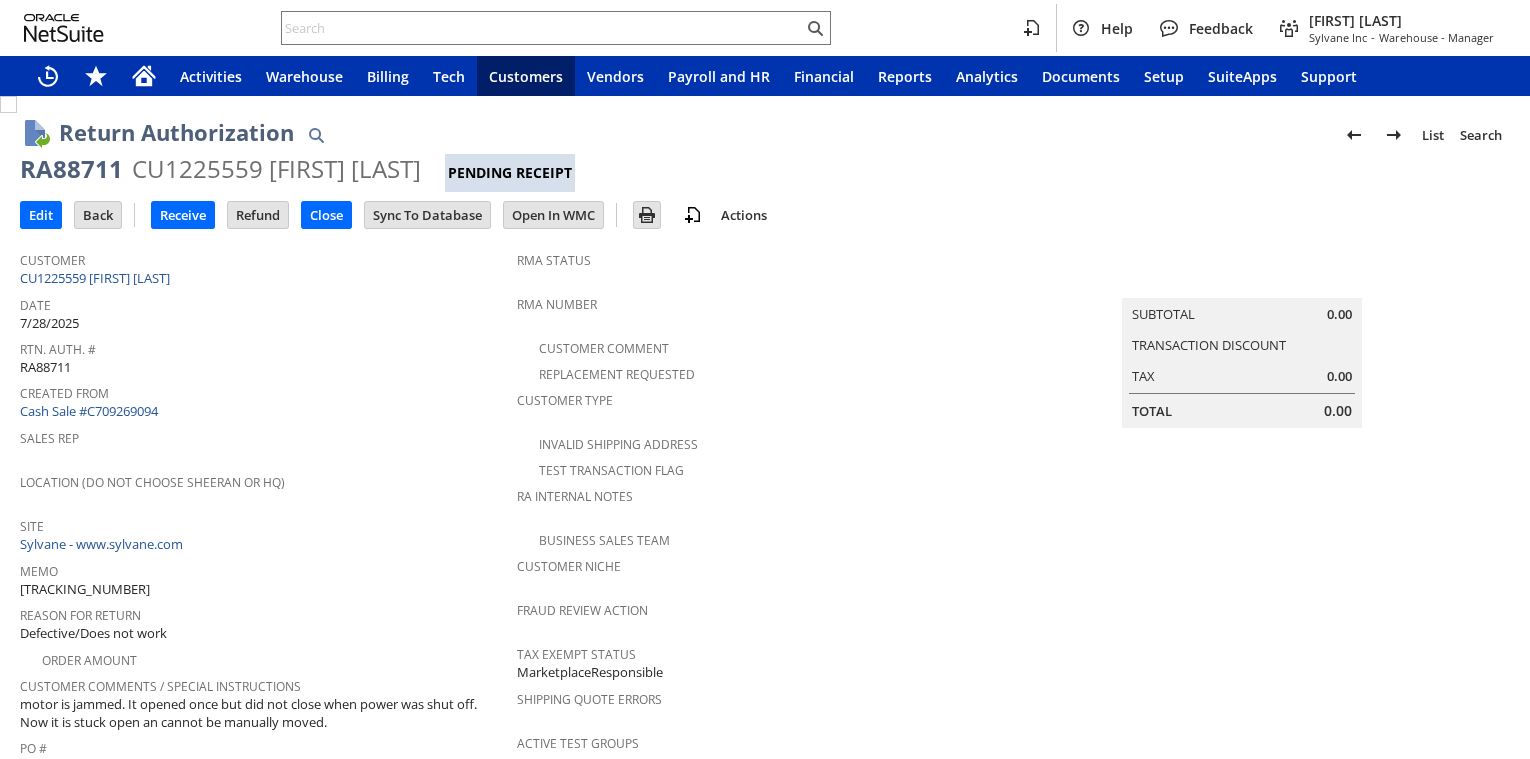 scroll, scrollTop: 0, scrollLeft: 0, axis: both 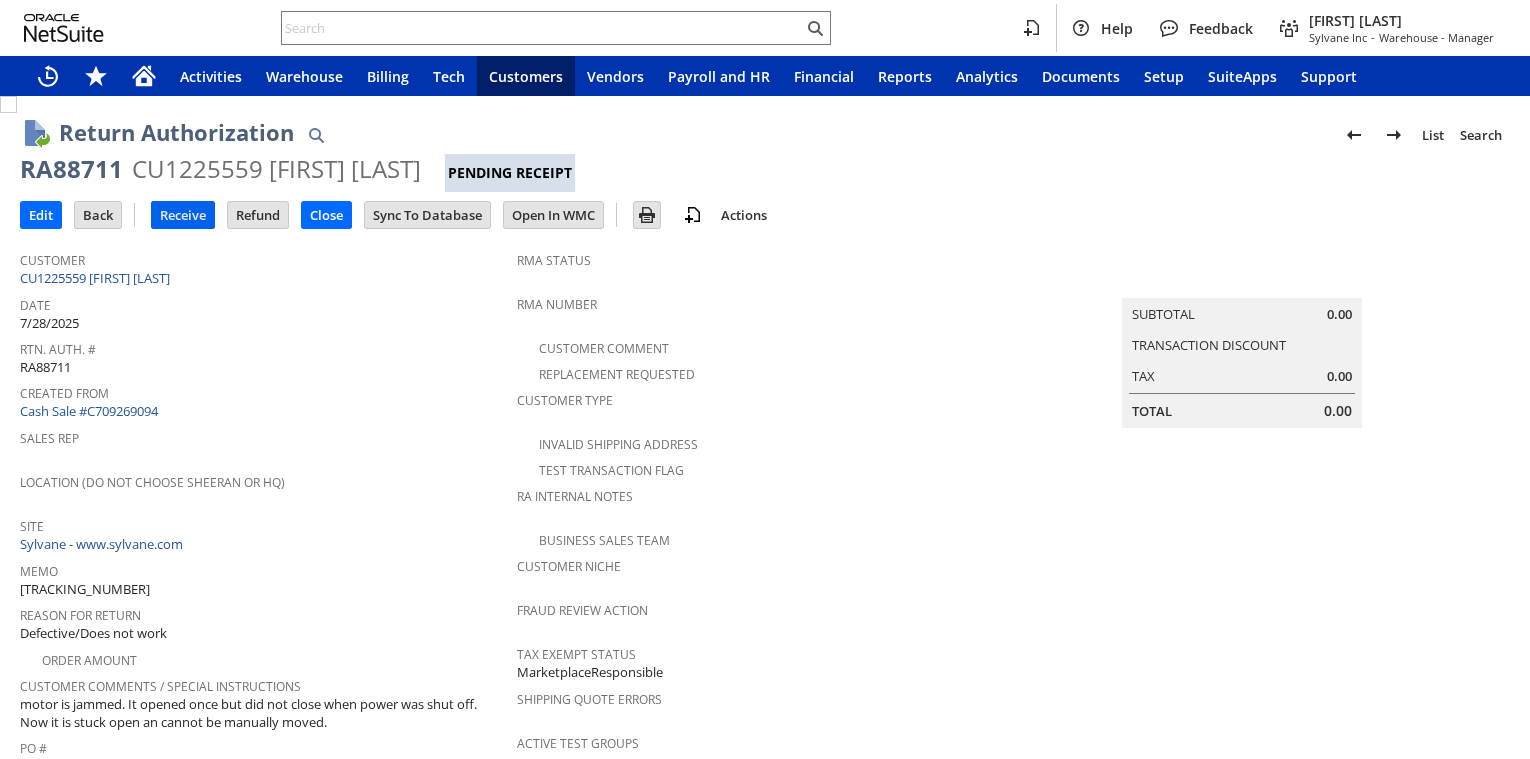 click on "Receive" at bounding box center [183, 215] 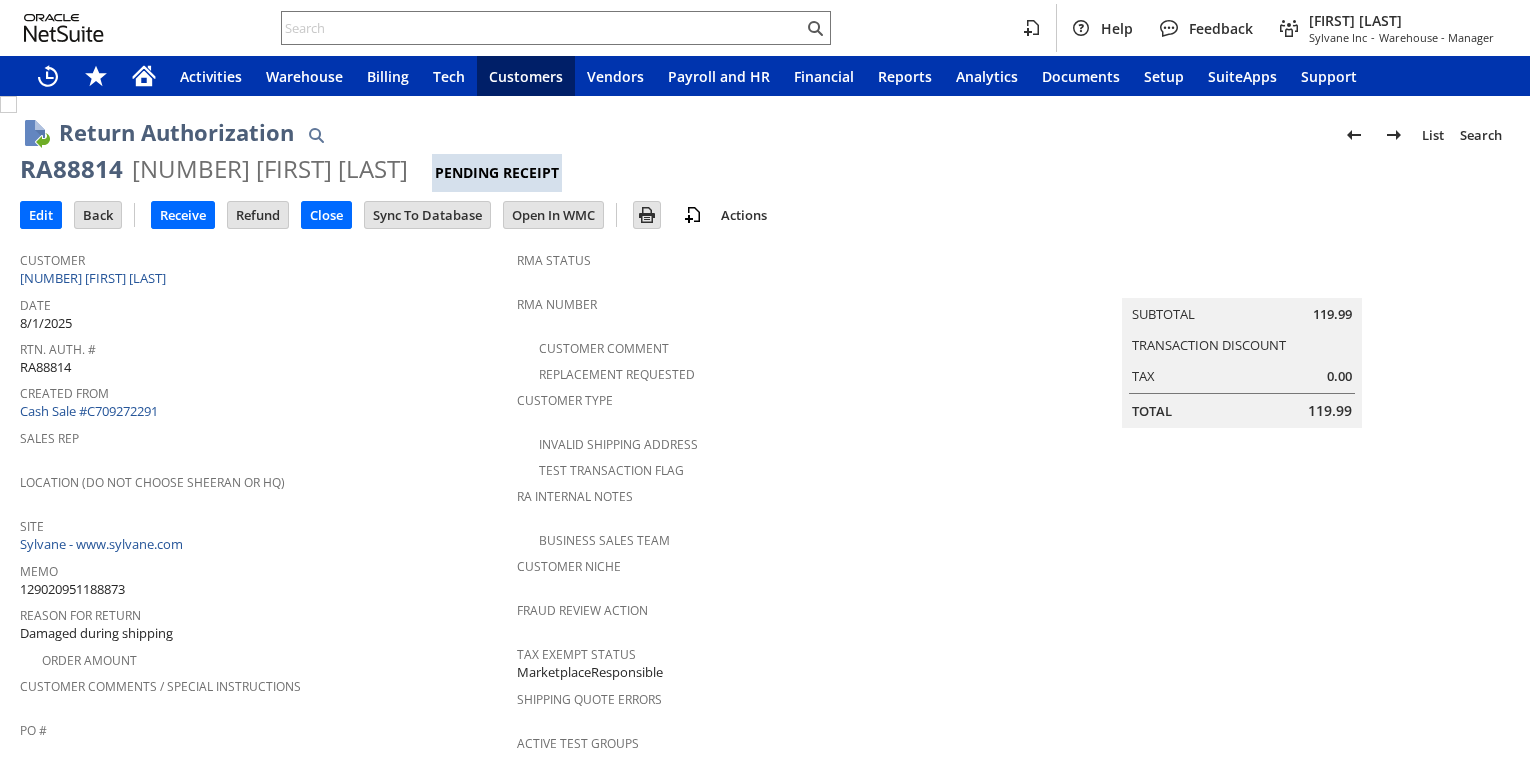 scroll, scrollTop: 0, scrollLeft: 0, axis: both 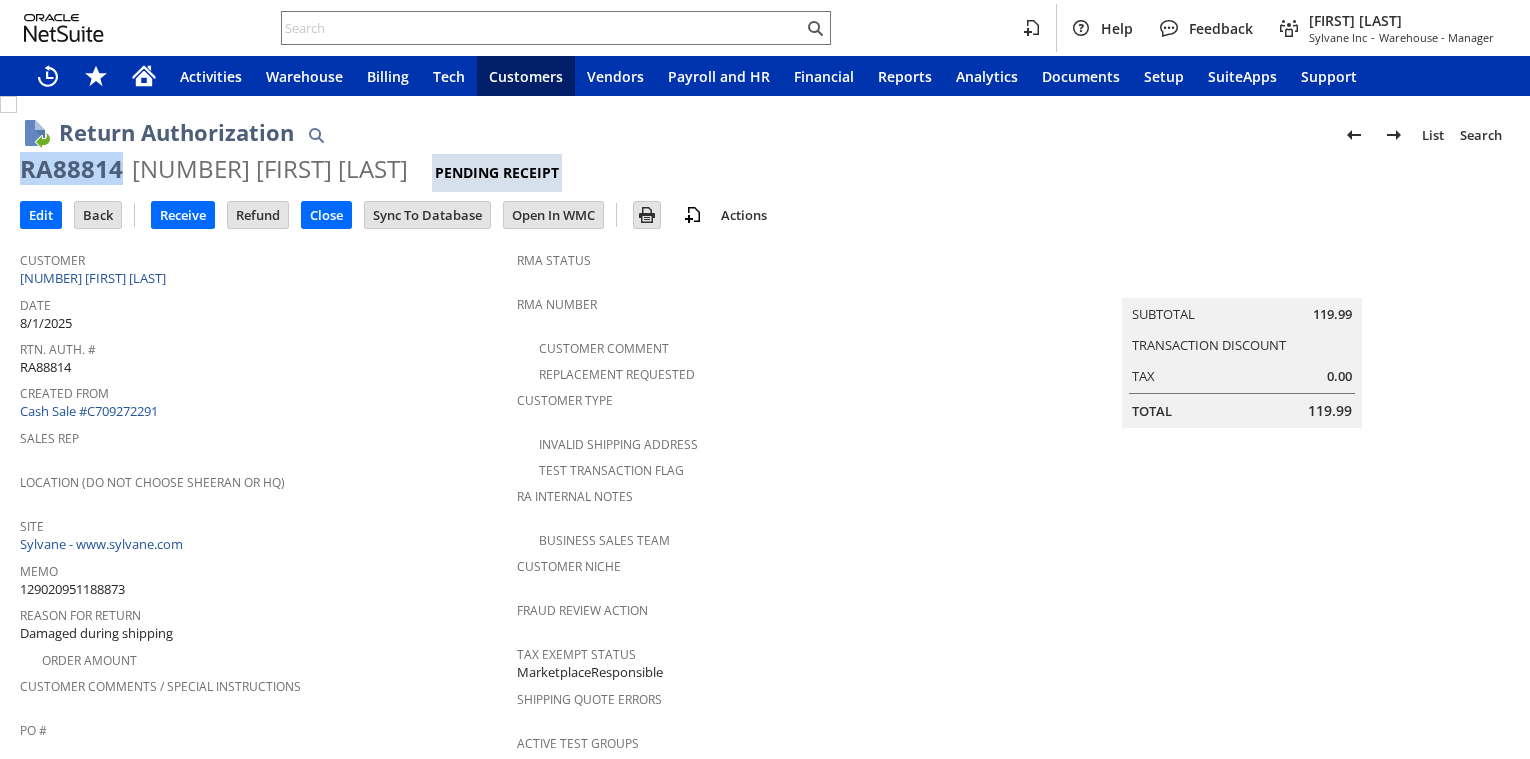 click on "RA88814" at bounding box center [71, 169] 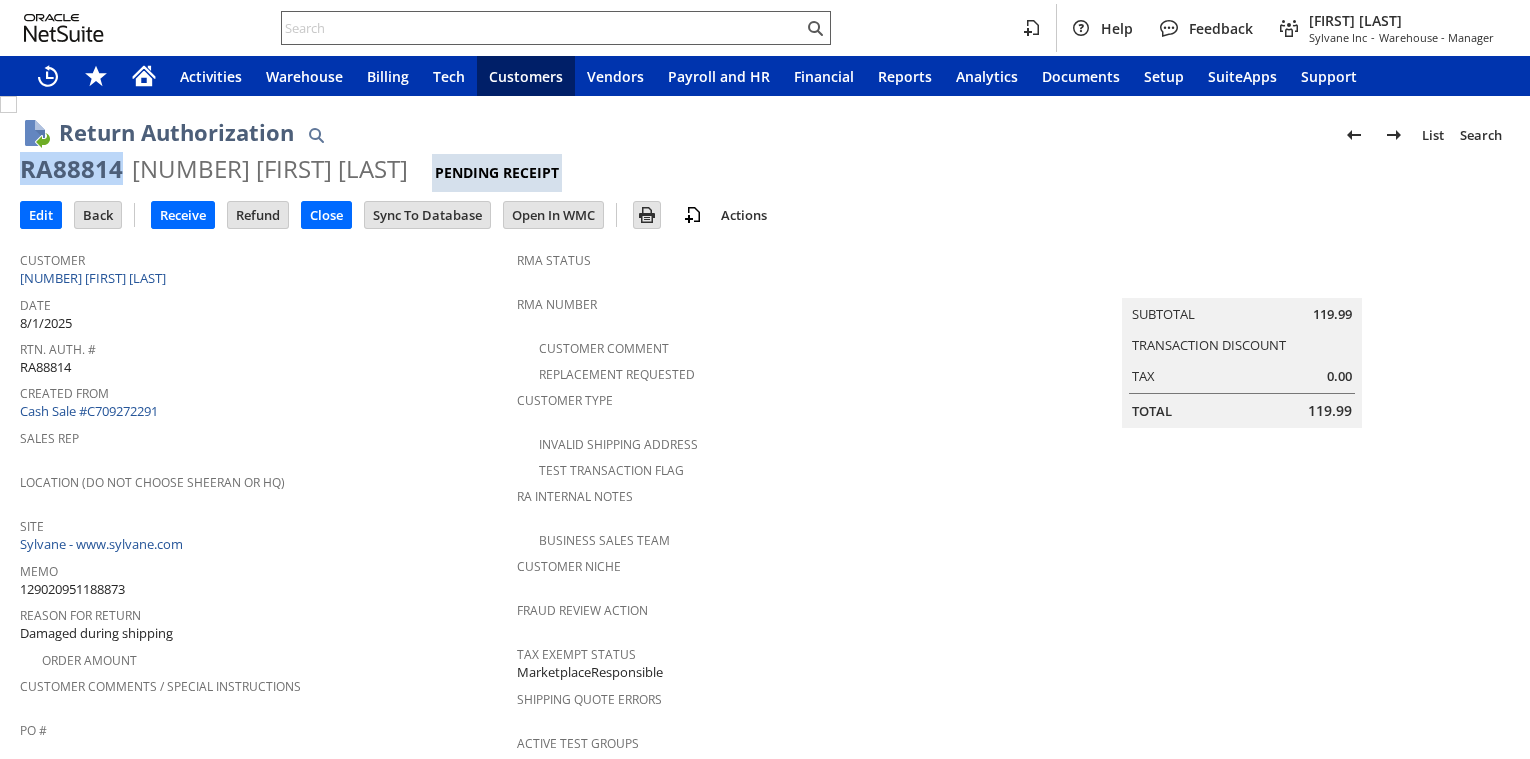 copy on "RA88814" 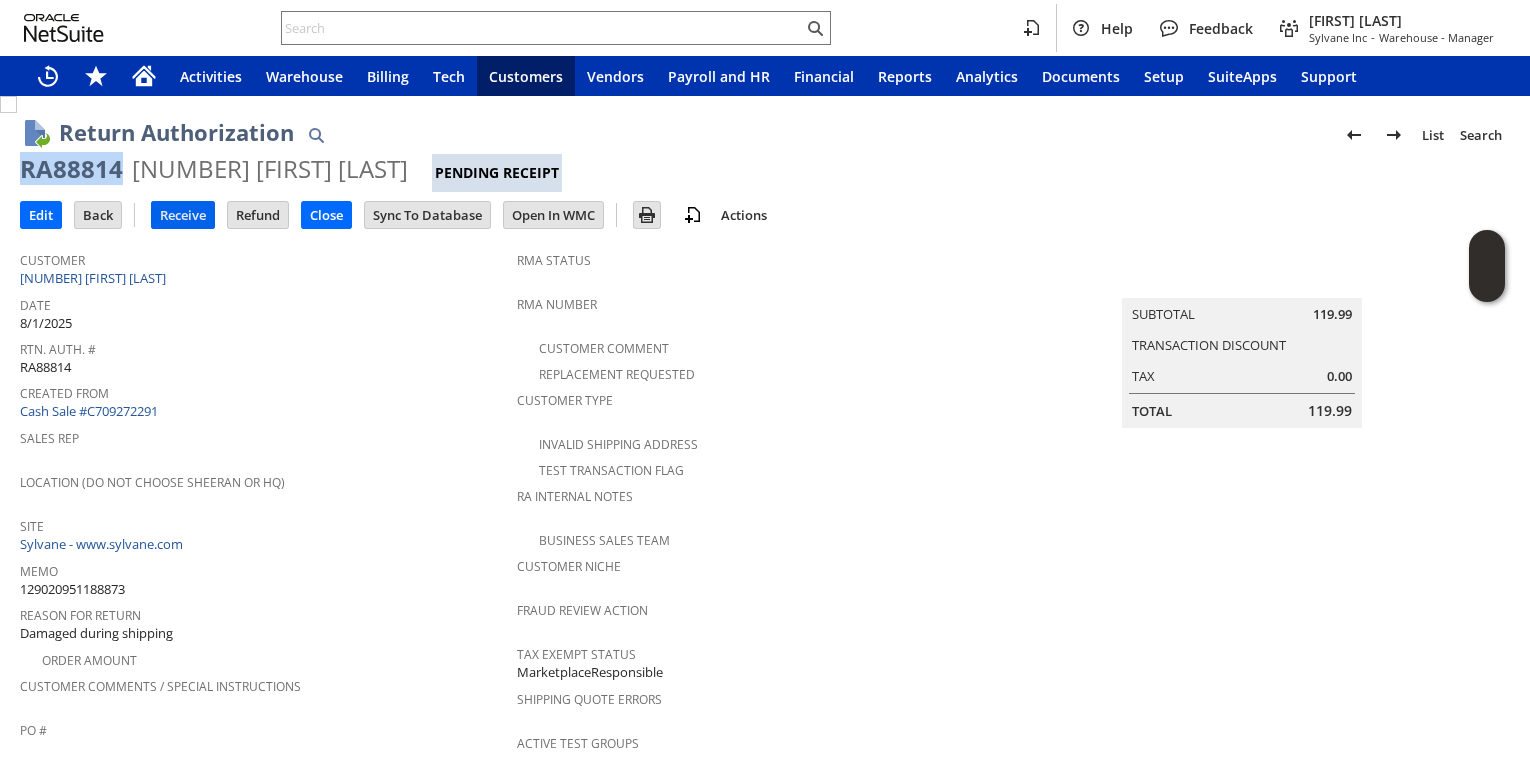 click on "Receive" at bounding box center (183, 215) 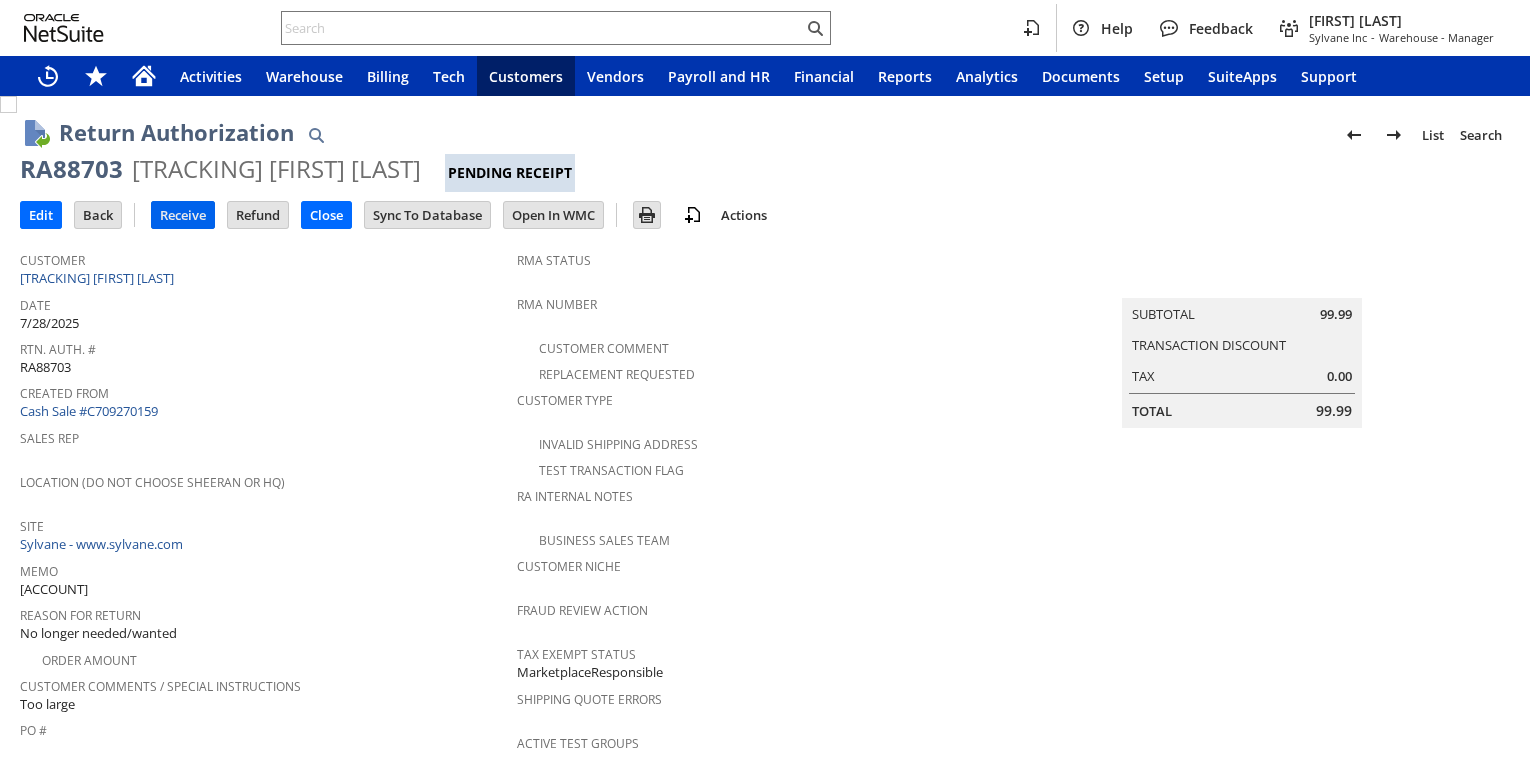 scroll, scrollTop: 0, scrollLeft: 0, axis: both 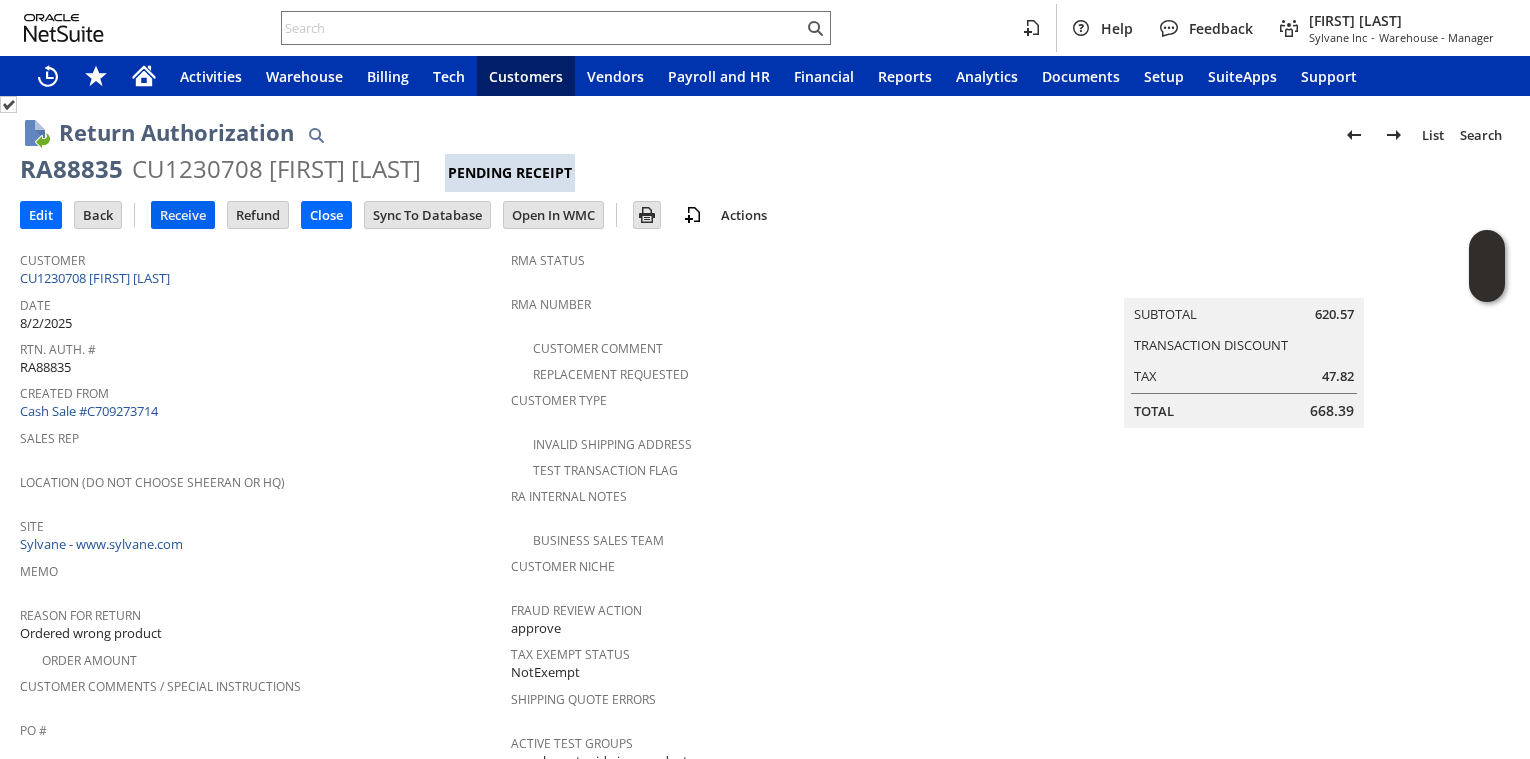 click on "Receive" at bounding box center [183, 215] 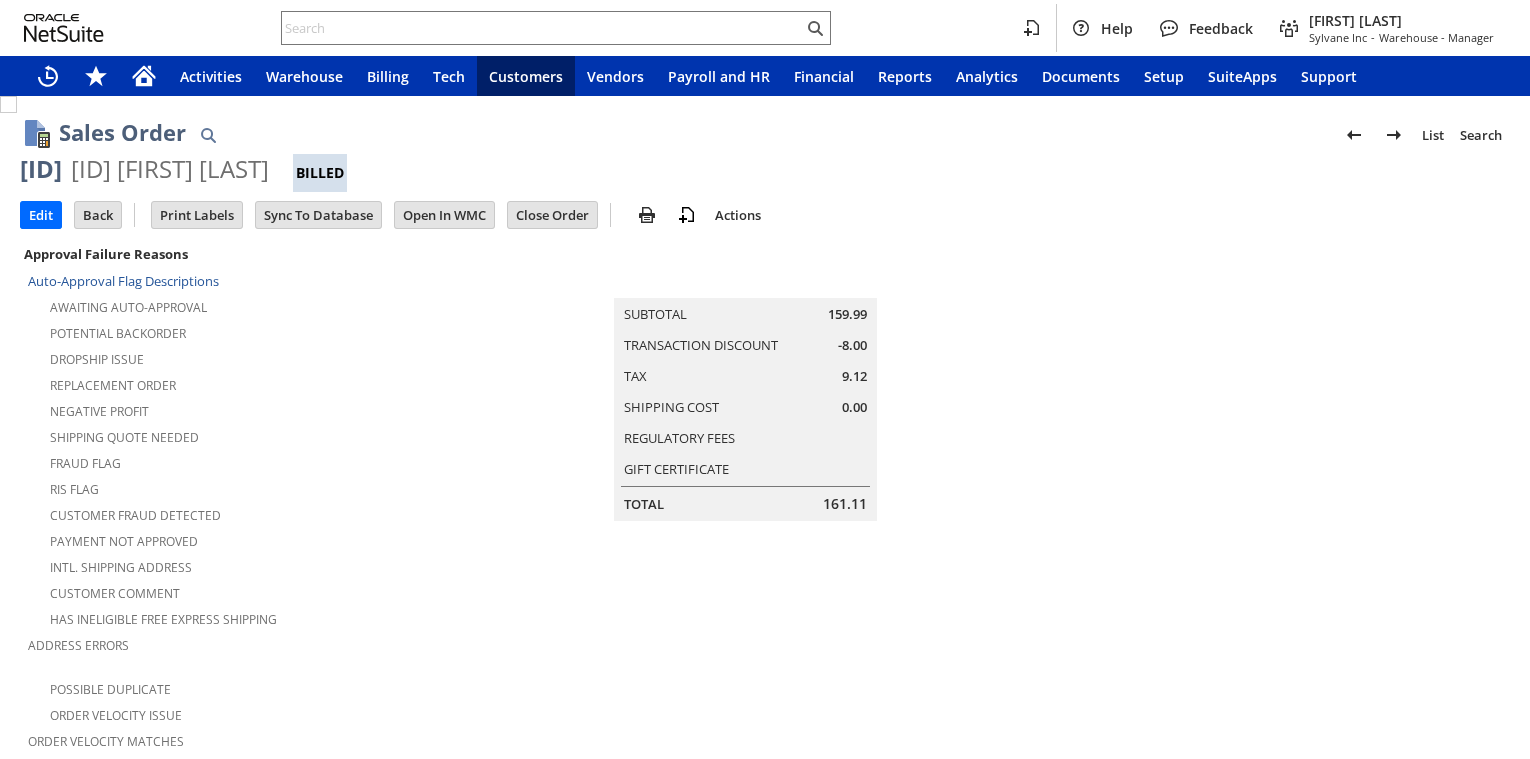 scroll, scrollTop: 0, scrollLeft: 0, axis: both 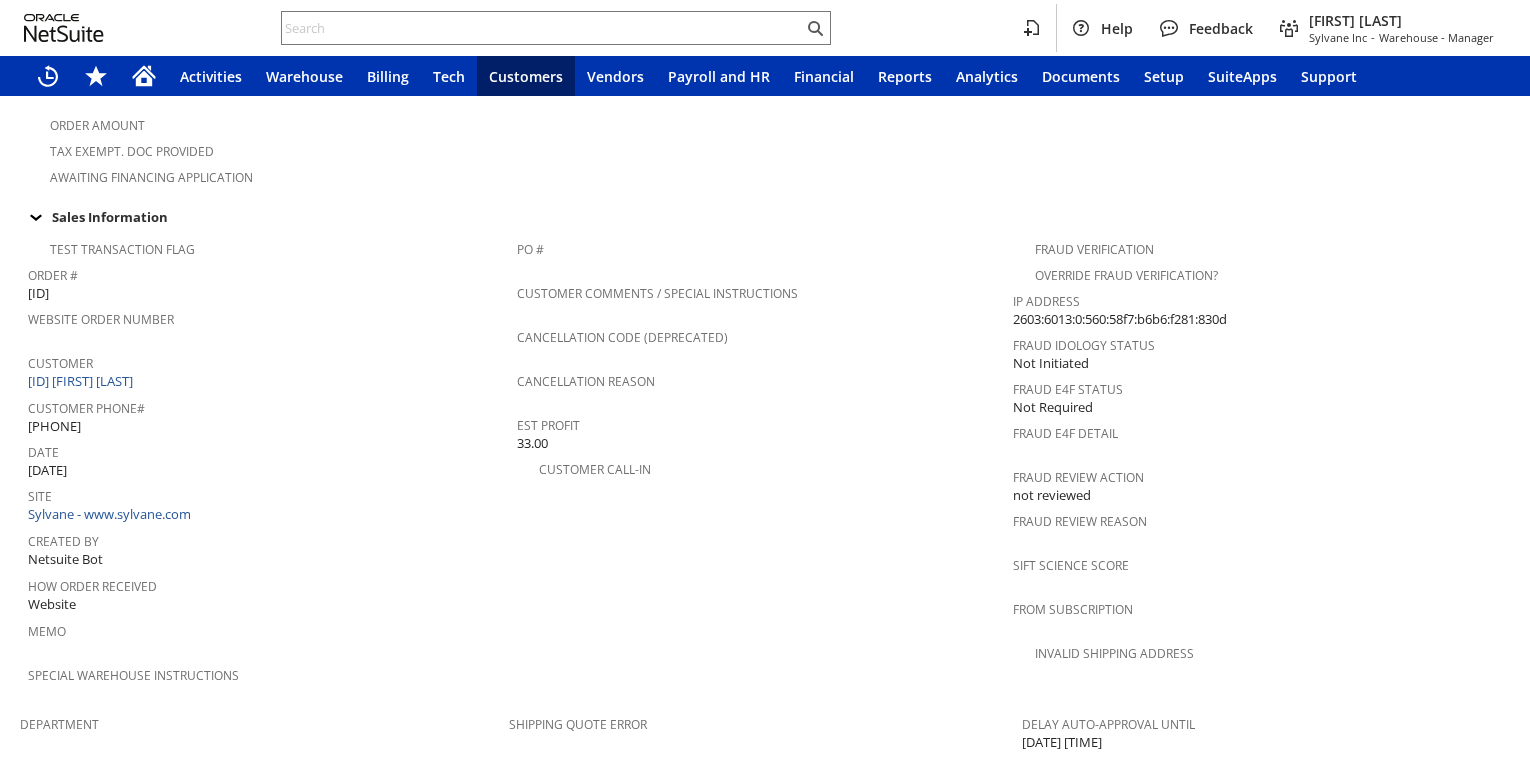click on "Customer" at bounding box center (267, 360) 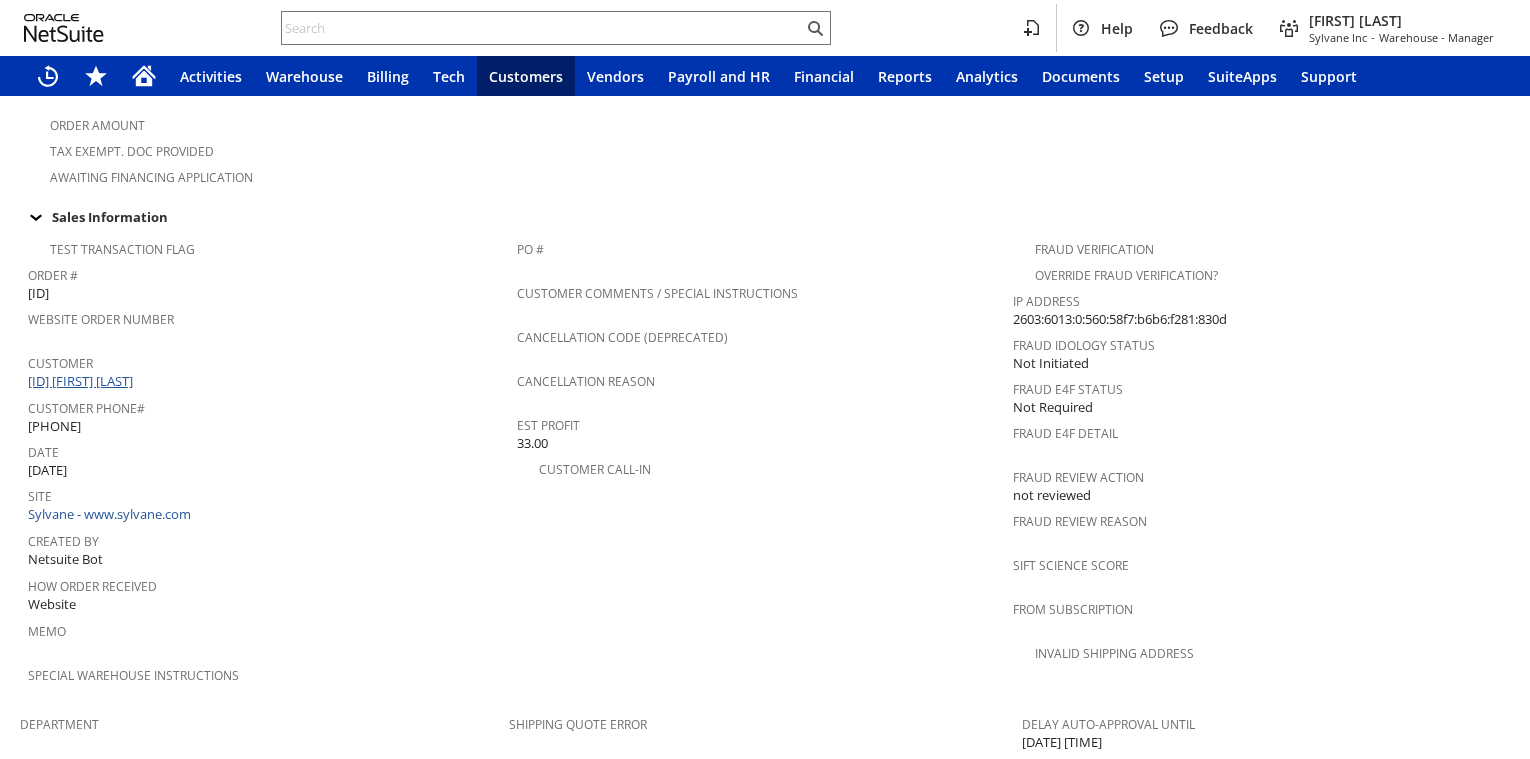 click on "CU1229625 Holly Lewis" at bounding box center [83, 381] 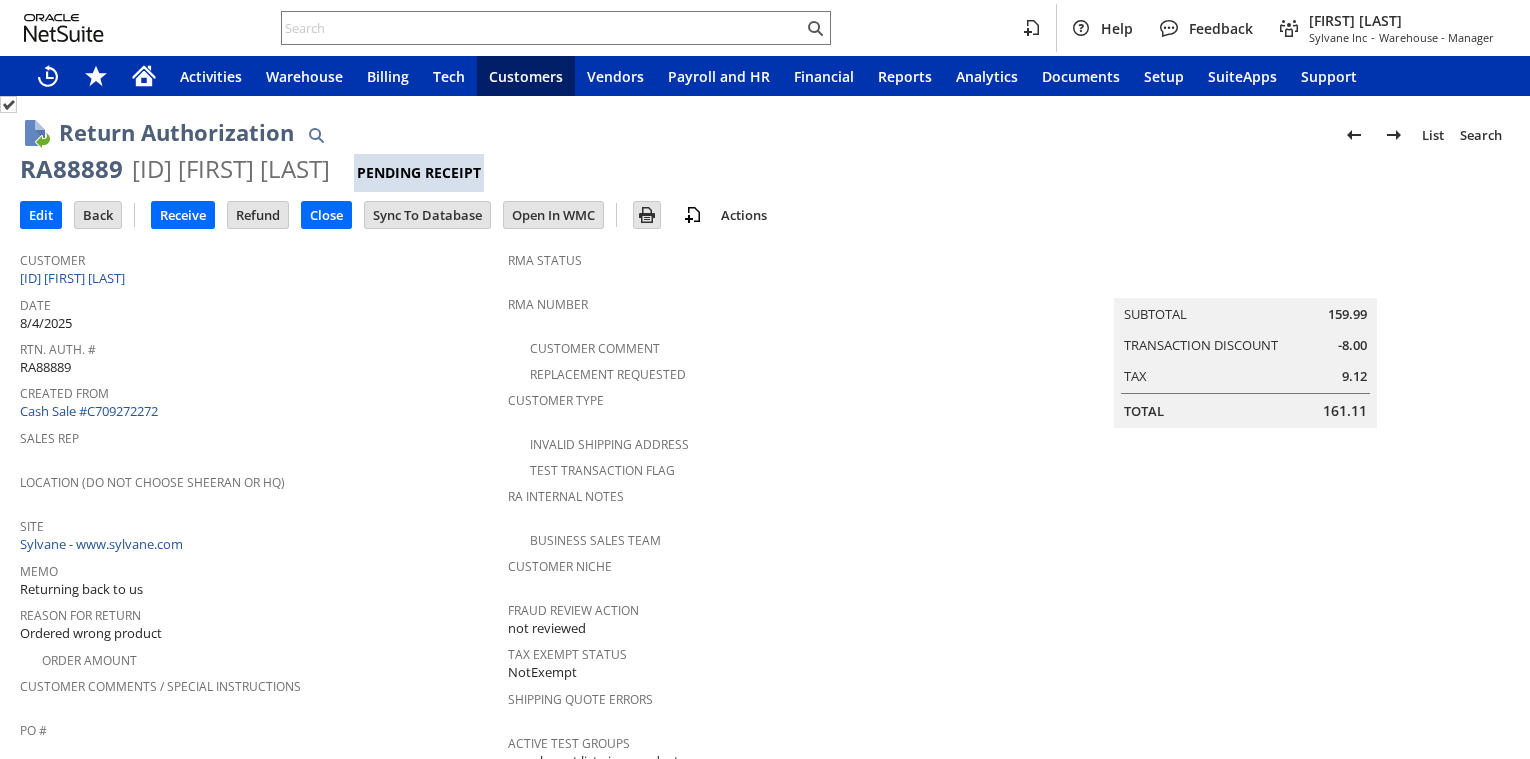 scroll, scrollTop: 0, scrollLeft: 0, axis: both 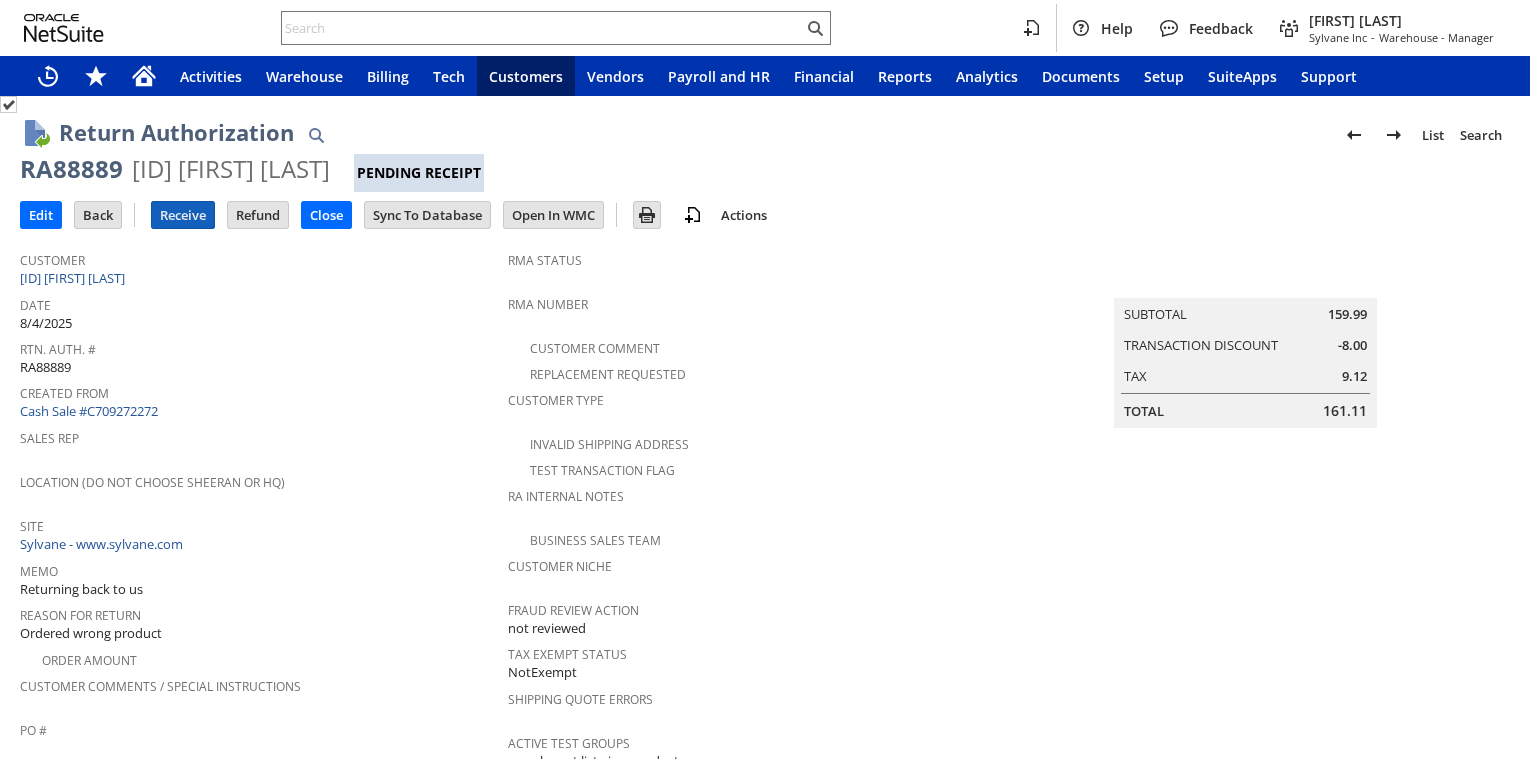 click on "Receive" at bounding box center [183, 215] 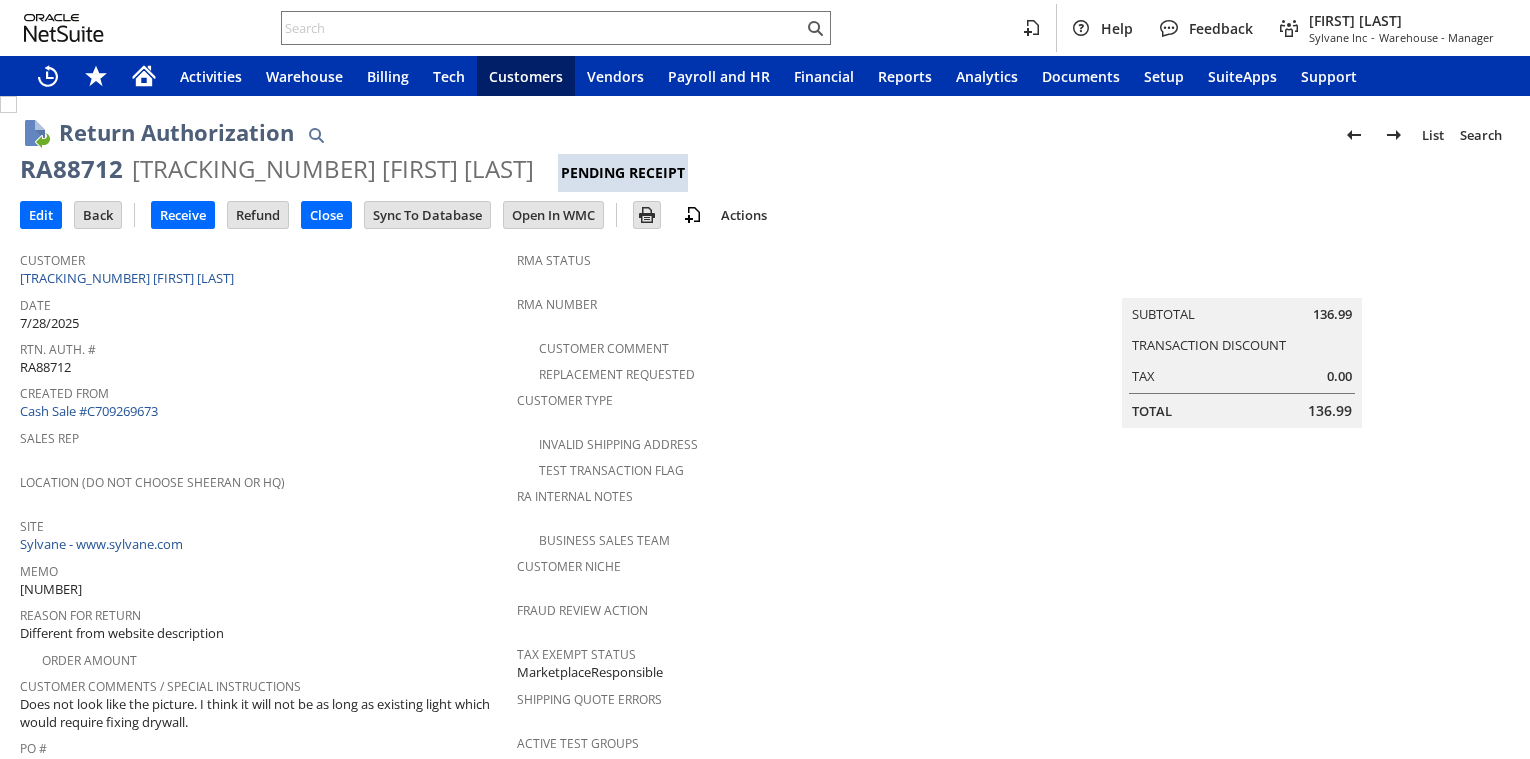 scroll, scrollTop: 0, scrollLeft: 0, axis: both 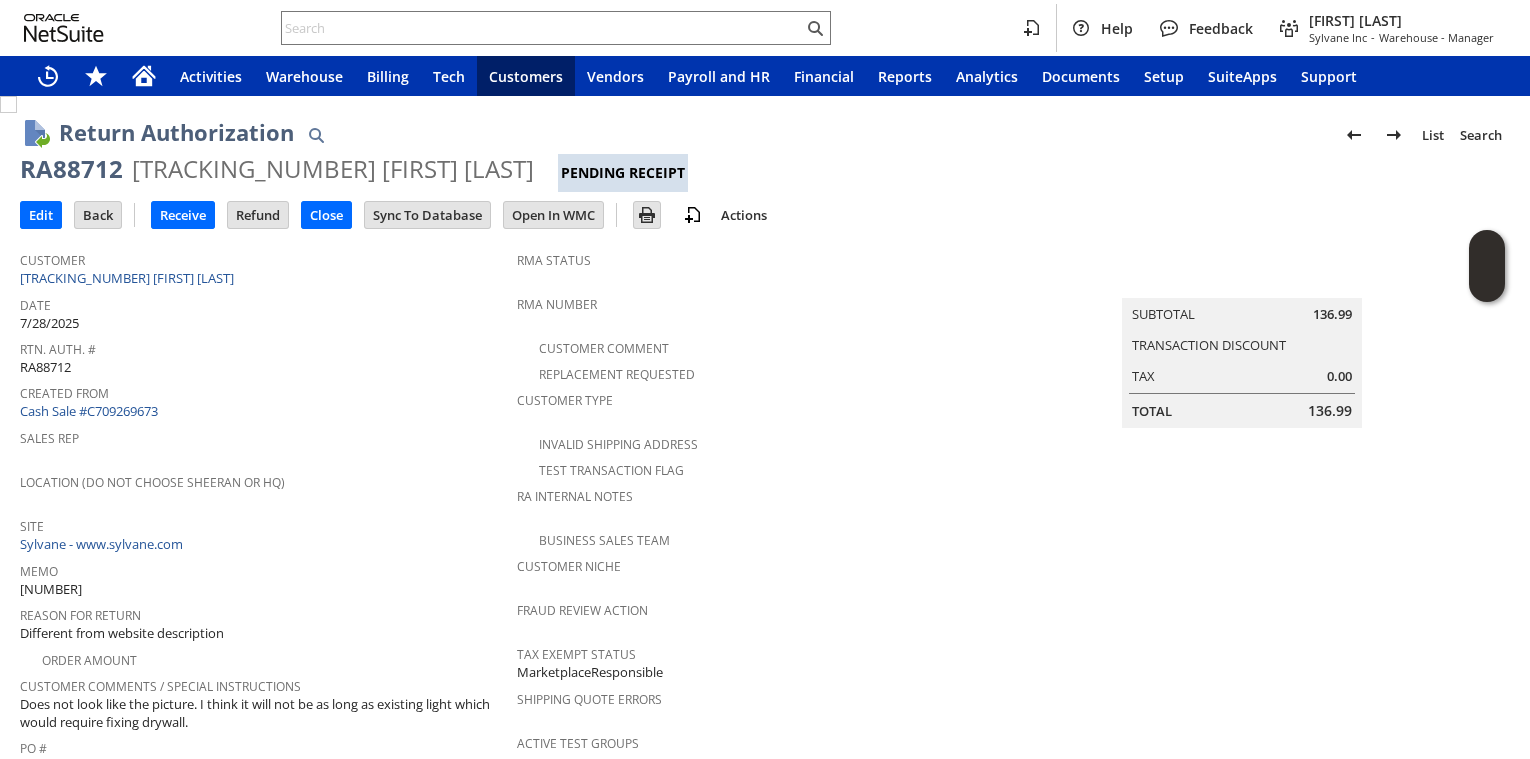 click on "RA88712" at bounding box center [71, 169] 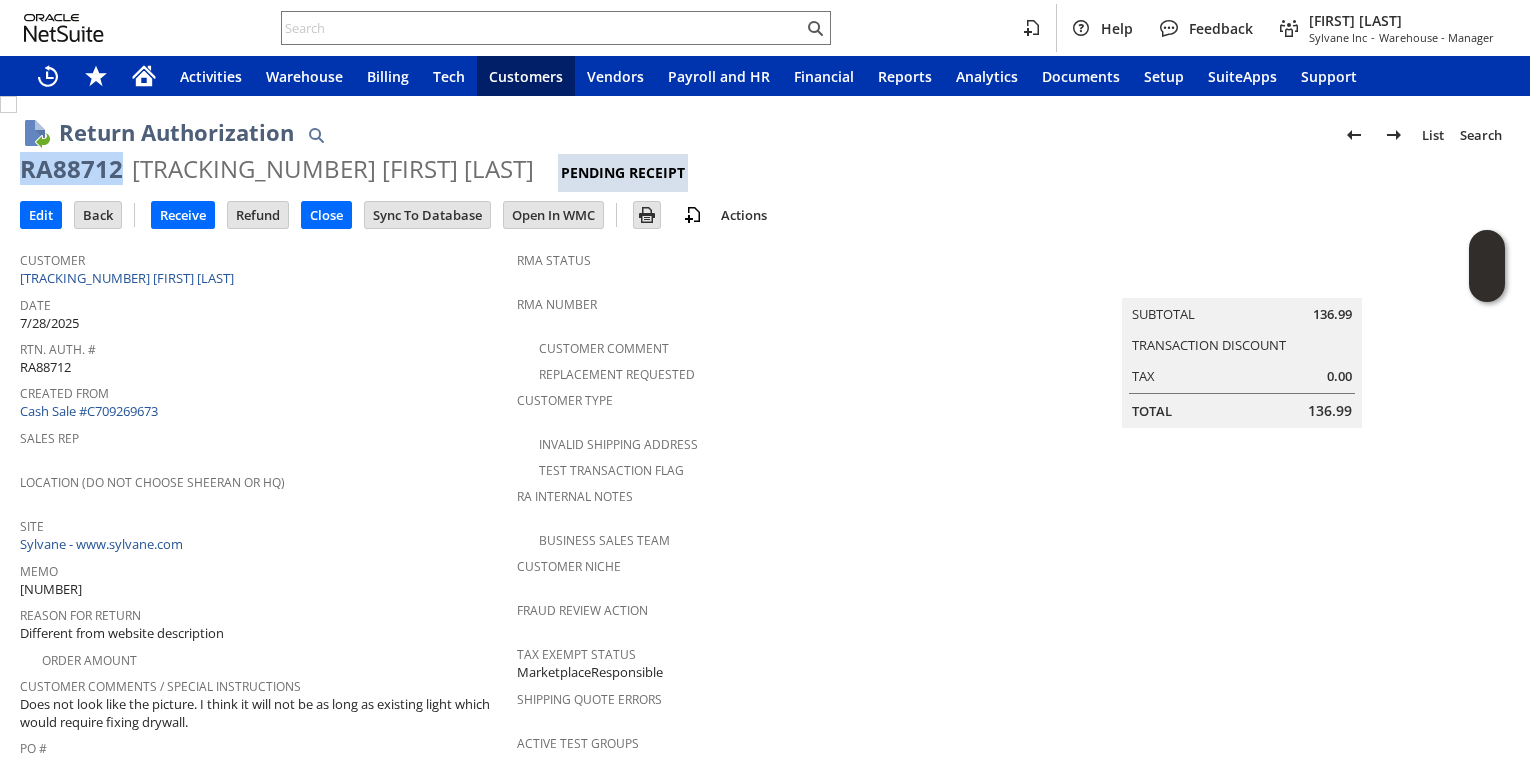 click on "RA88712" at bounding box center [71, 169] 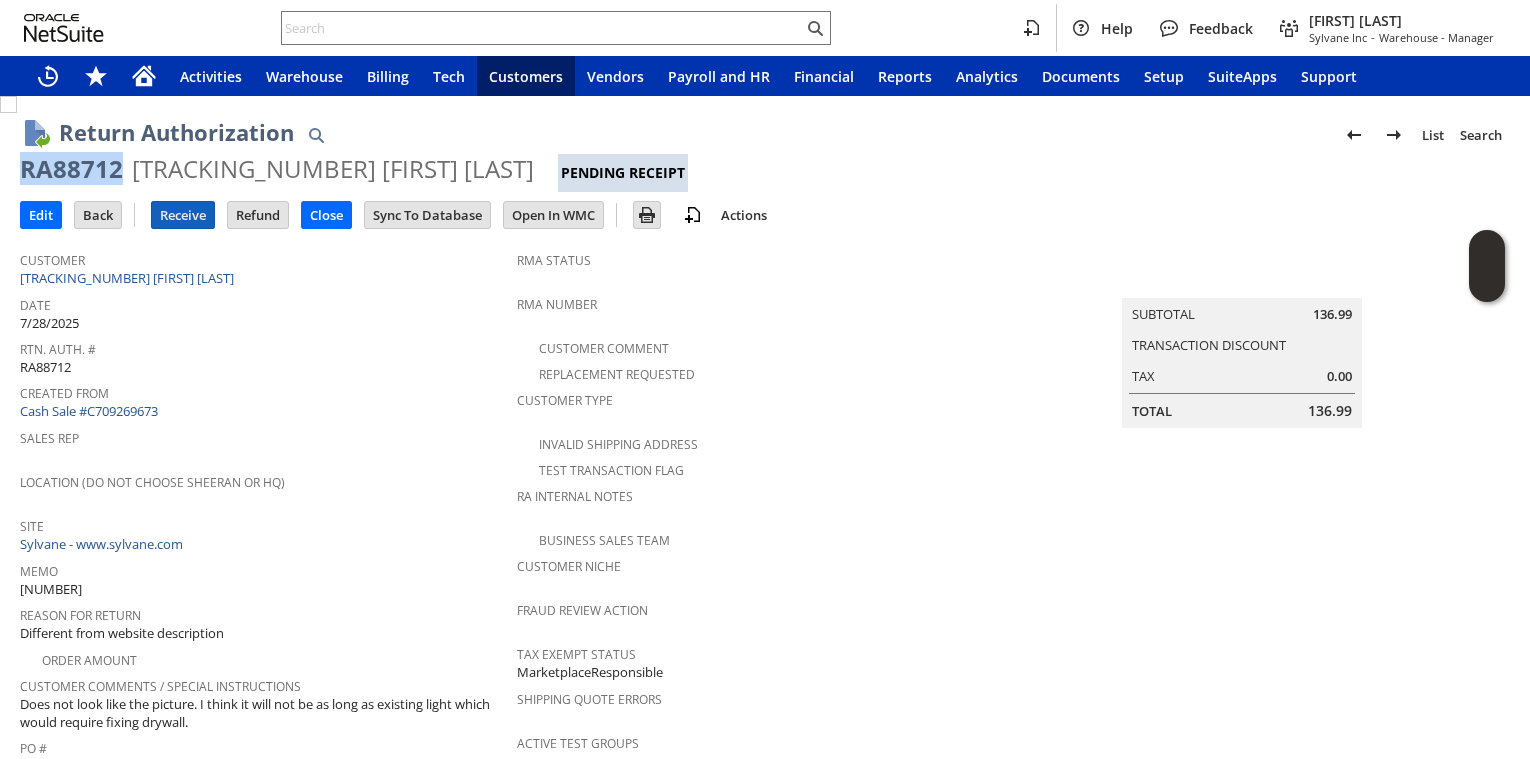 click on "Receive" at bounding box center [183, 215] 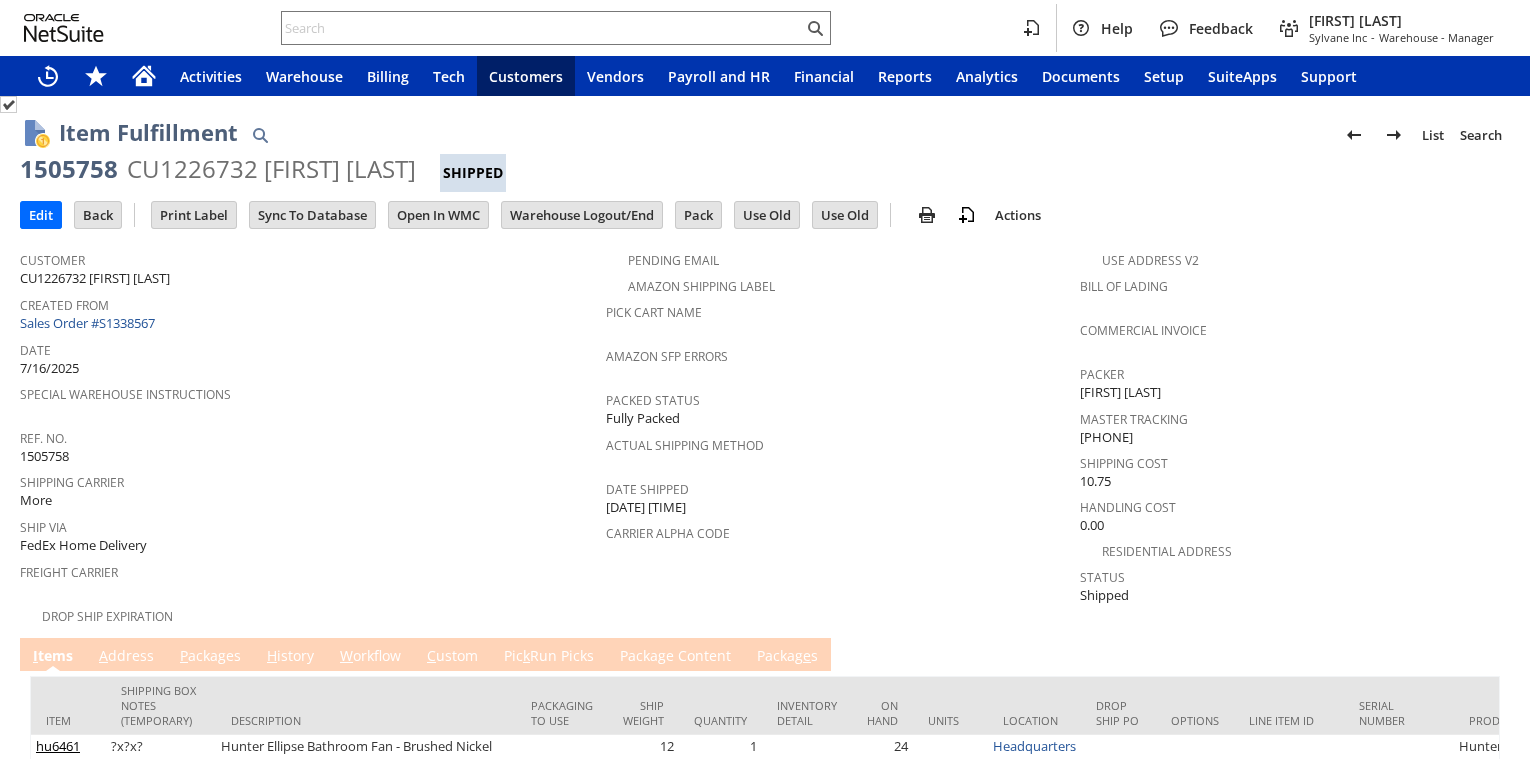 scroll, scrollTop: 0, scrollLeft: 0, axis: both 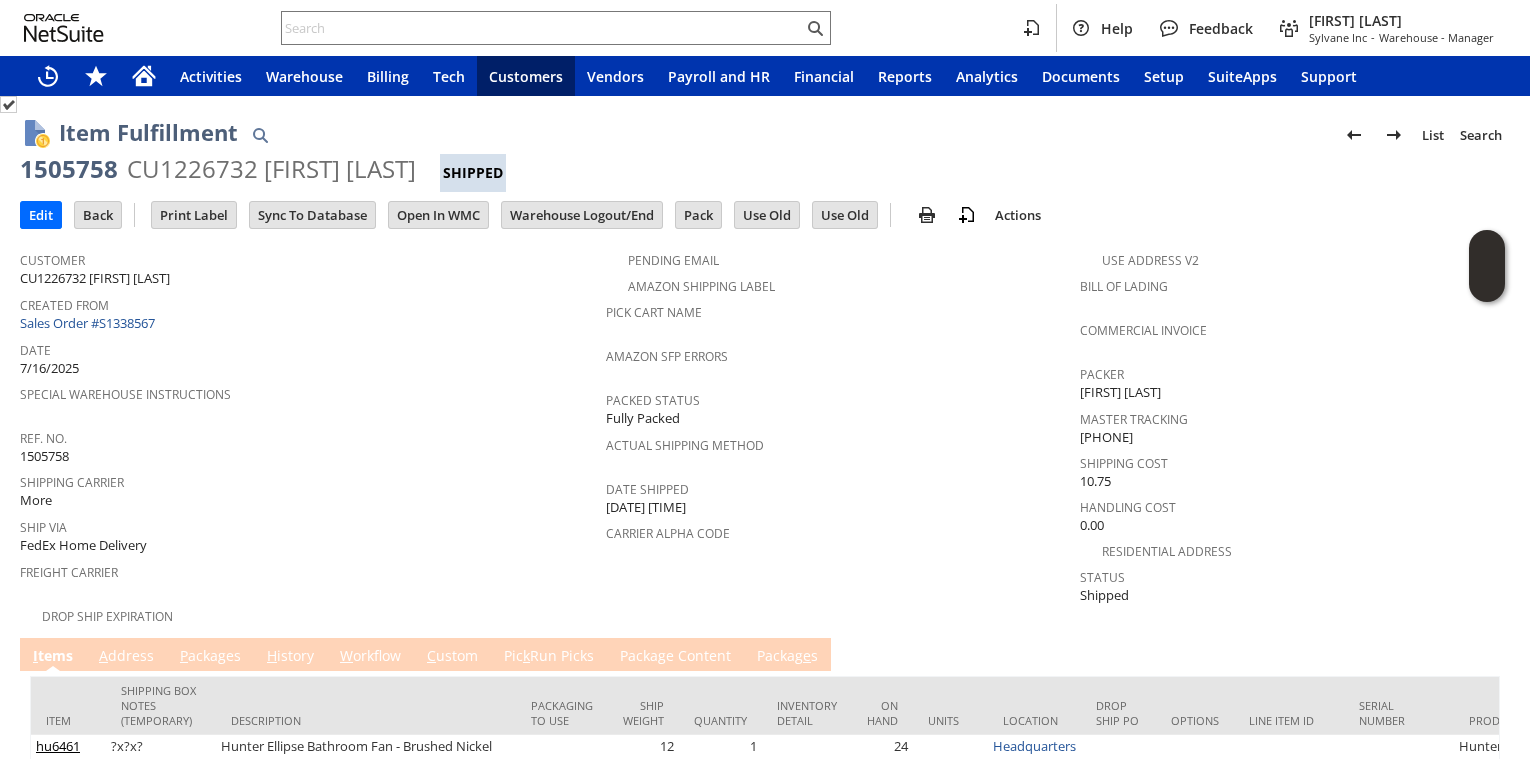 click on "P ackages" at bounding box center [210, 657] 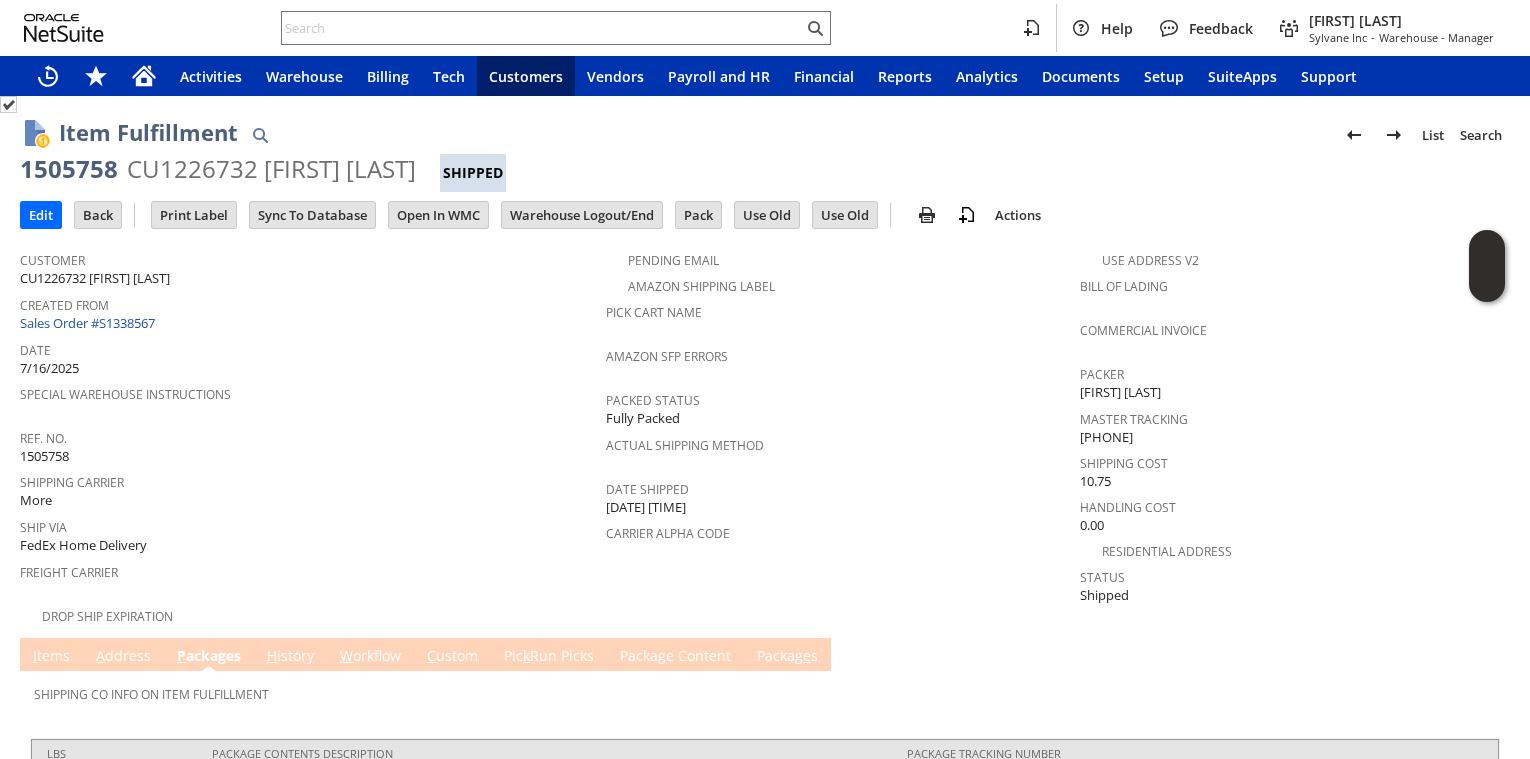 scroll, scrollTop: 93, scrollLeft: 0, axis: vertical 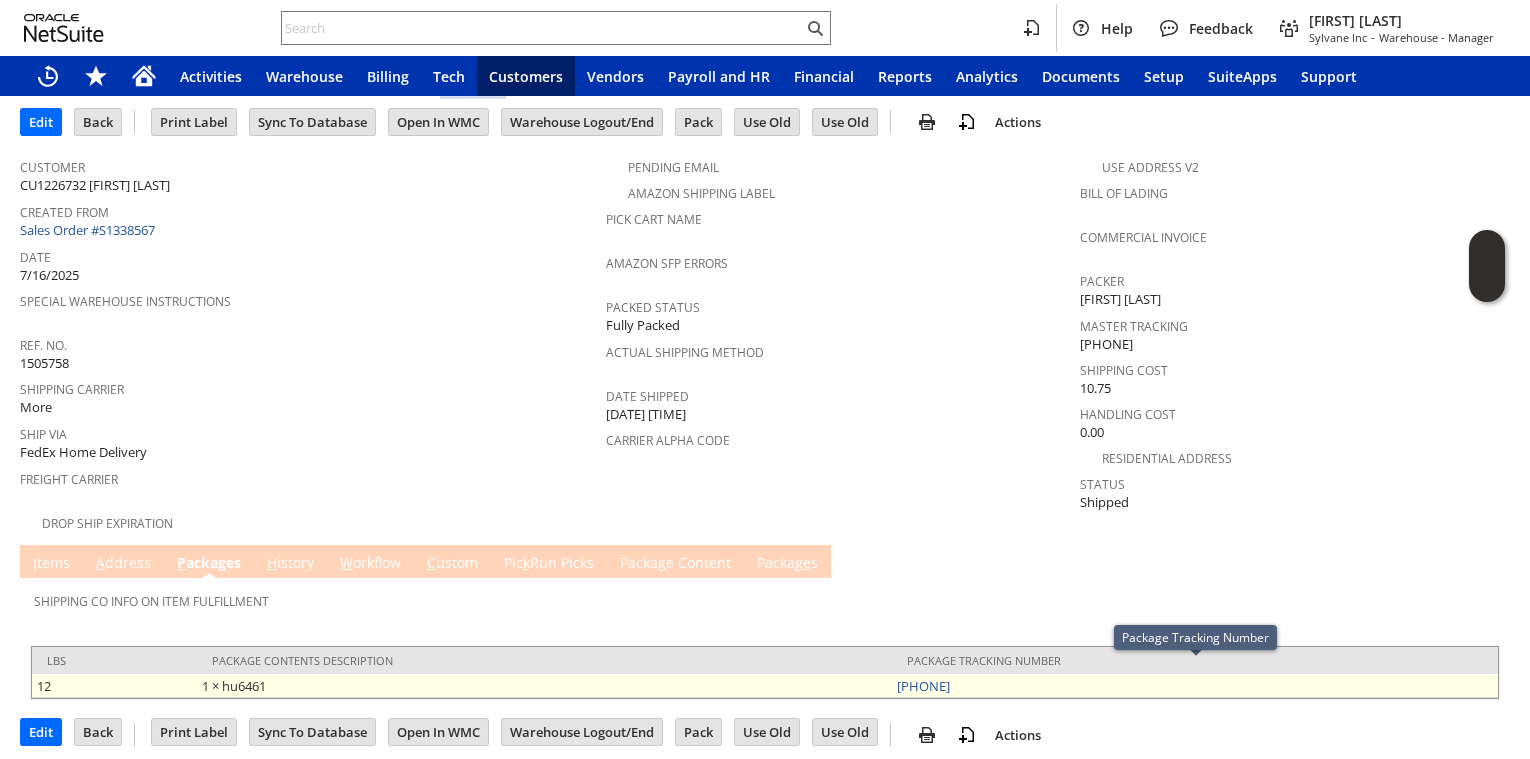 click on "882836471763" at bounding box center (1195, 686) 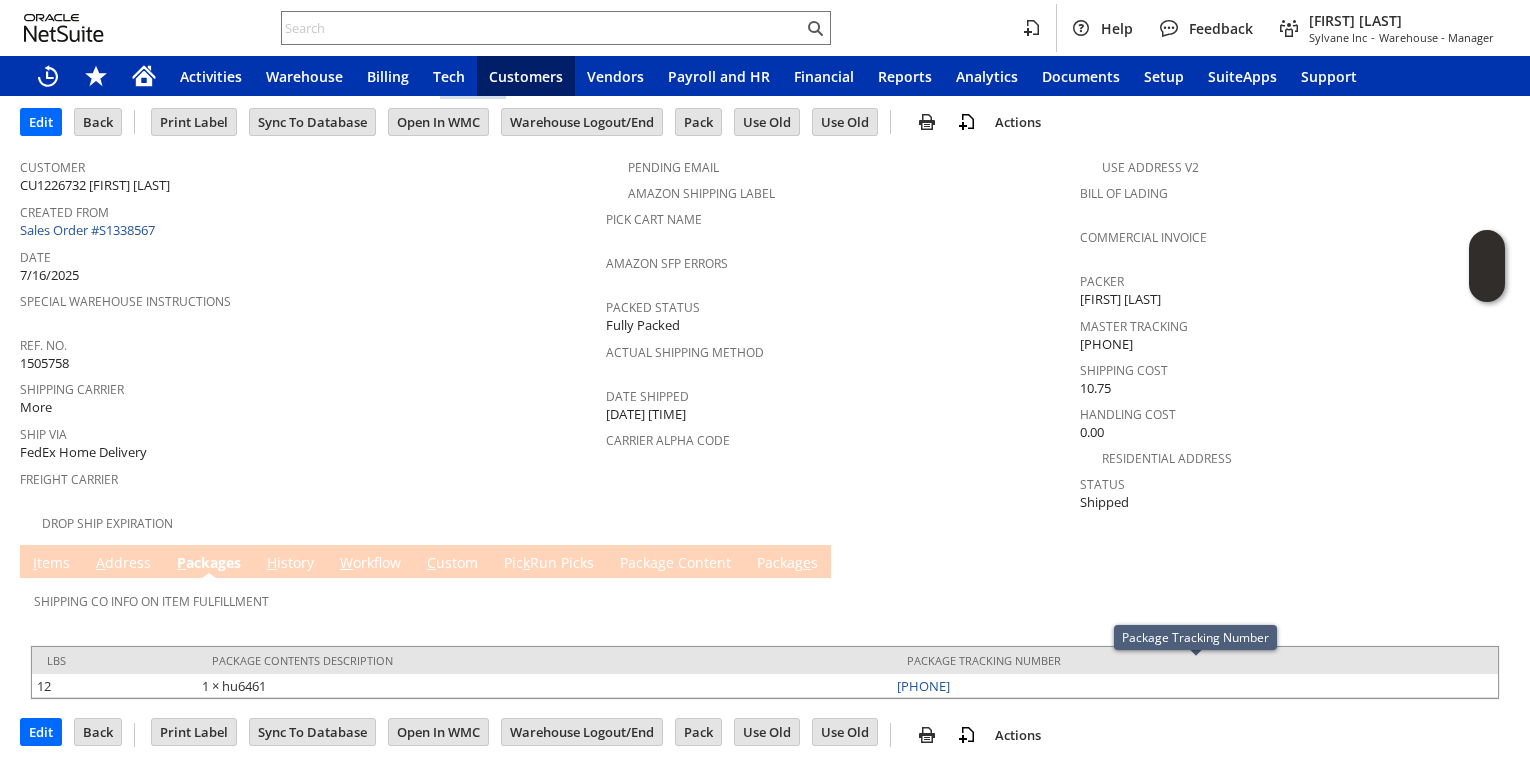 copy on "882836471763" 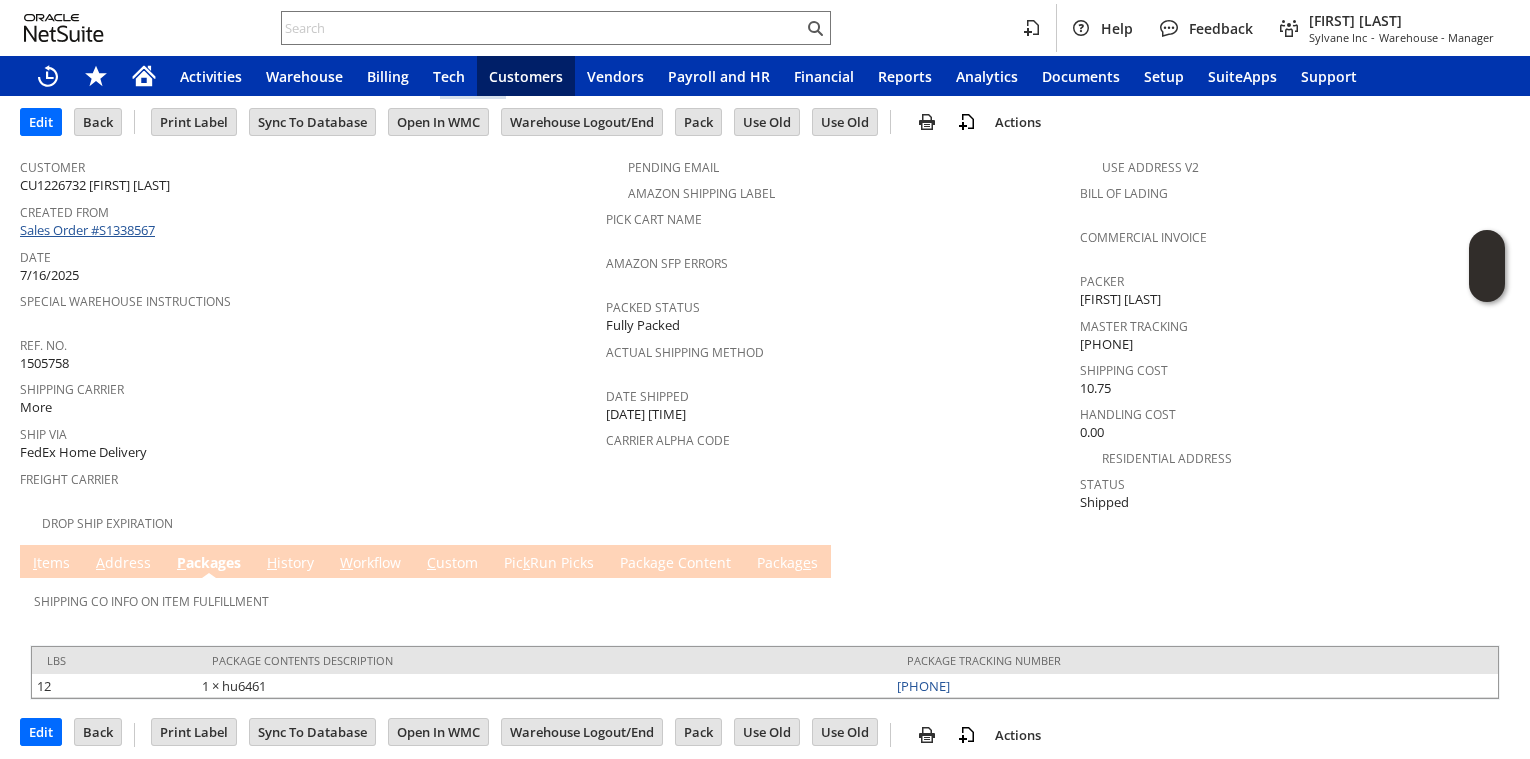 click on "Sales Order #S1338567" at bounding box center (90, 230) 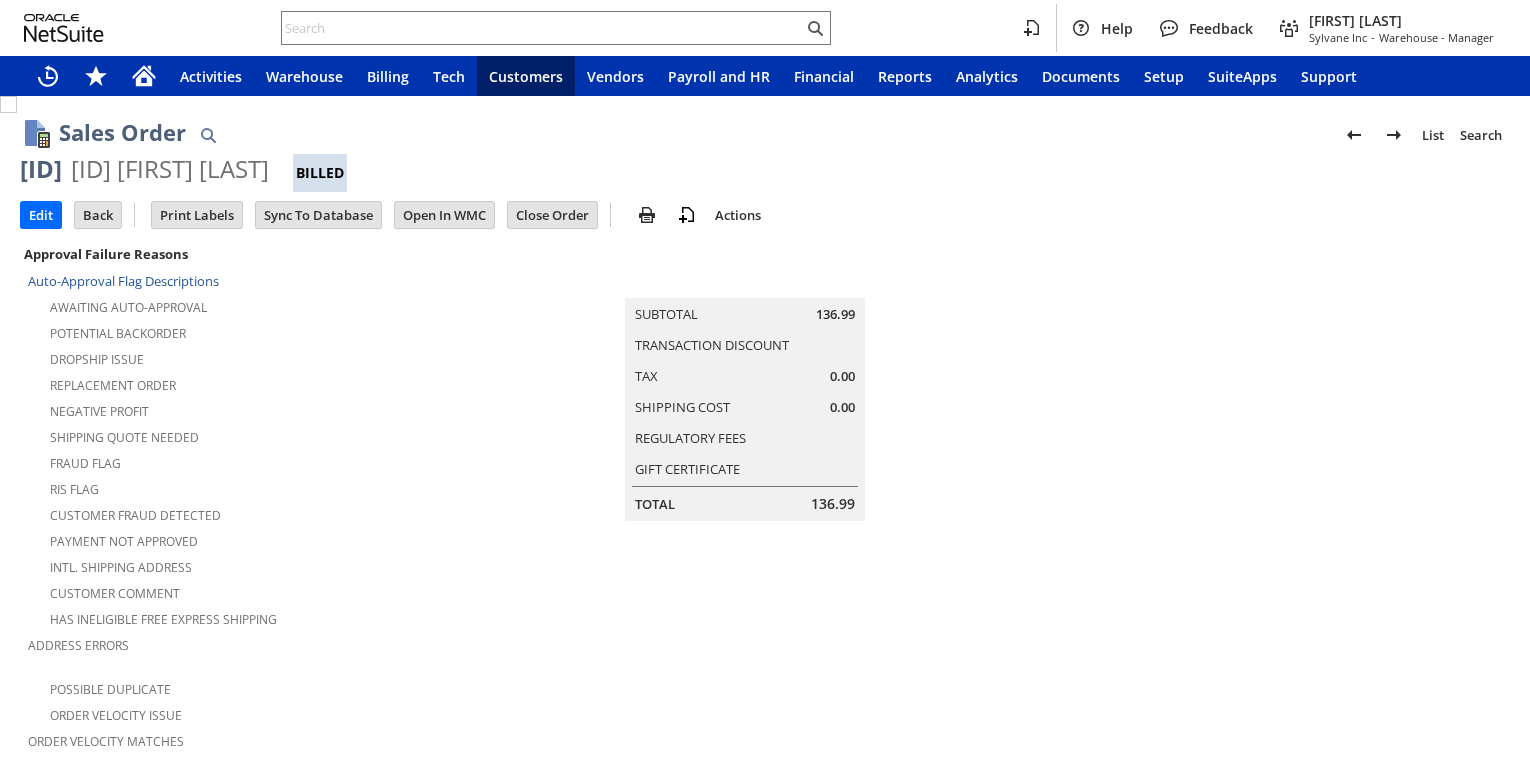 scroll, scrollTop: 0, scrollLeft: 0, axis: both 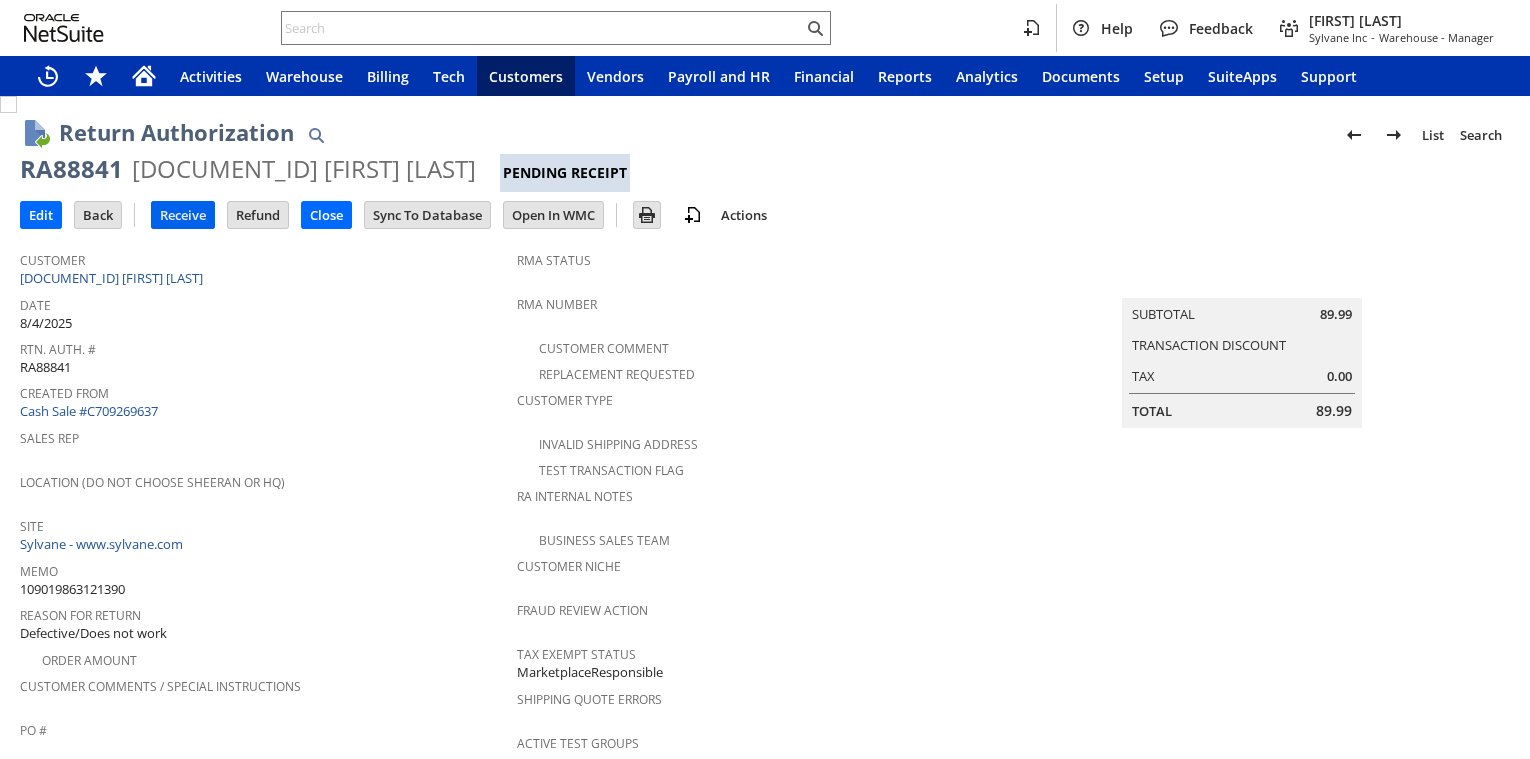 click on "Receive" at bounding box center [183, 215] 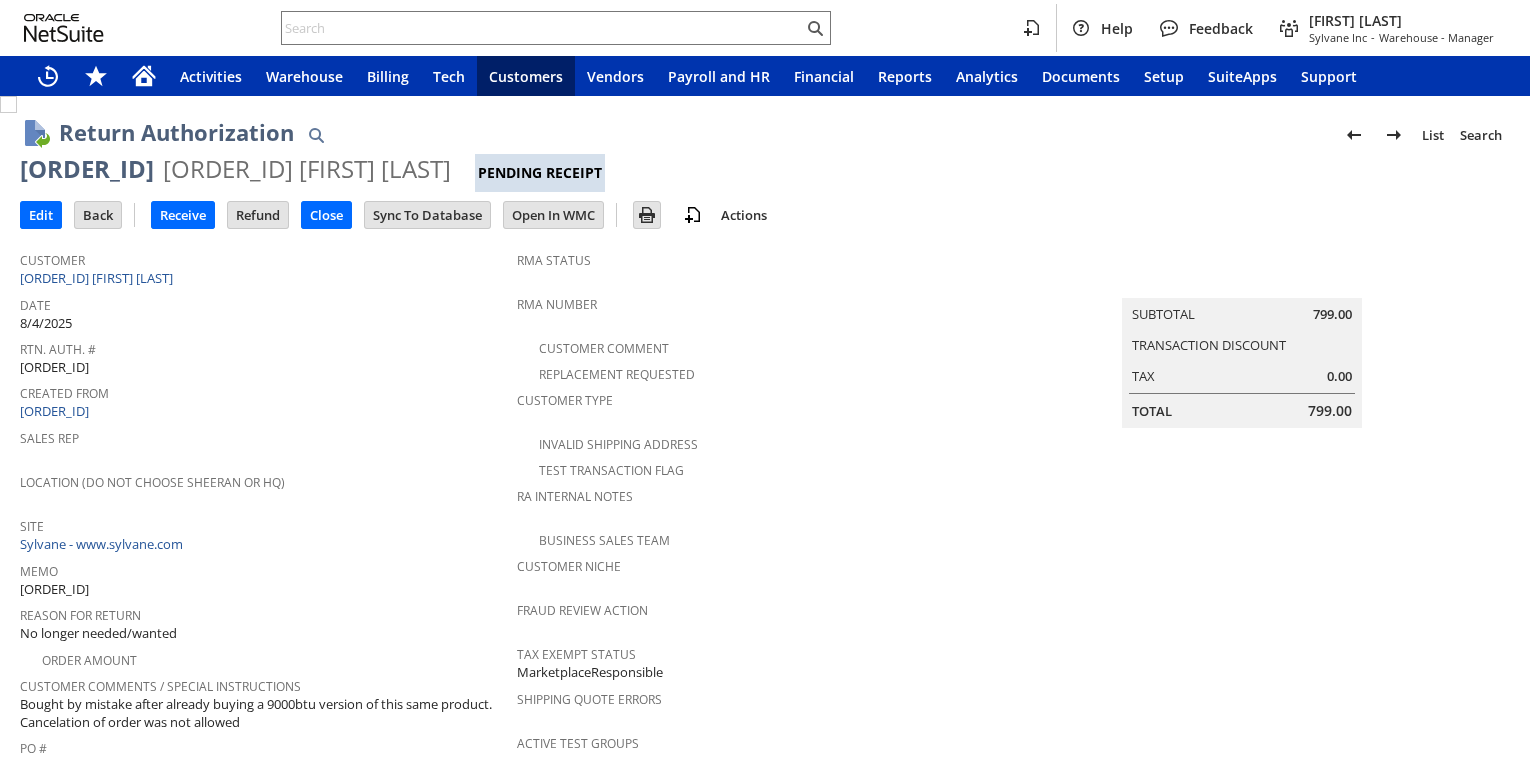 scroll, scrollTop: 0, scrollLeft: 0, axis: both 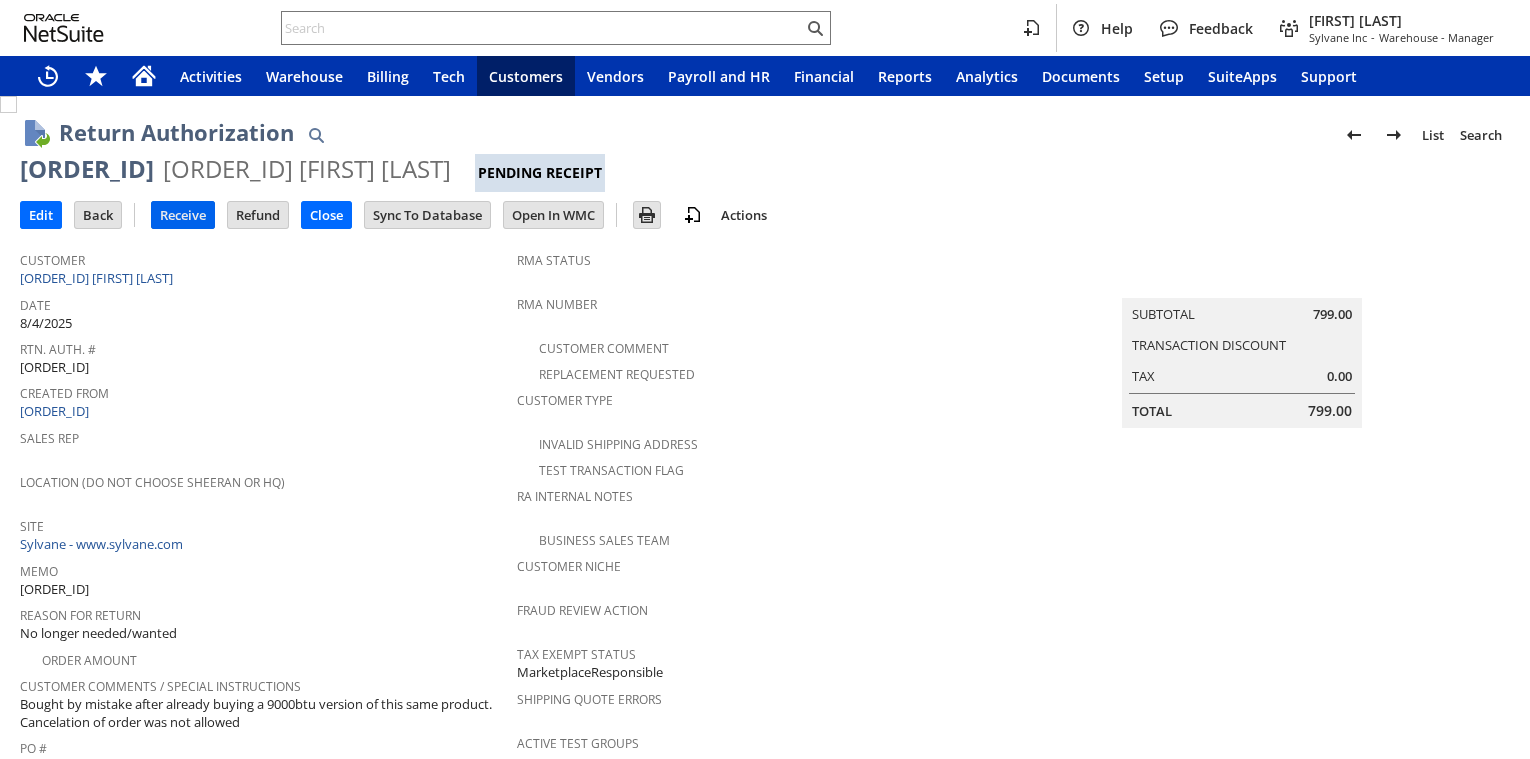 click on "Receive" at bounding box center (183, 215) 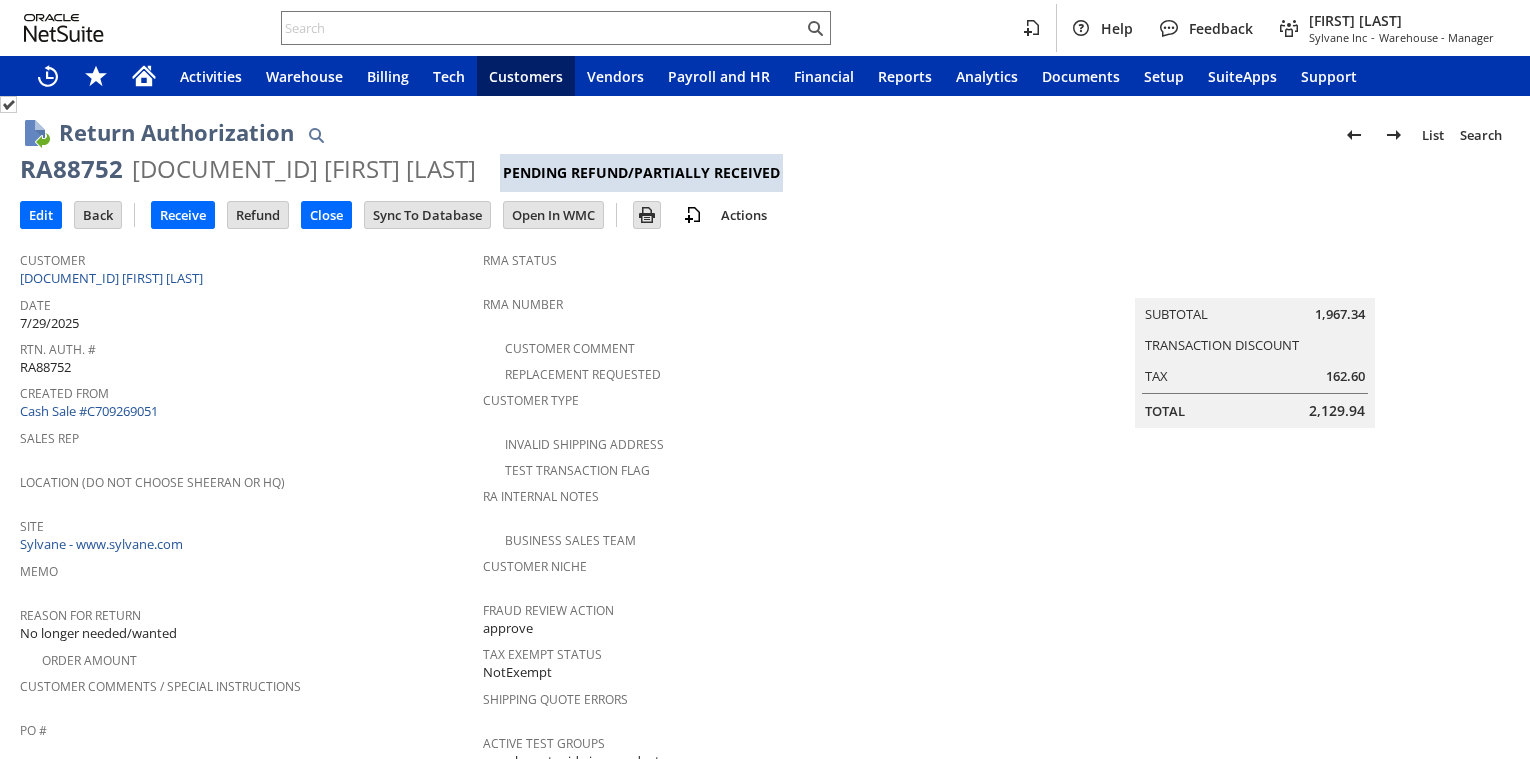 scroll, scrollTop: 0, scrollLeft: 0, axis: both 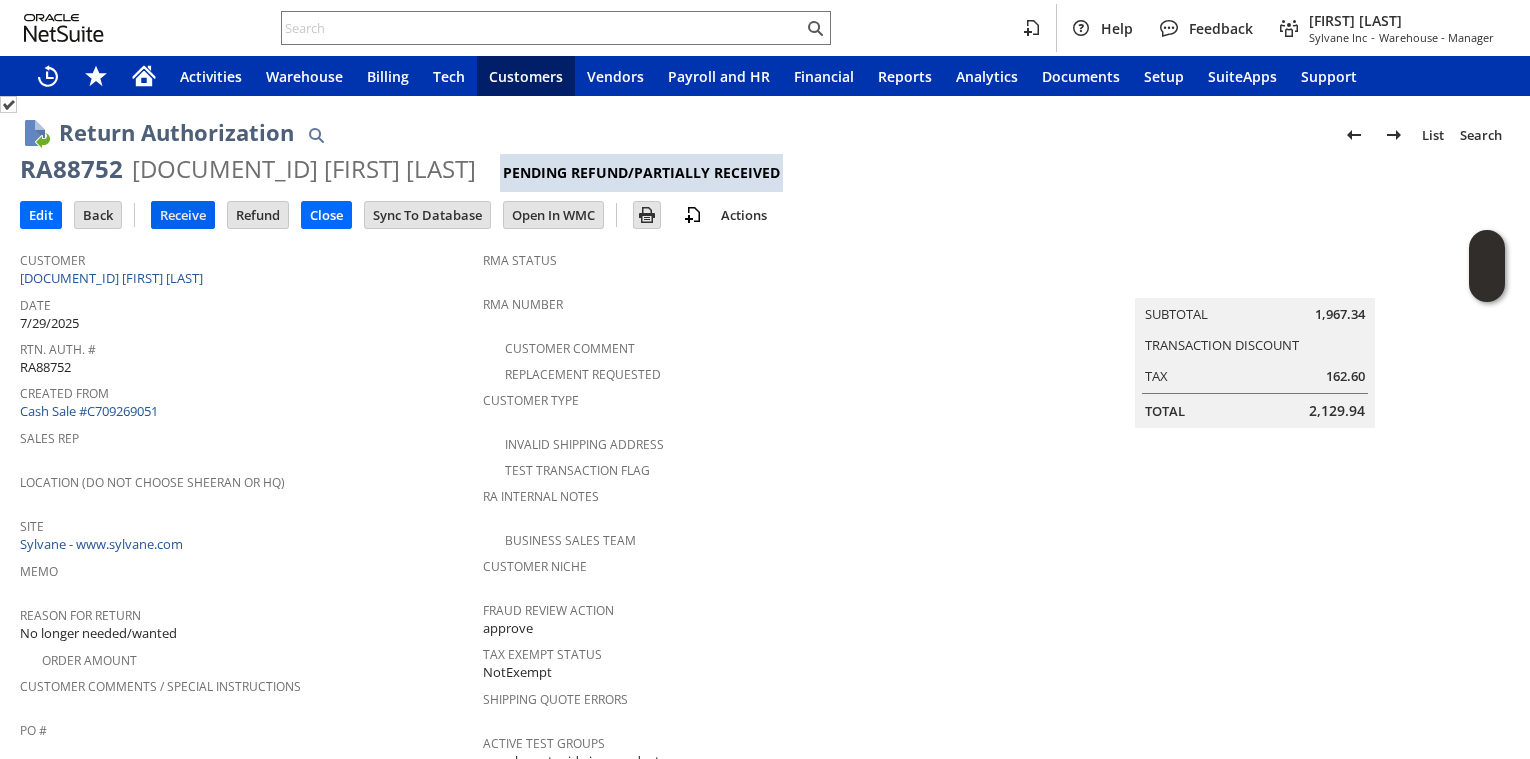 click on "Receive" at bounding box center (183, 215) 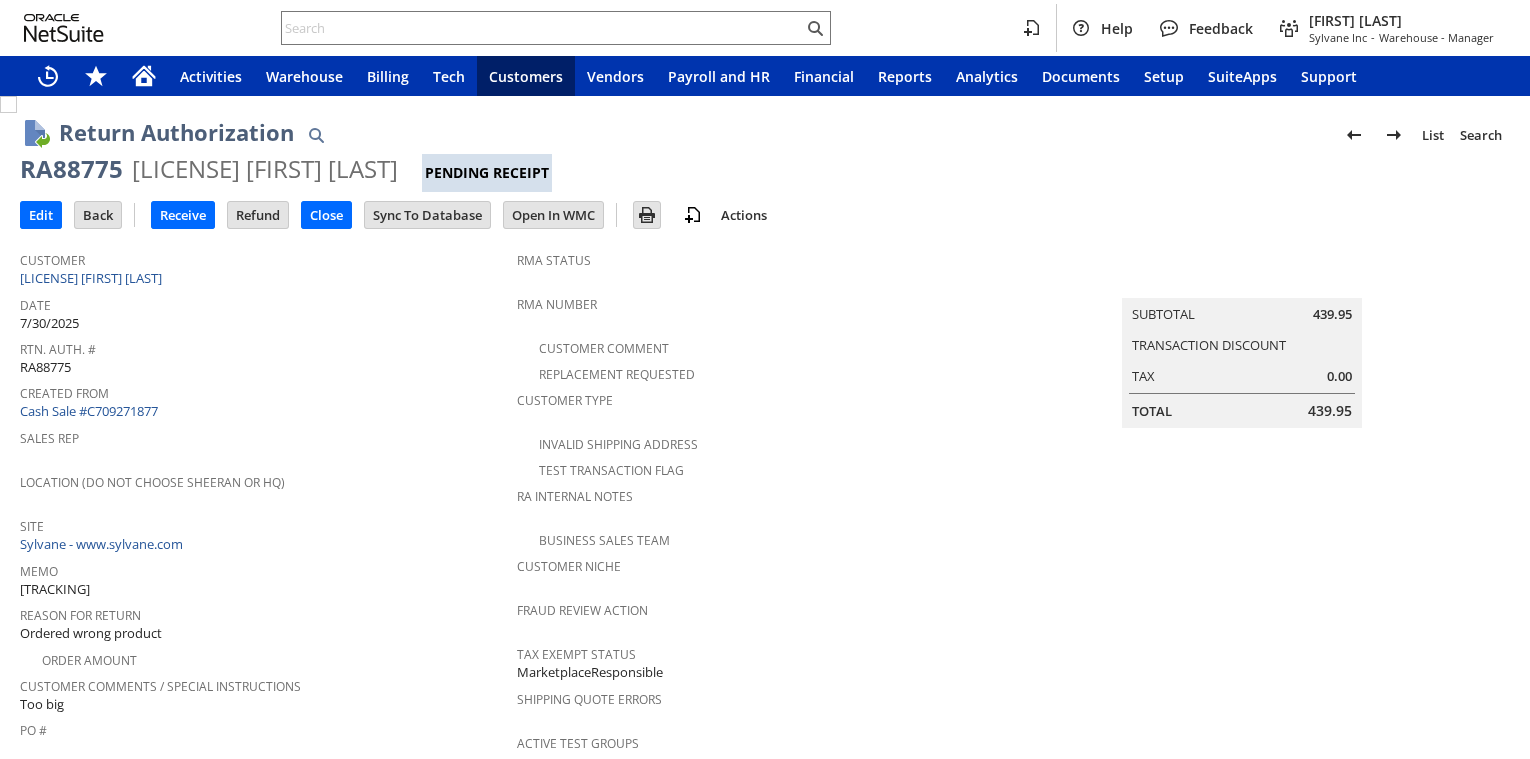 scroll, scrollTop: 0, scrollLeft: 0, axis: both 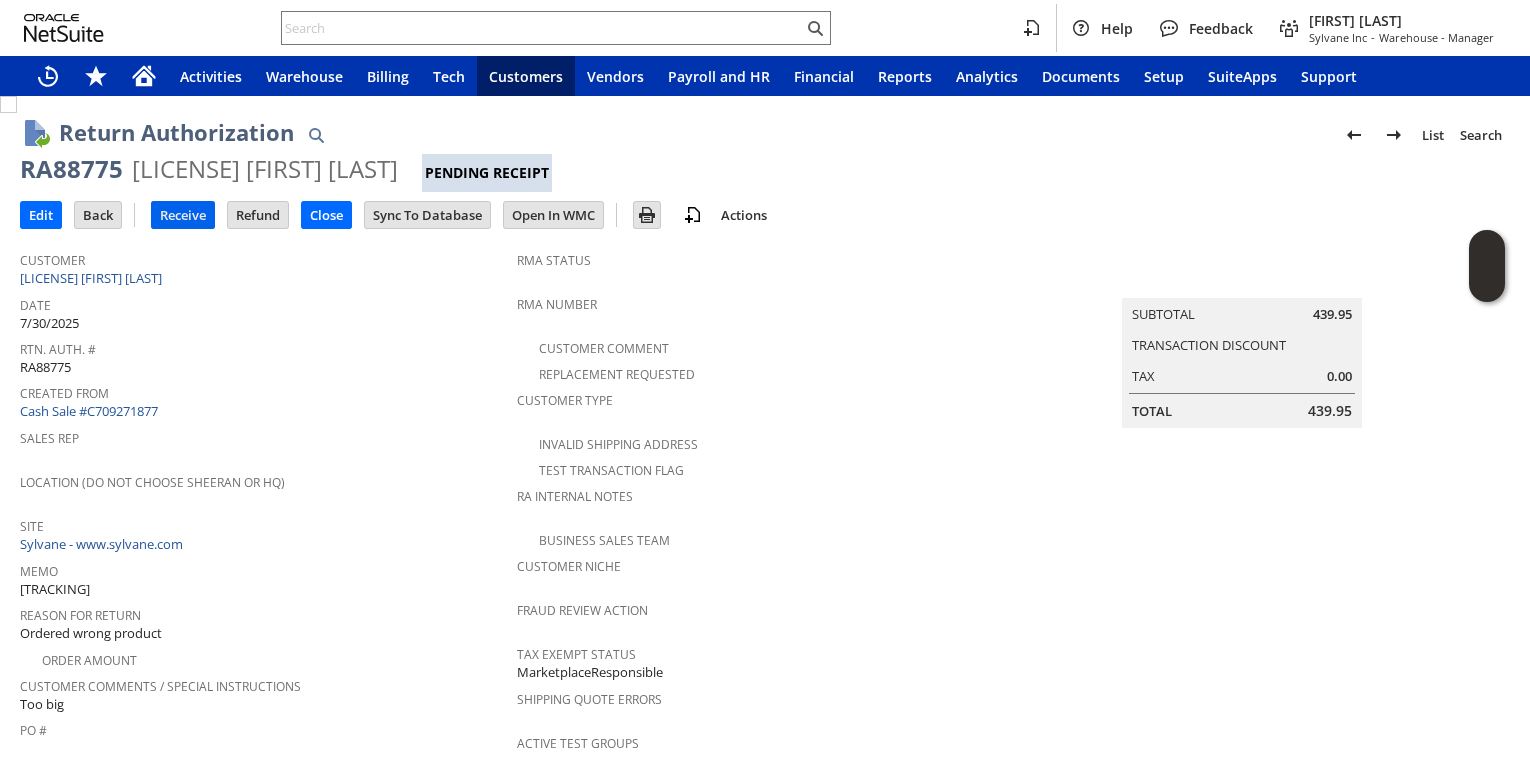 click on "Receive" at bounding box center [183, 215] 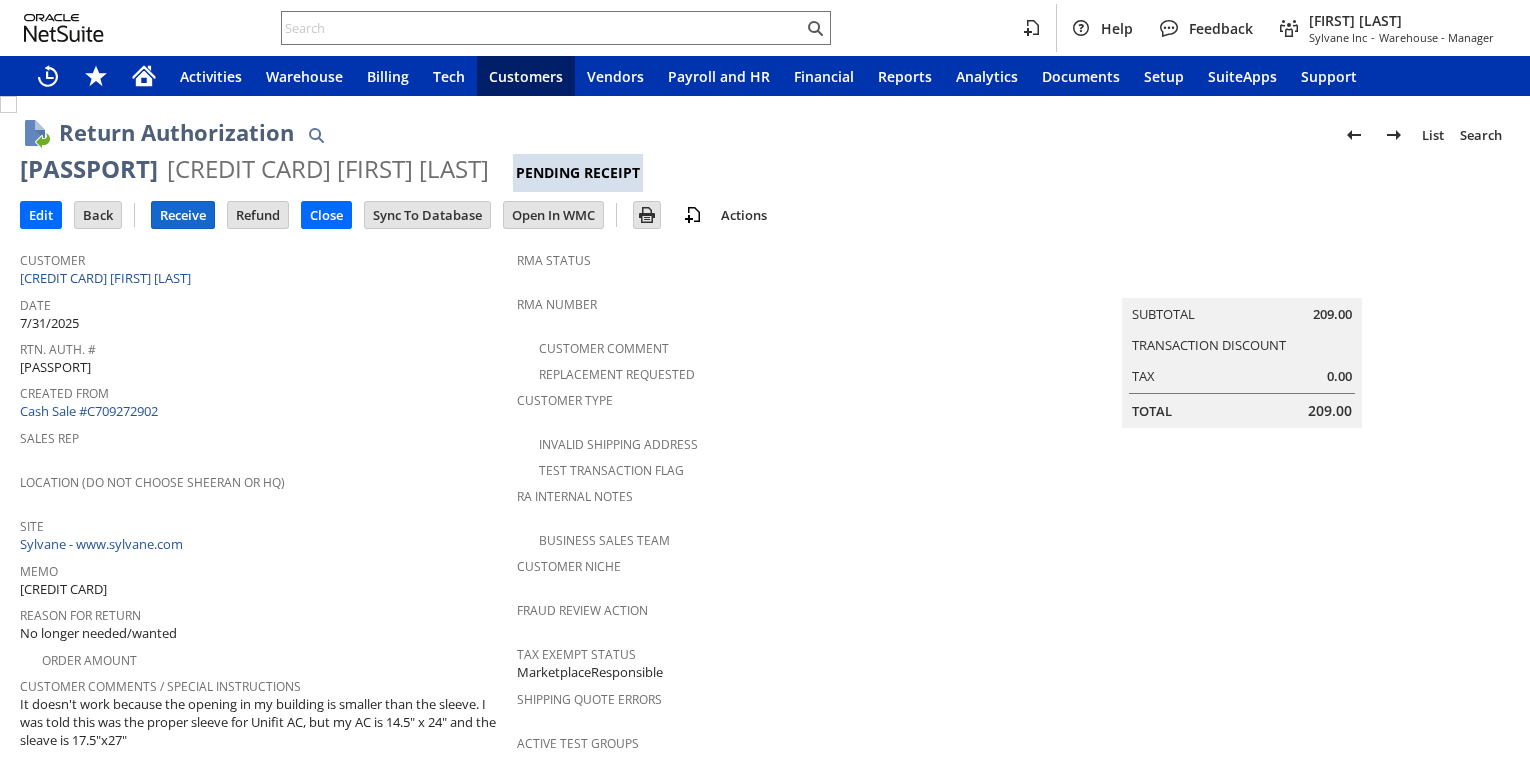 click on "Receive" at bounding box center (183, 215) 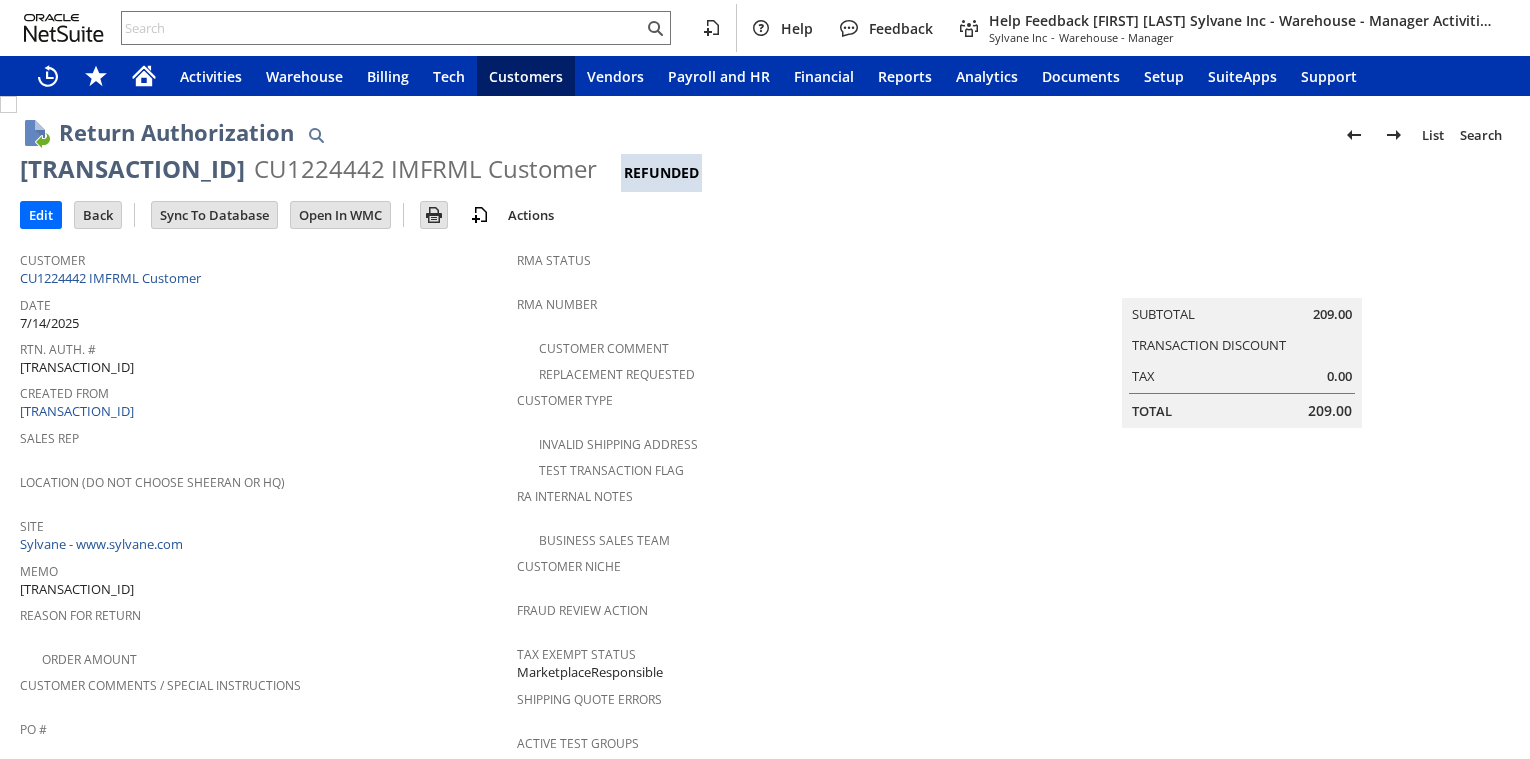 scroll, scrollTop: 0, scrollLeft: 0, axis: both 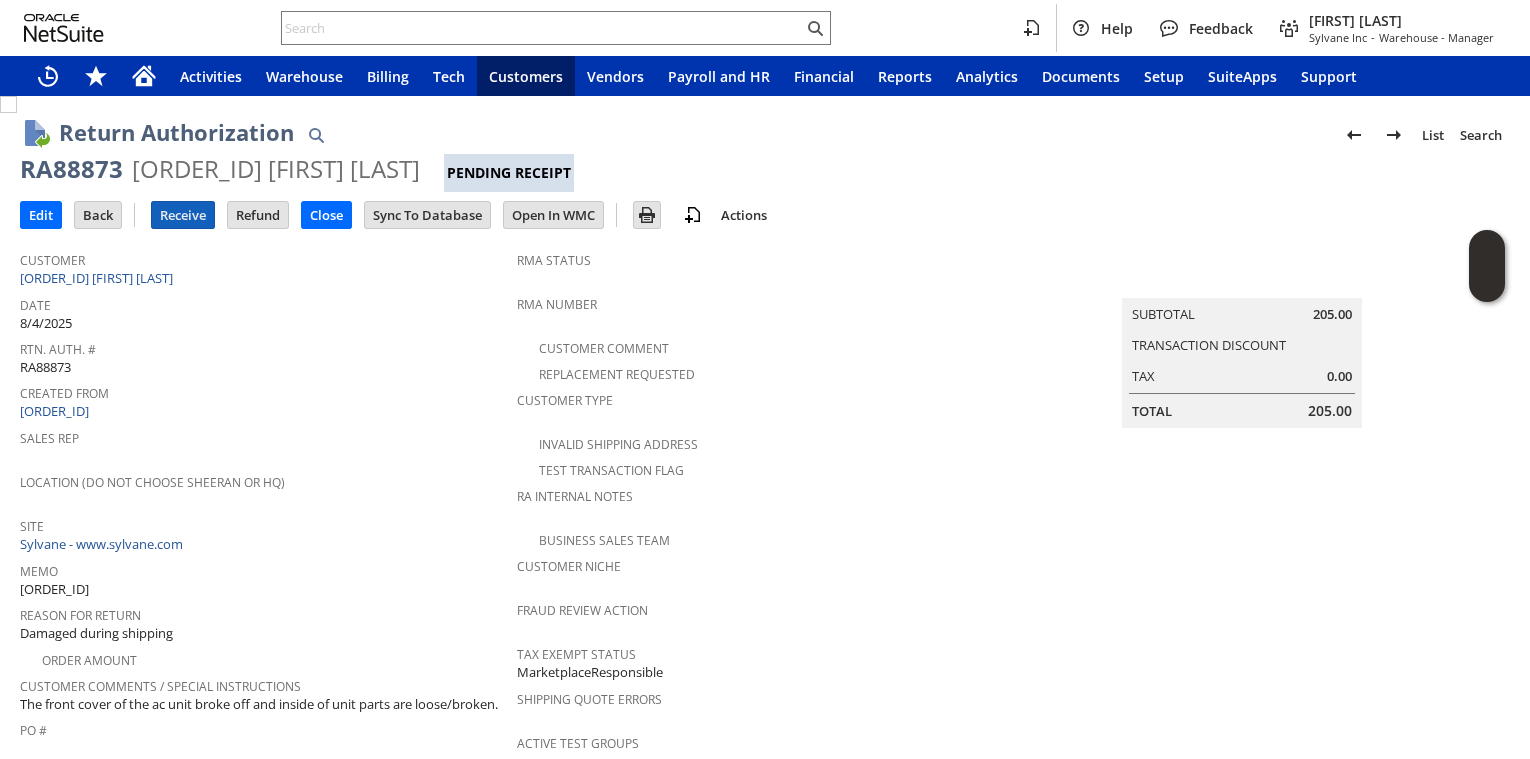 click on "Receive" at bounding box center (183, 215) 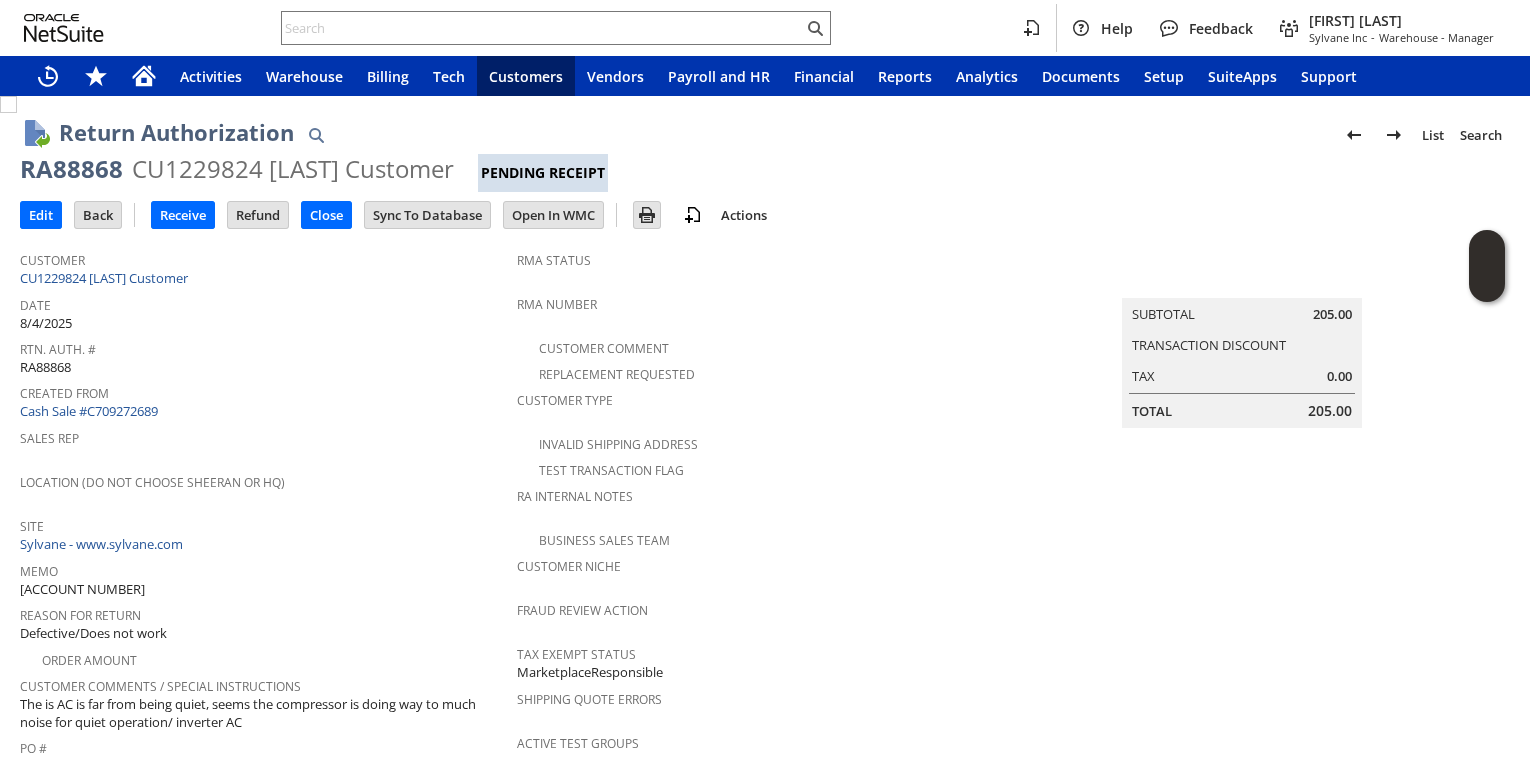 scroll, scrollTop: 0, scrollLeft: 0, axis: both 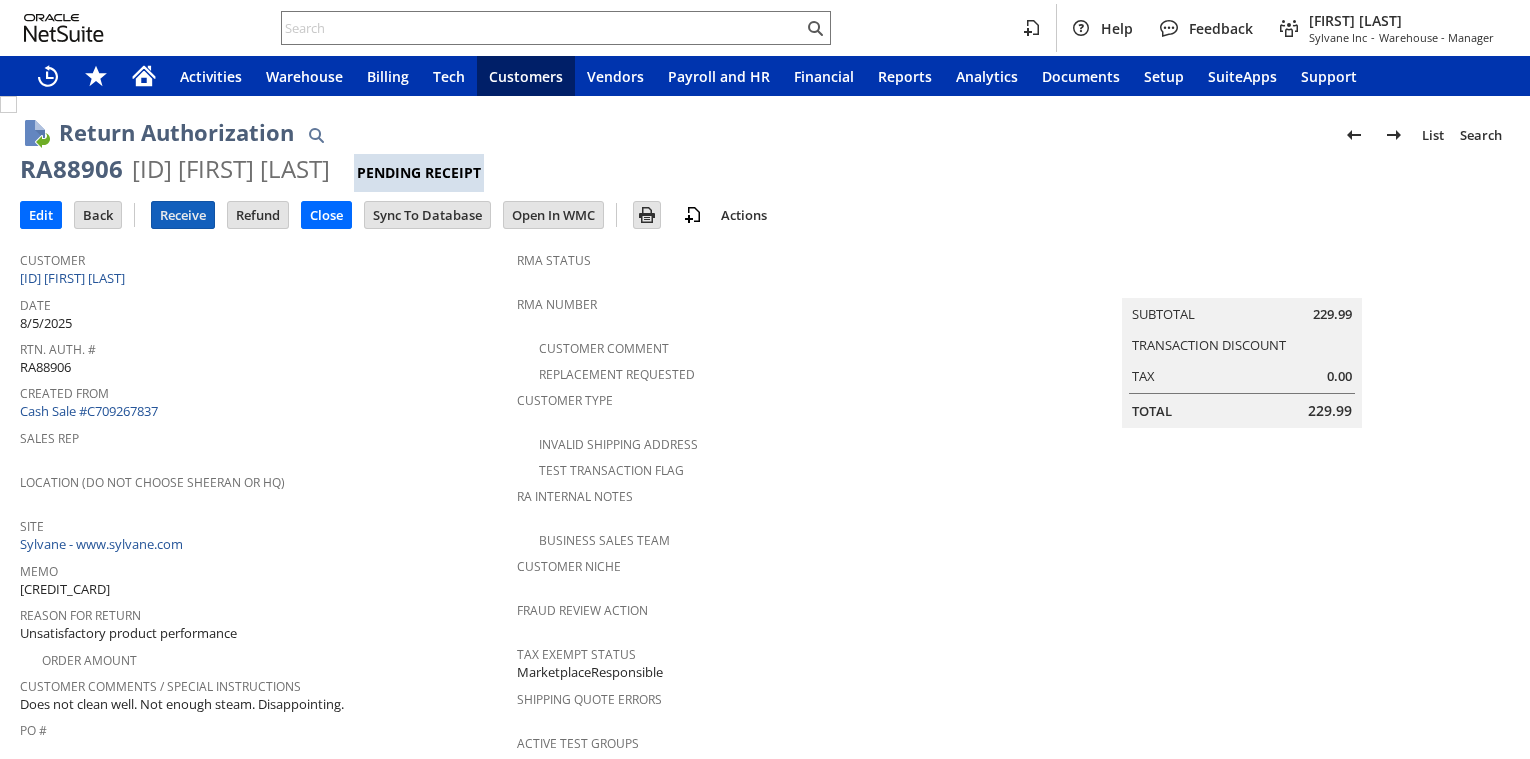 click on "Receive" at bounding box center (183, 215) 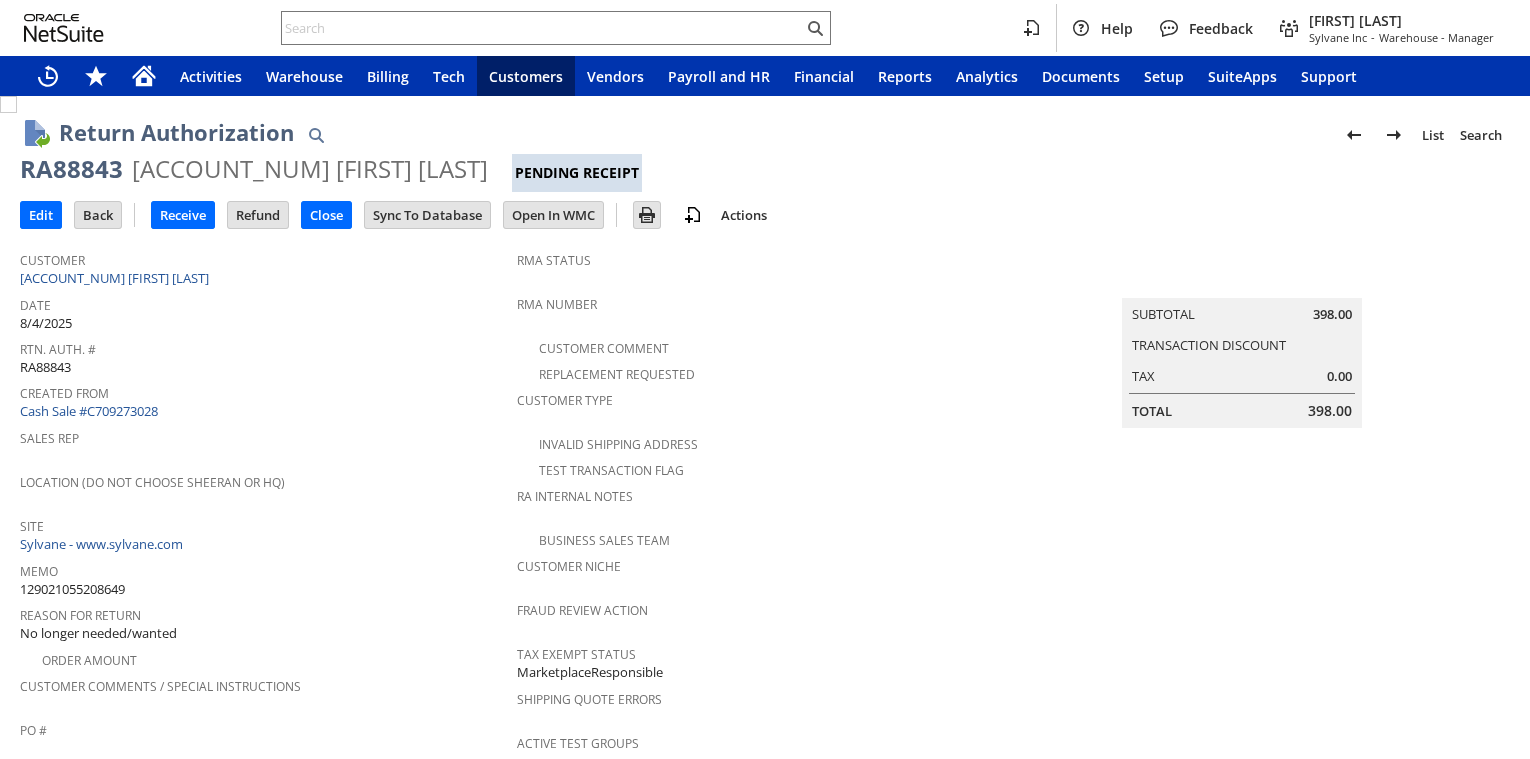 scroll, scrollTop: 0, scrollLeft: 0, axis: both 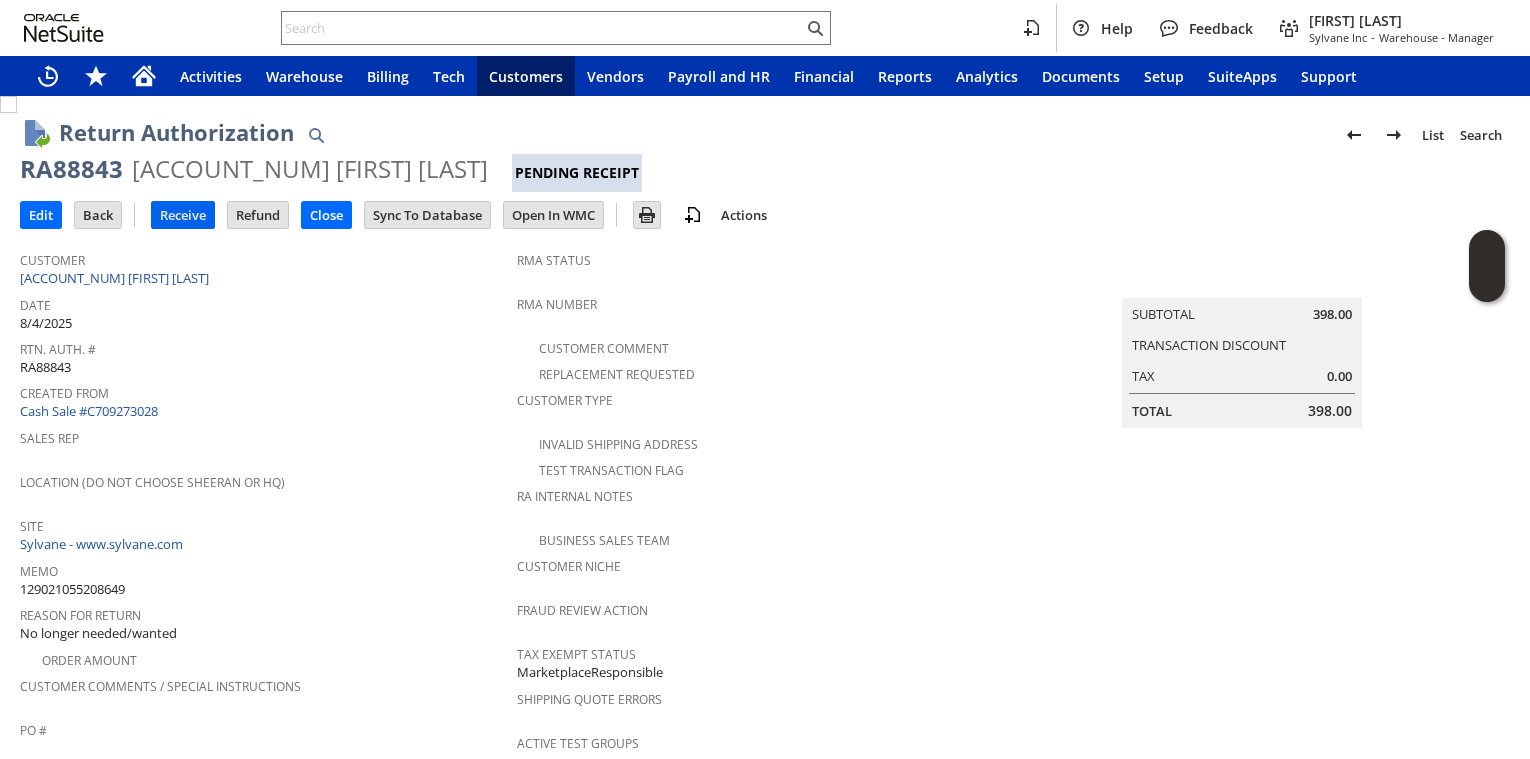 click on "Receive" at bounding box center [183, 215] 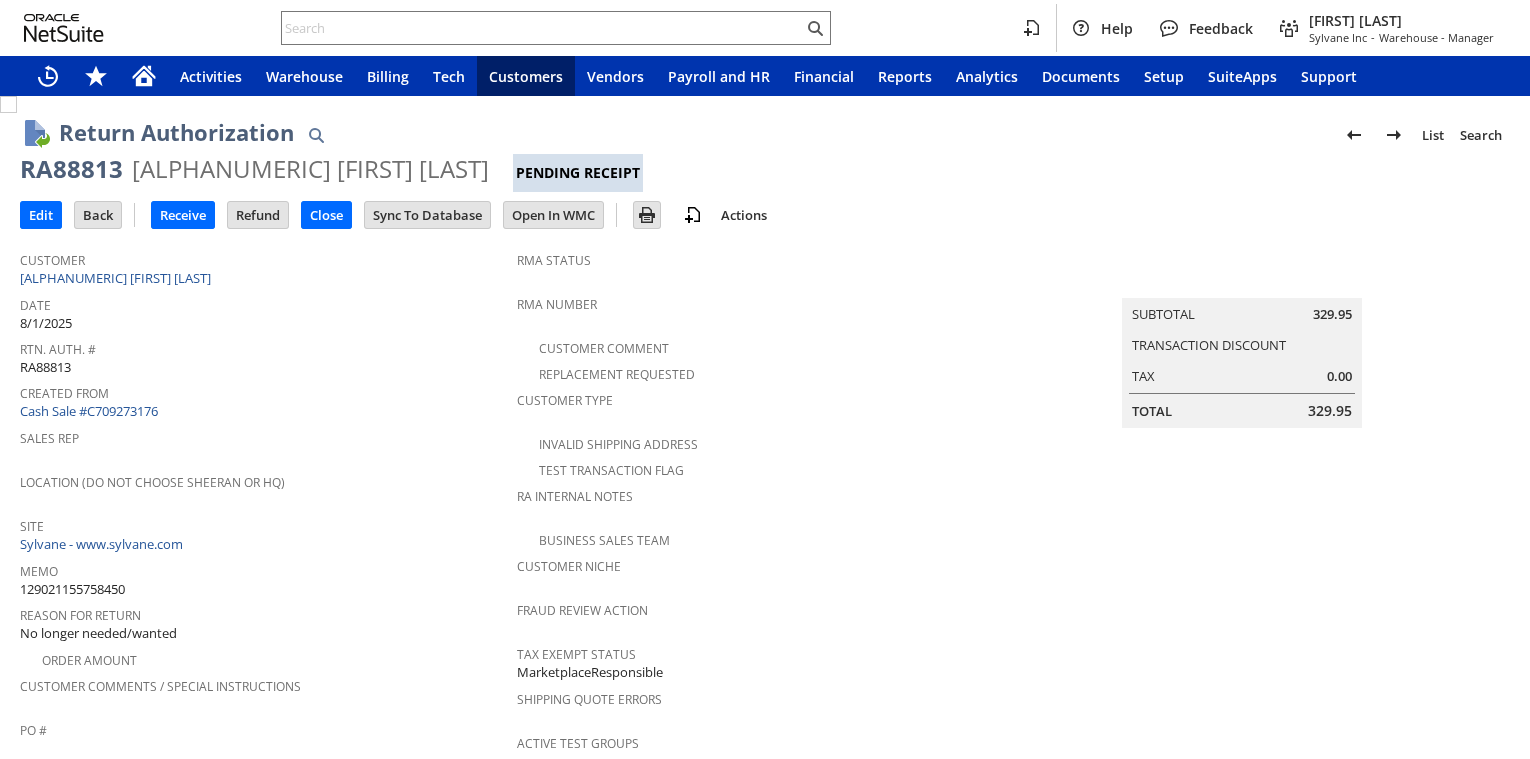 scroll, scrollTop: 0, scrollLeft: 0, axis: both 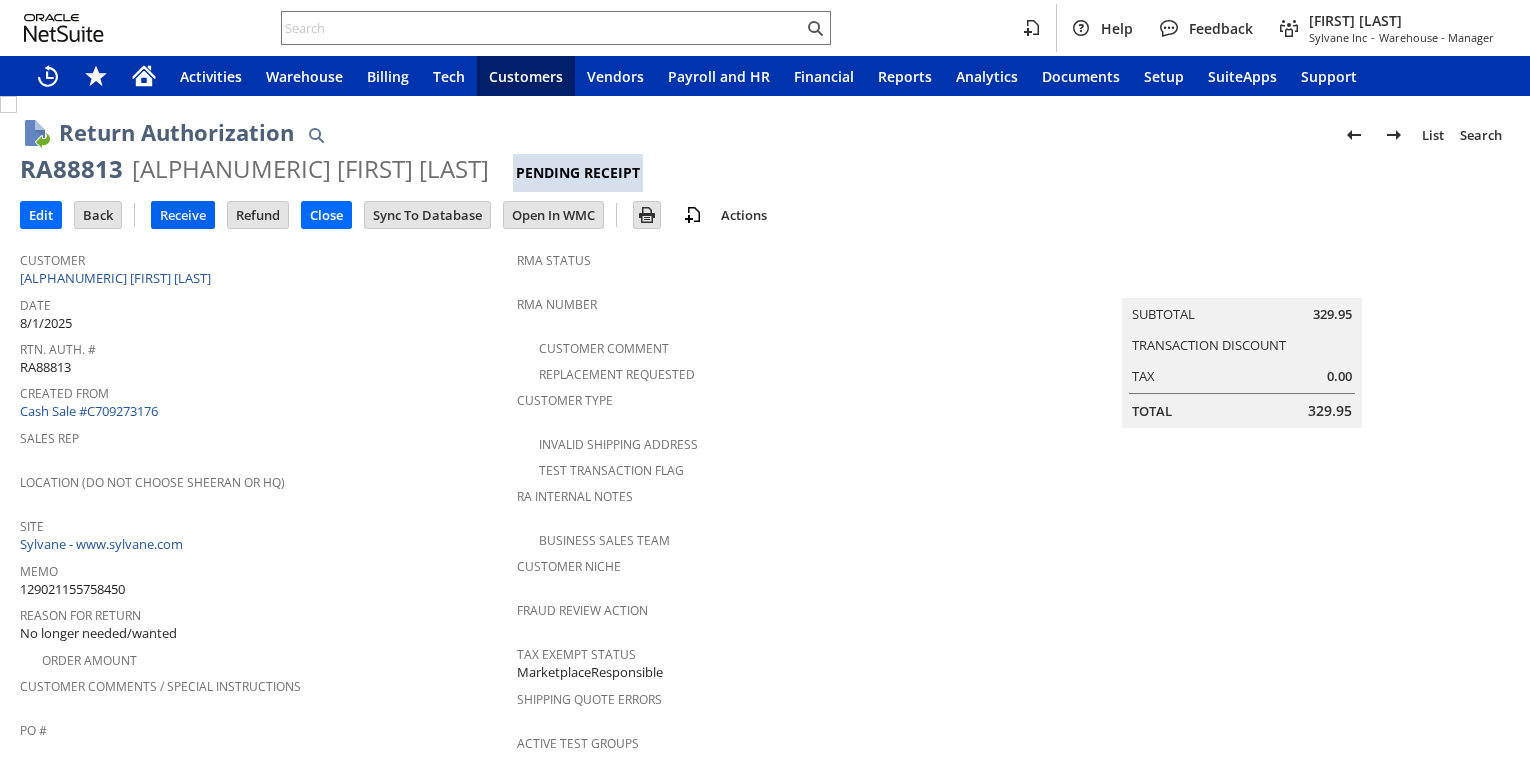 click on "Receive" at bounding box center (183, 215) 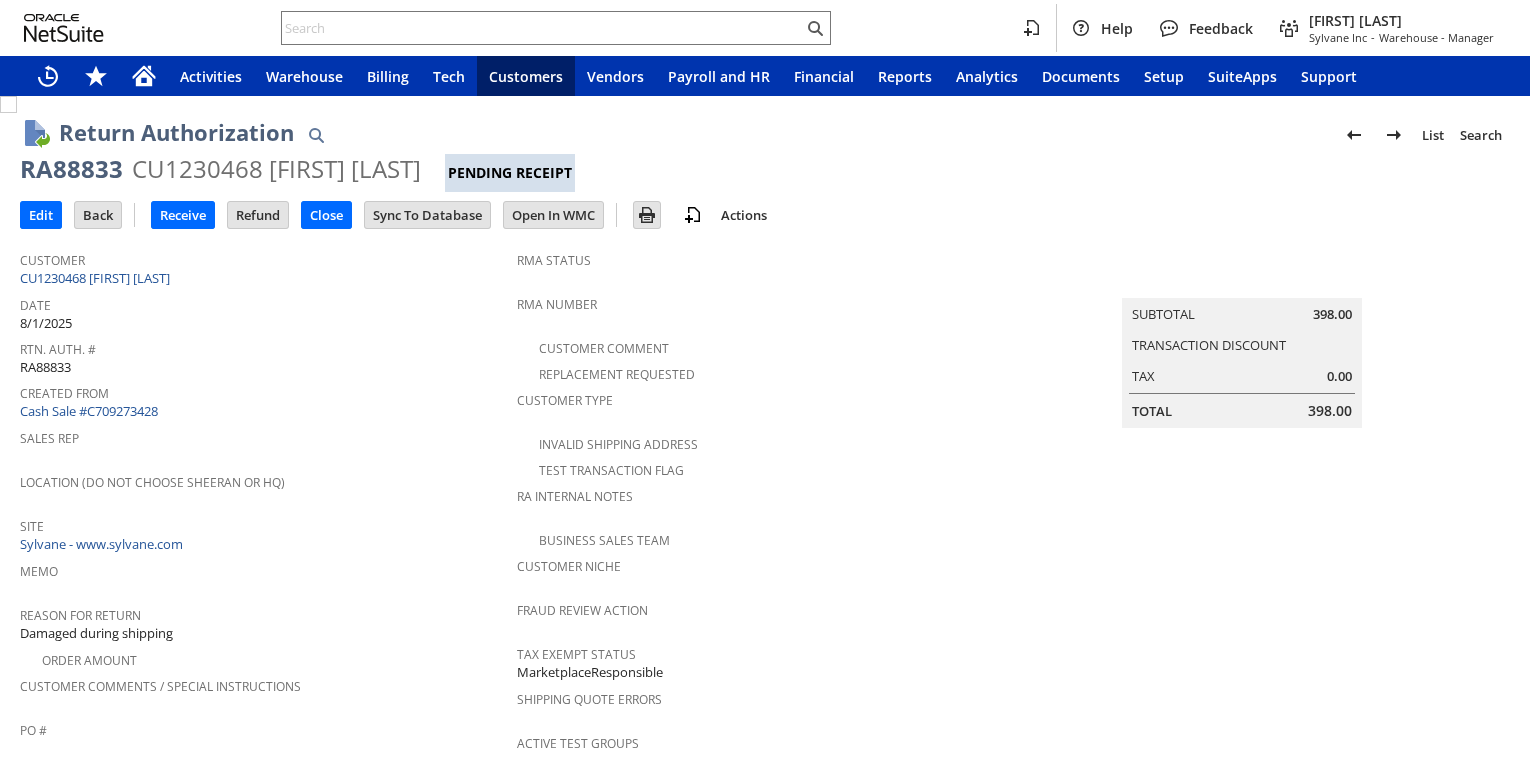 scroll, scrollTop: 0, scrollLeft: 0, axis: both 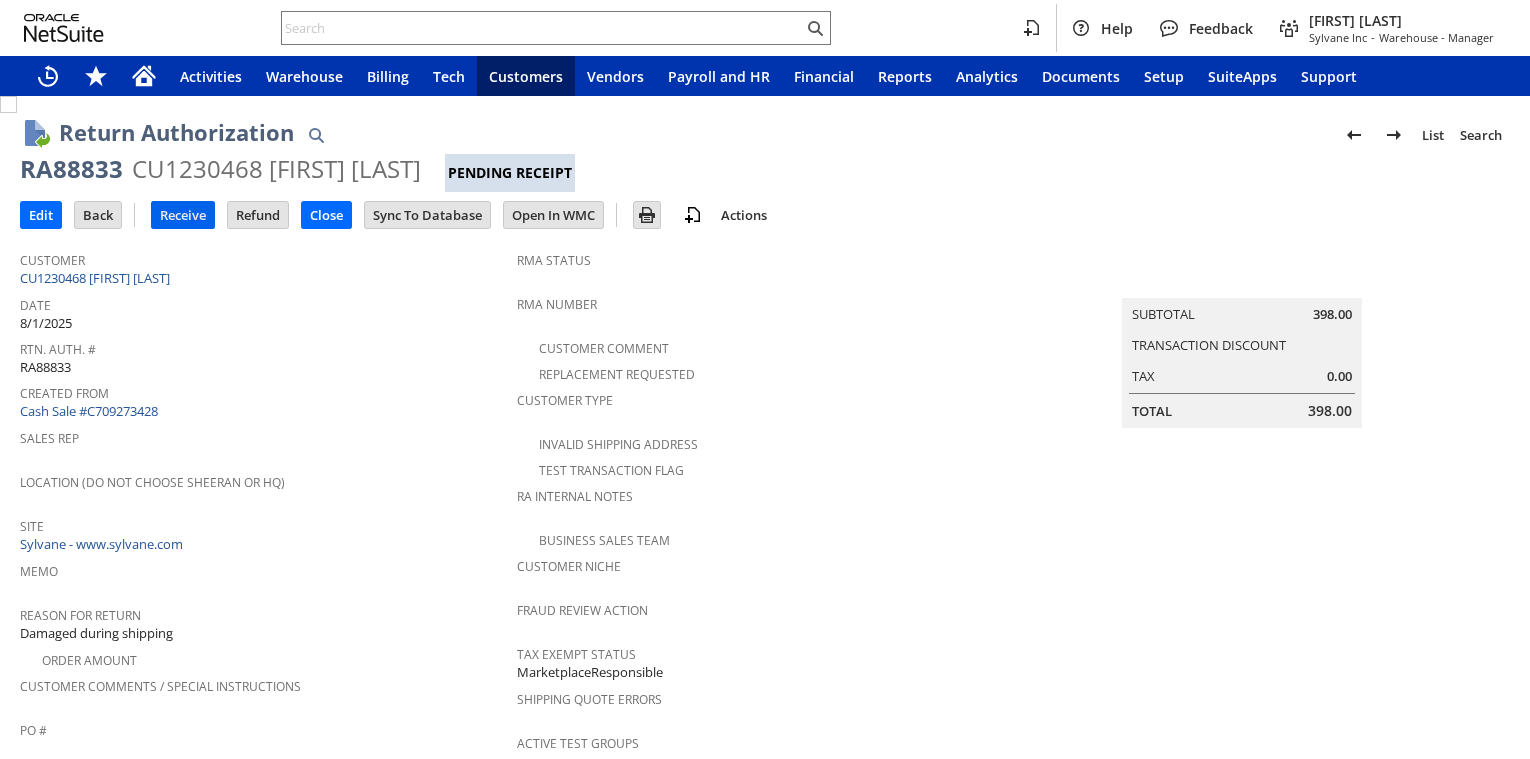 click on "Receive" at bounding box center [183, 215] 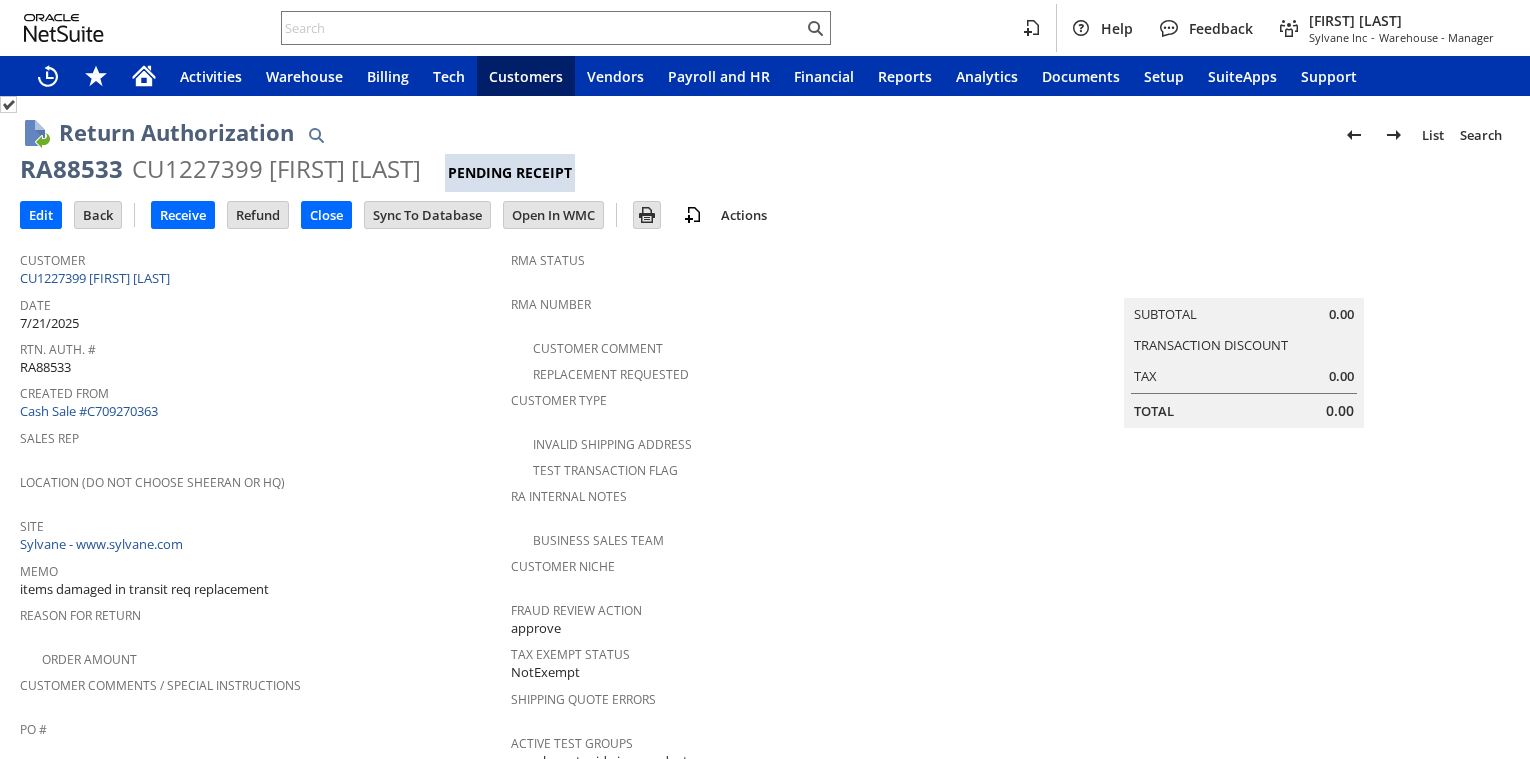scroll, scrollTop: 0, scrollLeft: 0, axis: both 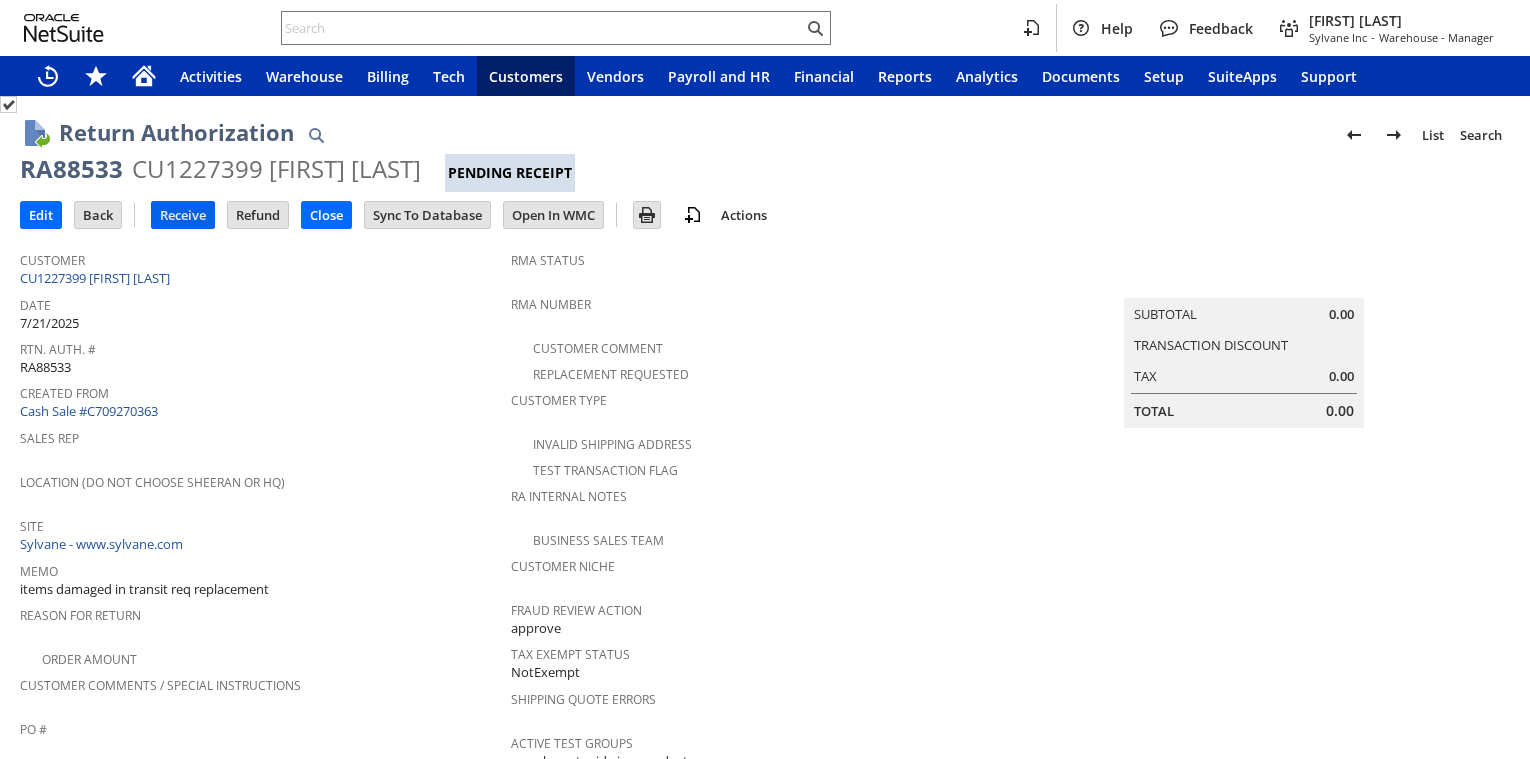 click on "Receive" at bounding box center [183, 215] 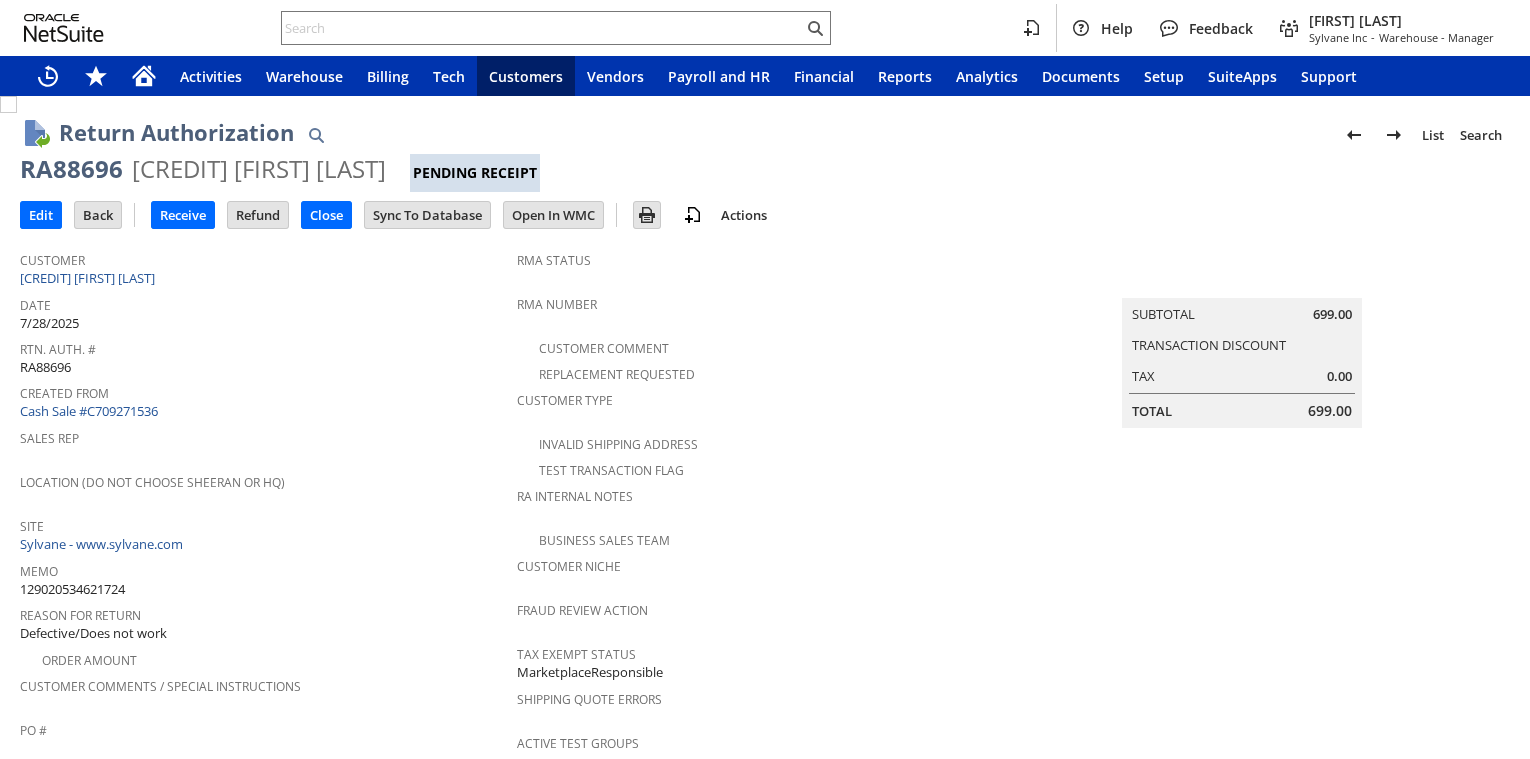 scroll, scrollTop: 0, scrollLeft: 0, axis: both 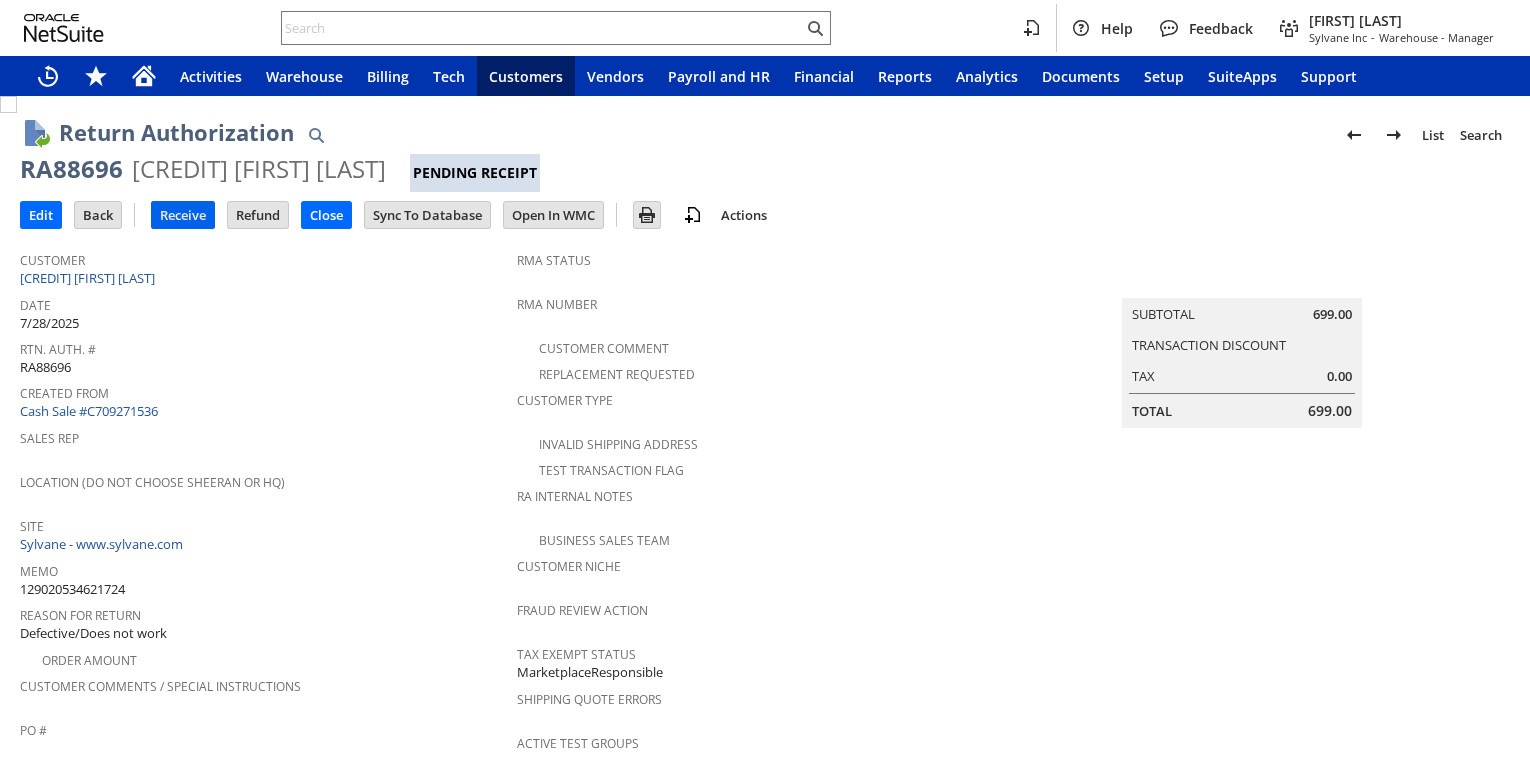 click on "Receive" at bounding box center (183, 215) 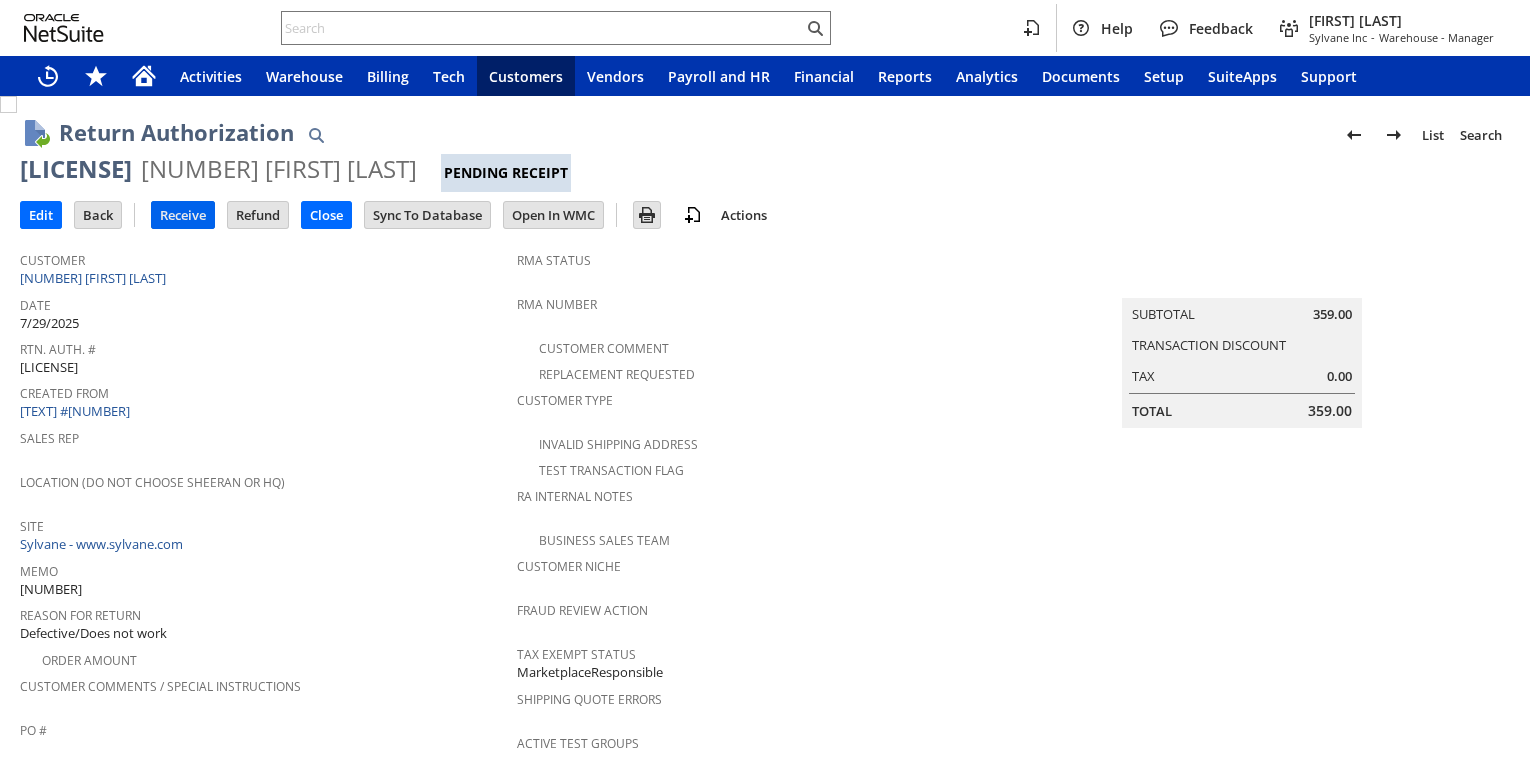scroll, scrollTop: 0, scrollLeft: 0, axis: both 